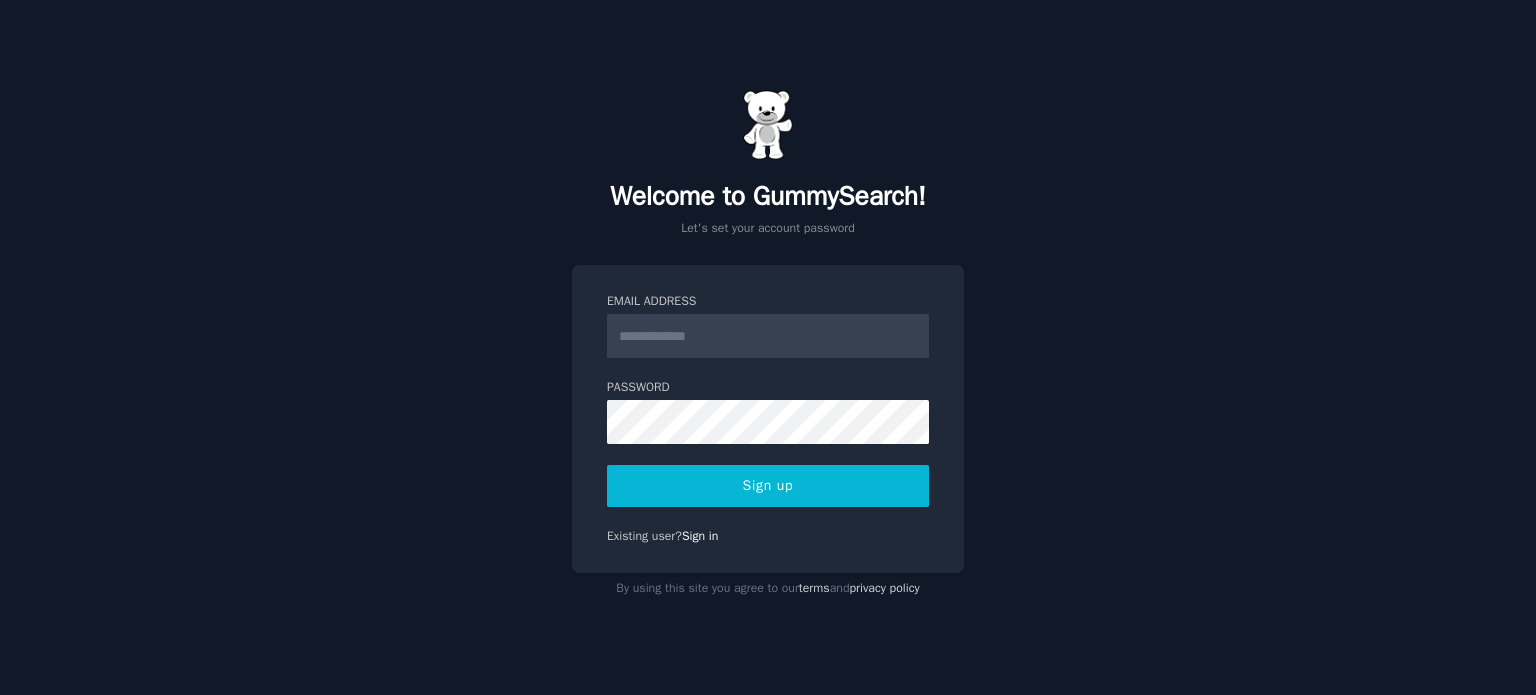 scroll, scrollTop: 0, scrollLeft: 0, axis: both 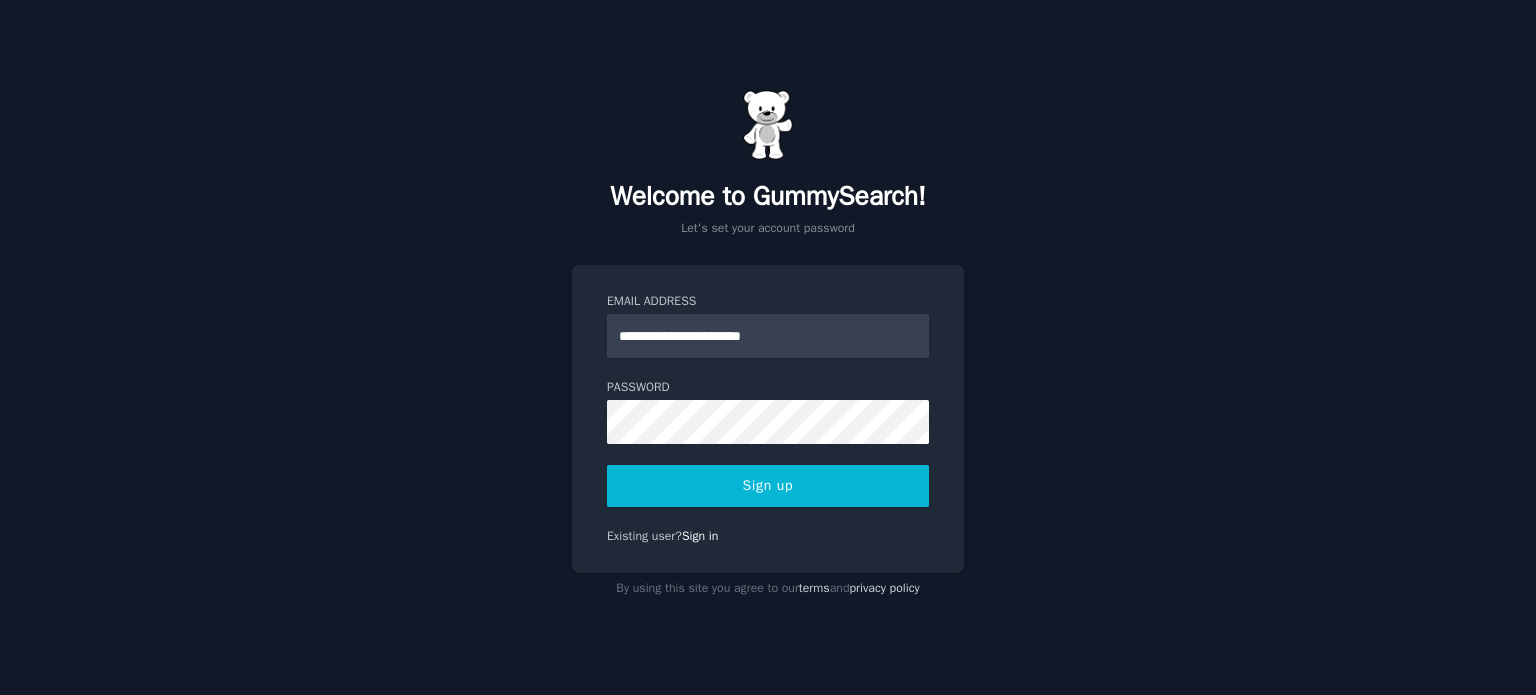 click on "**********" at bounding box center (768, 347) 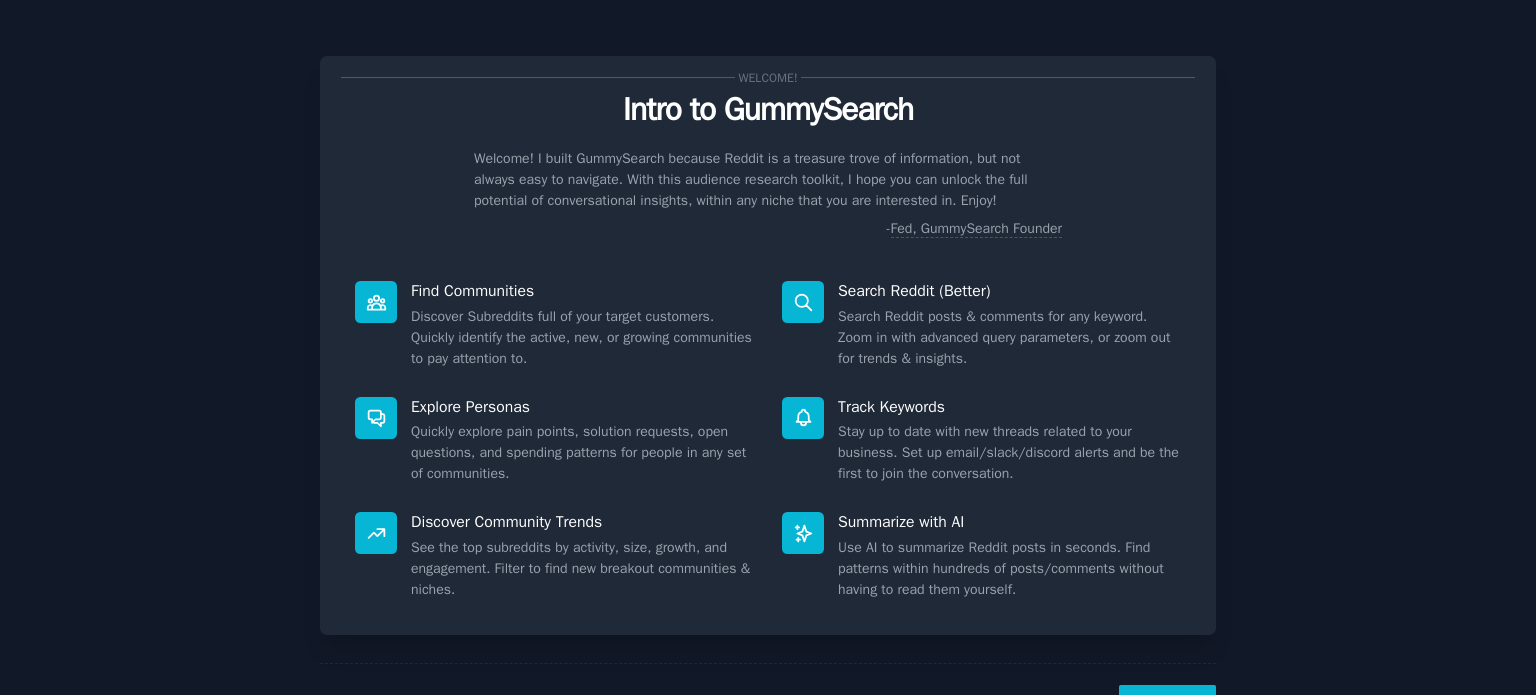 scroll, scrollTop: 0, scrollLeft: 0, axis: both 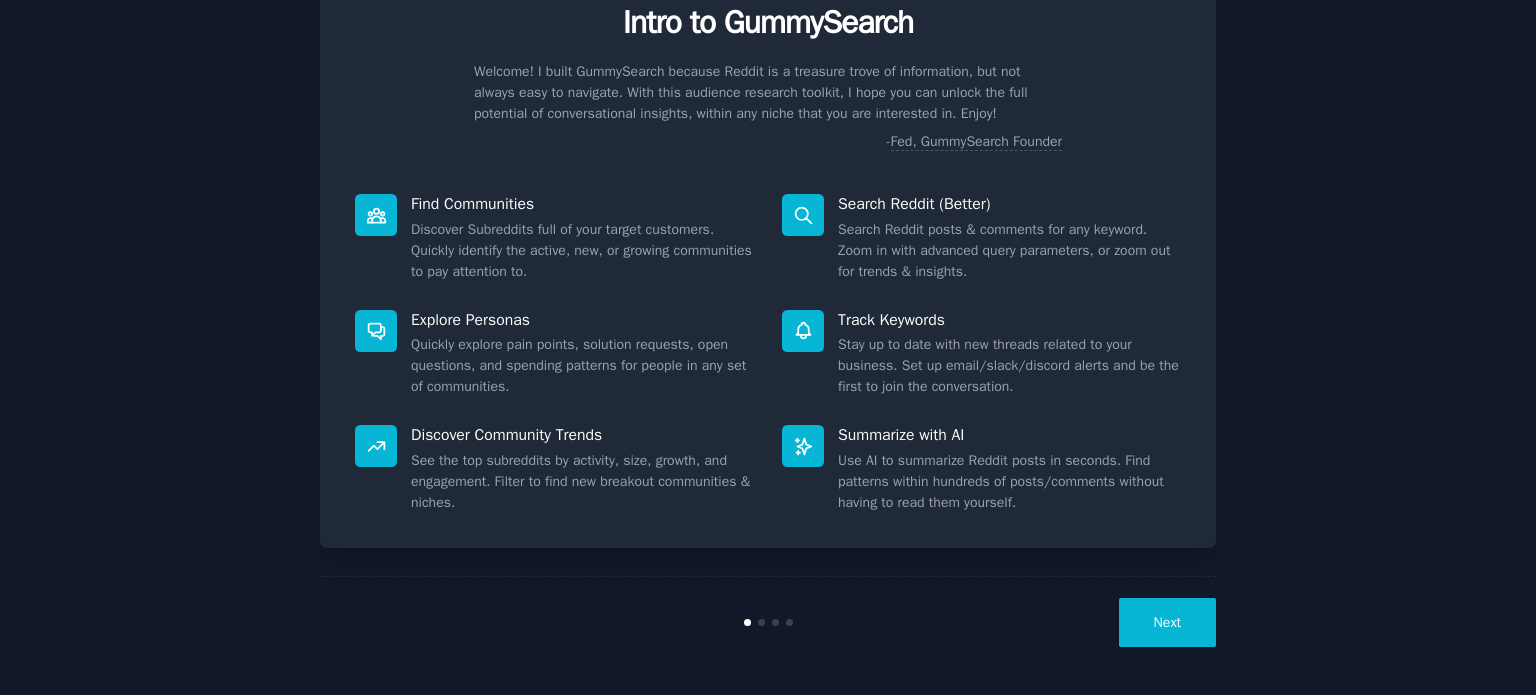 click on "Next" at bounding box center [1167, 622] 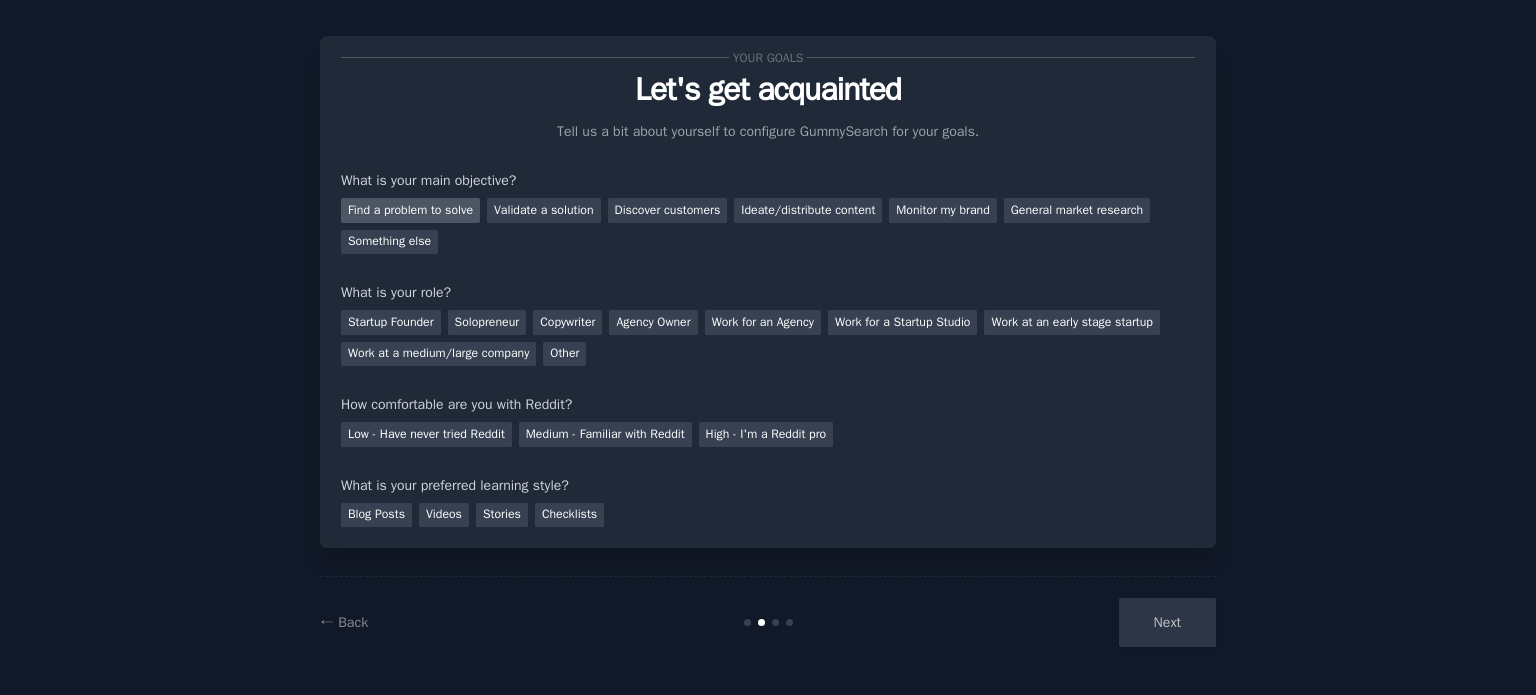 click on "Find a problem to solve" at bounding box center (410, 210) 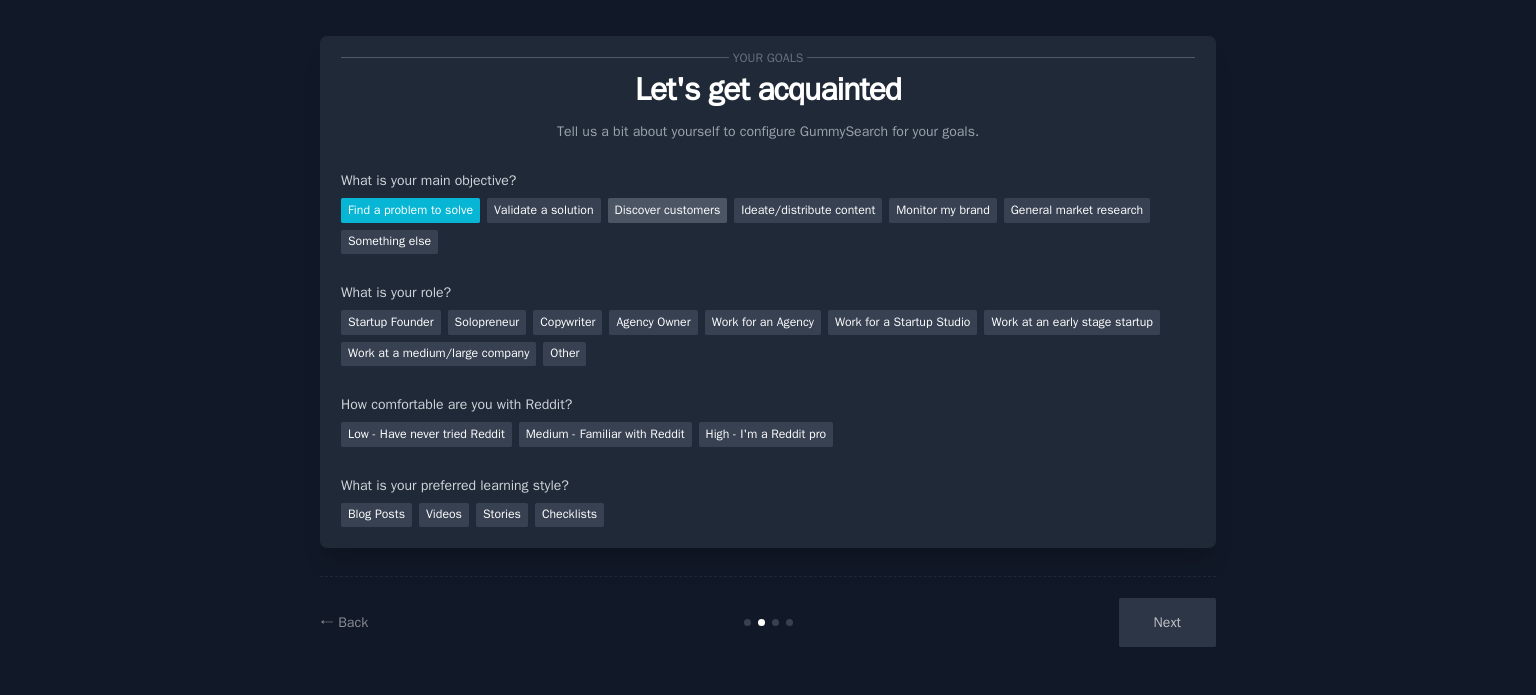 click on "Discover customers" at bounding box center (668, 210) 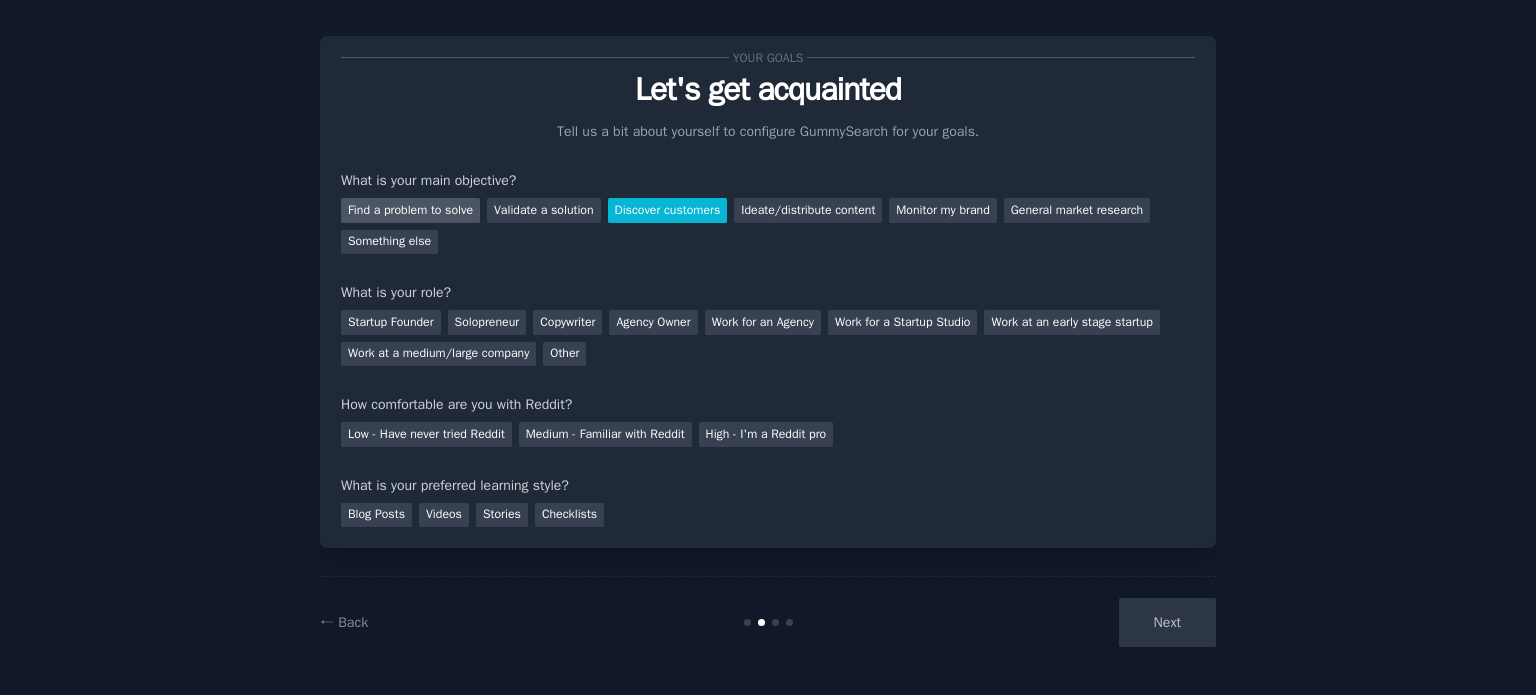 click on "Find a problem to solve" at bounding box center [410, 210] 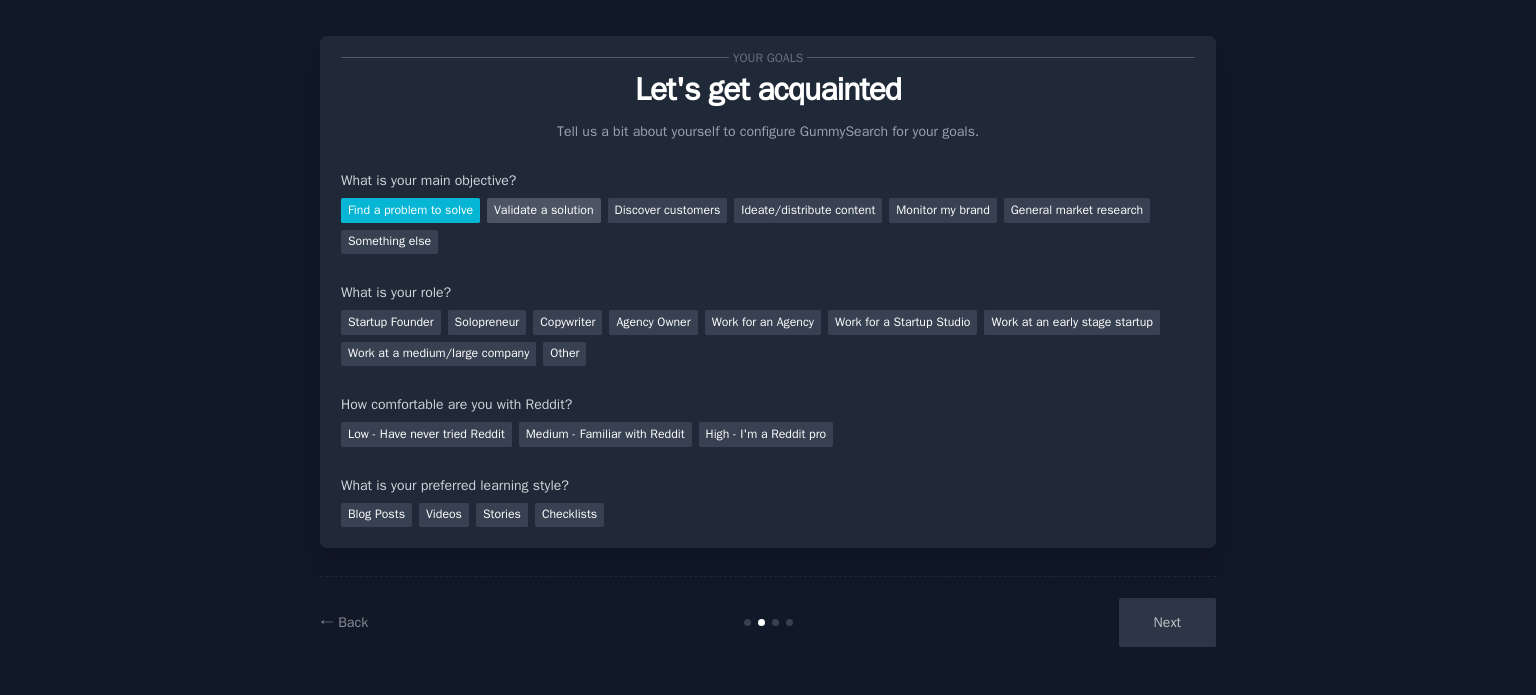 click on "Validate a solution" at bounding box center (544, 210) 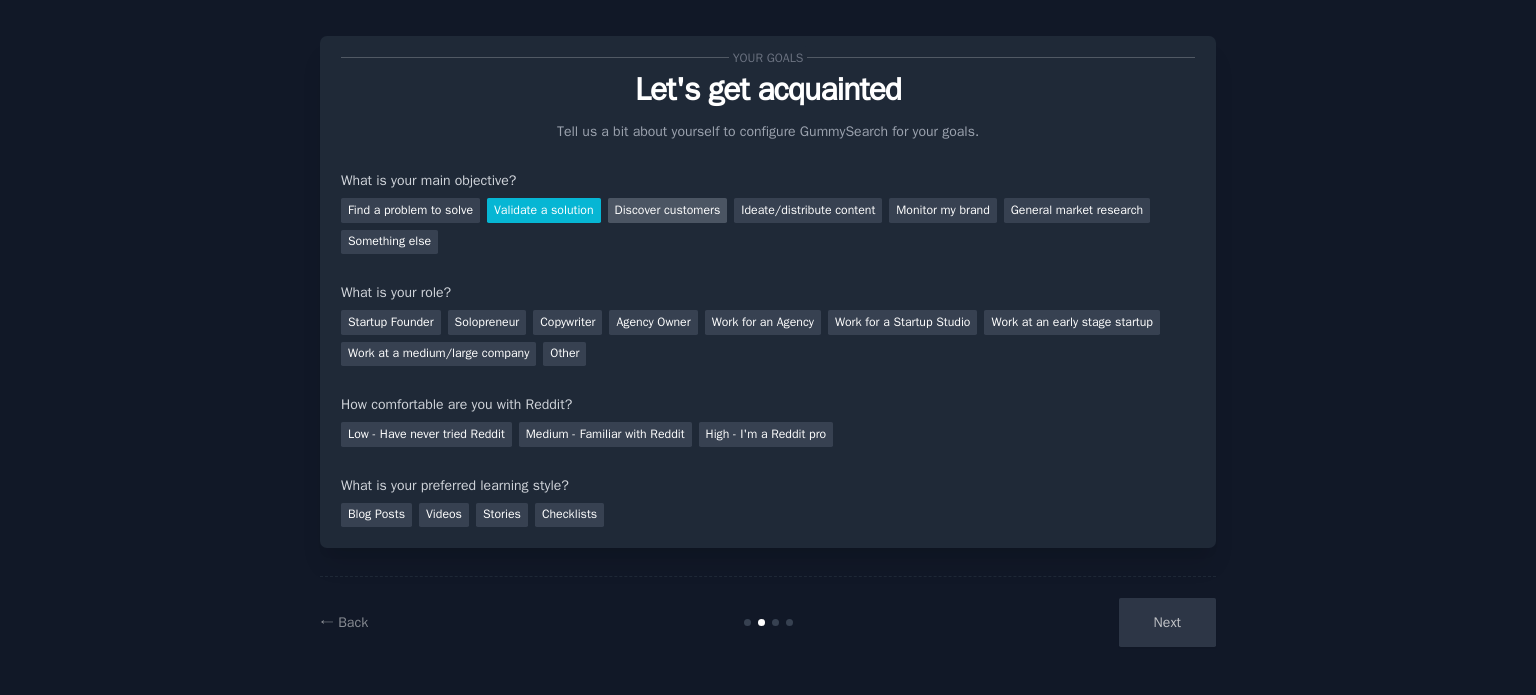 click on "Discover customers" at bounding box center [668, 210] 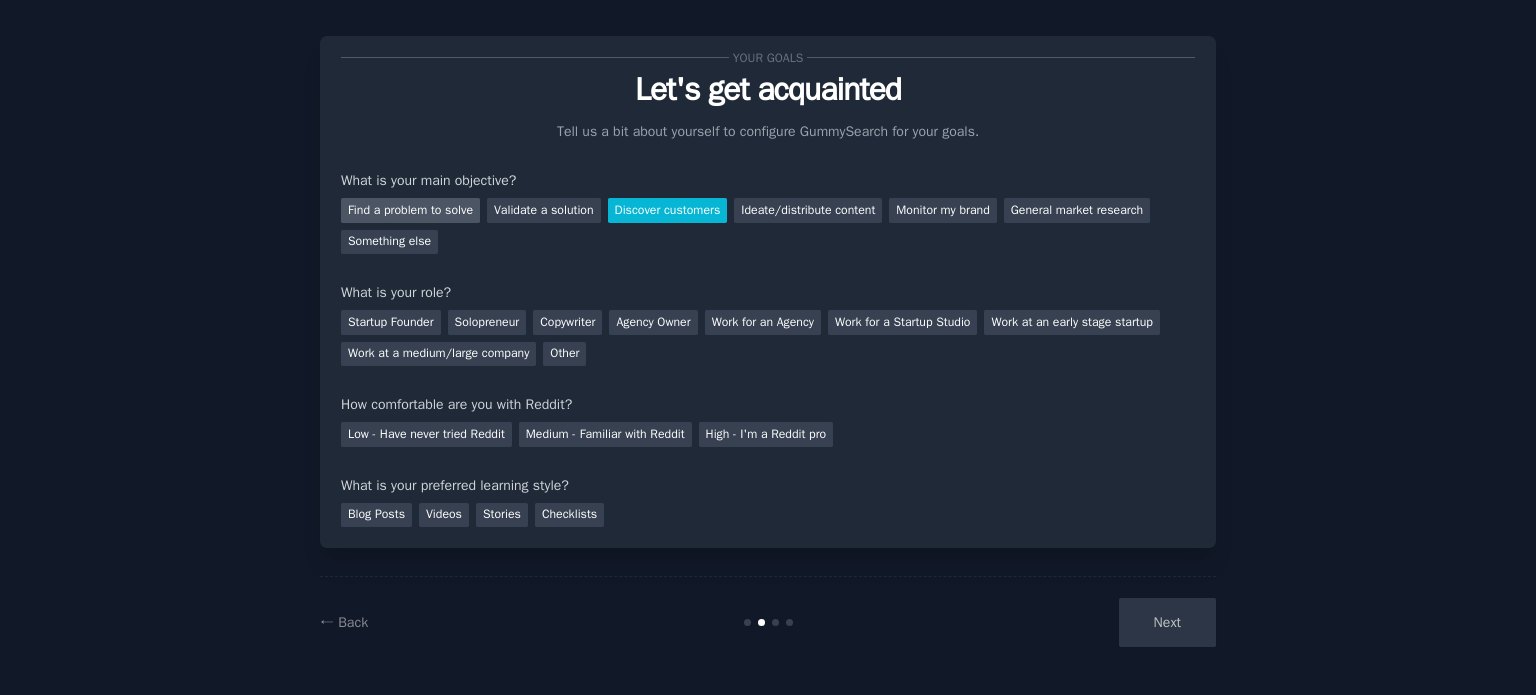 click on "Find a problem to solve" at bounding box center [410, 210] 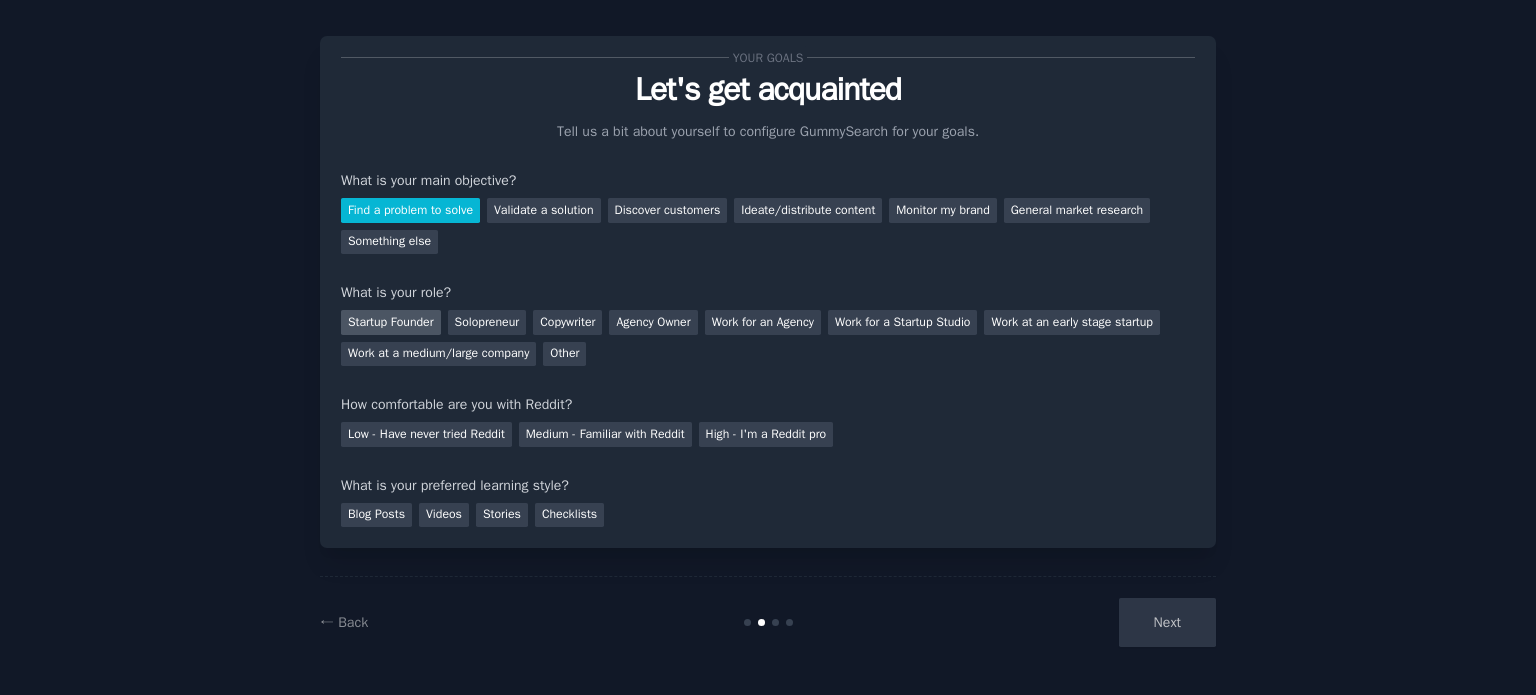 click on "Startup Founder" at bounding box center [391, 322] 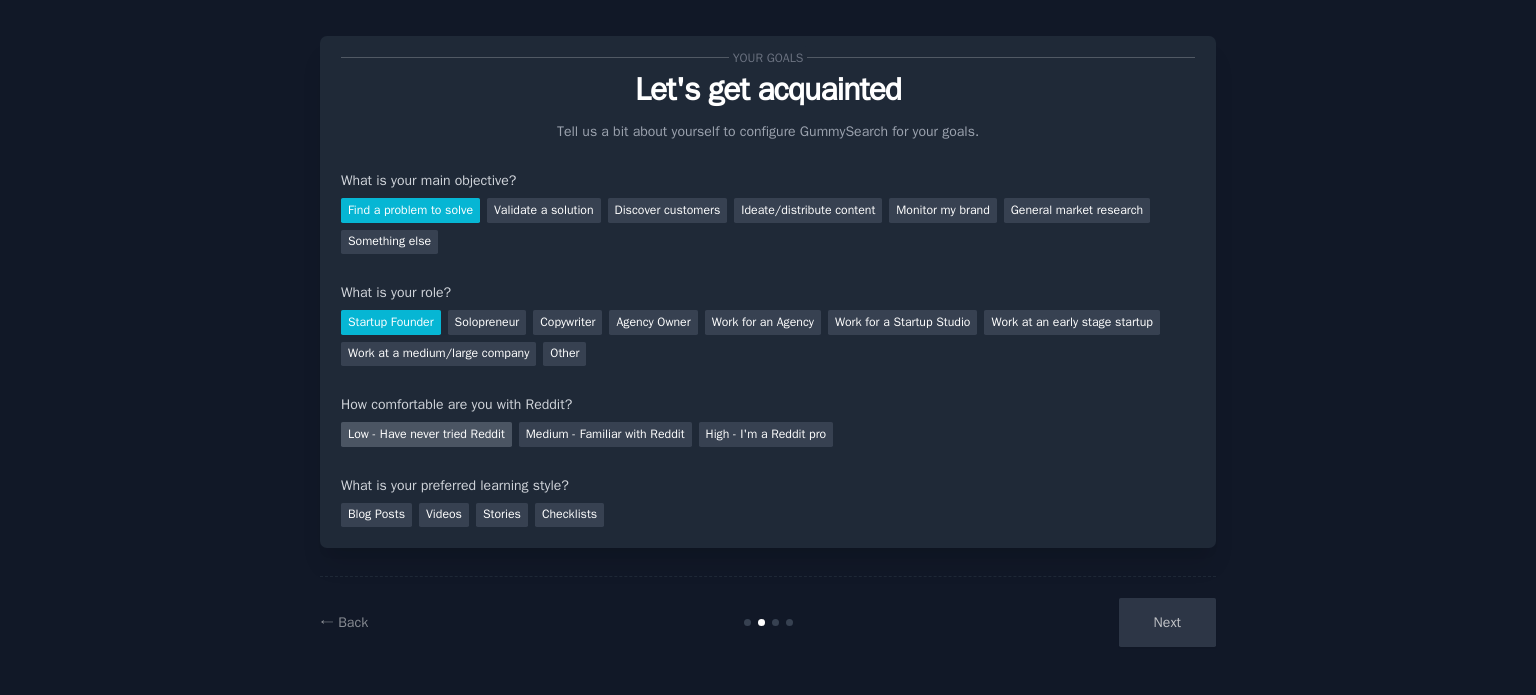 click on "Low - Have never tried Reddit" at bounding box center [426, 434] 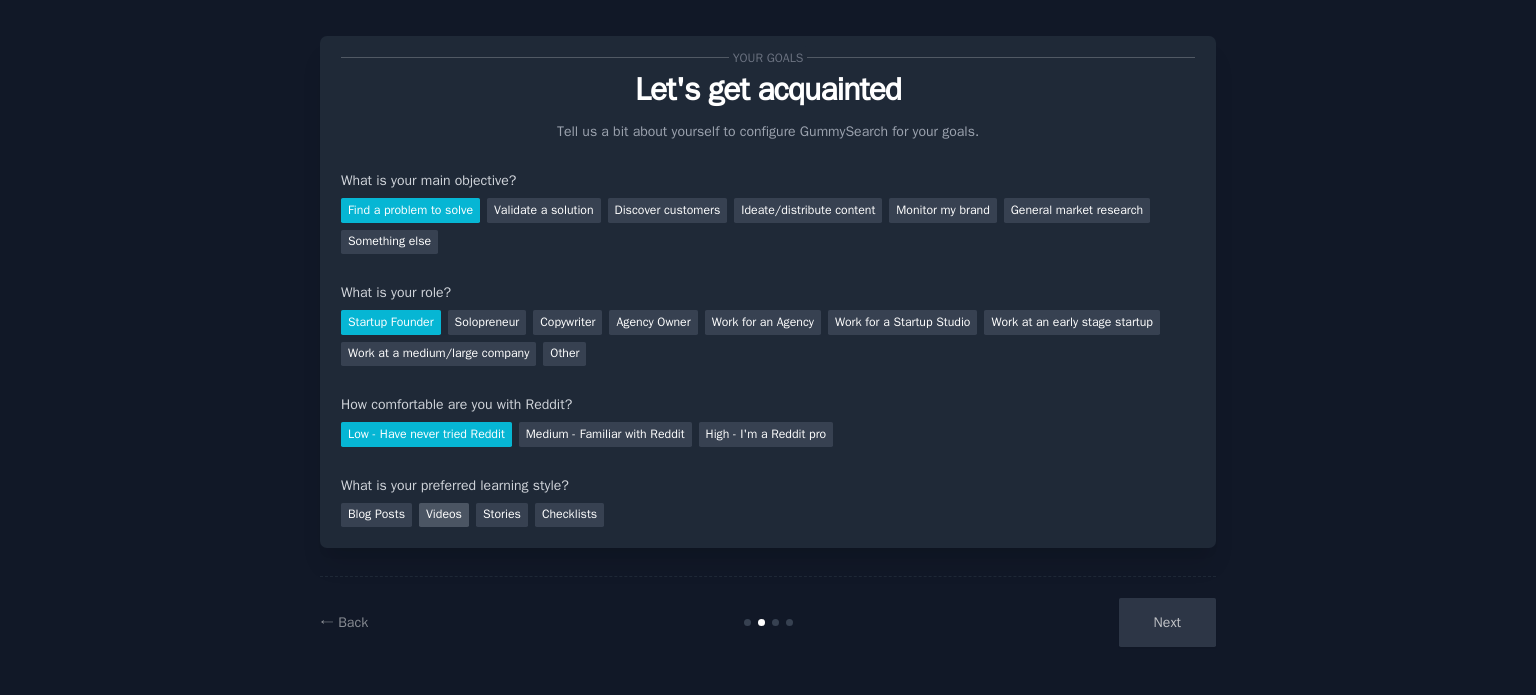 click on "Videos" at bounding box center (444, 515) 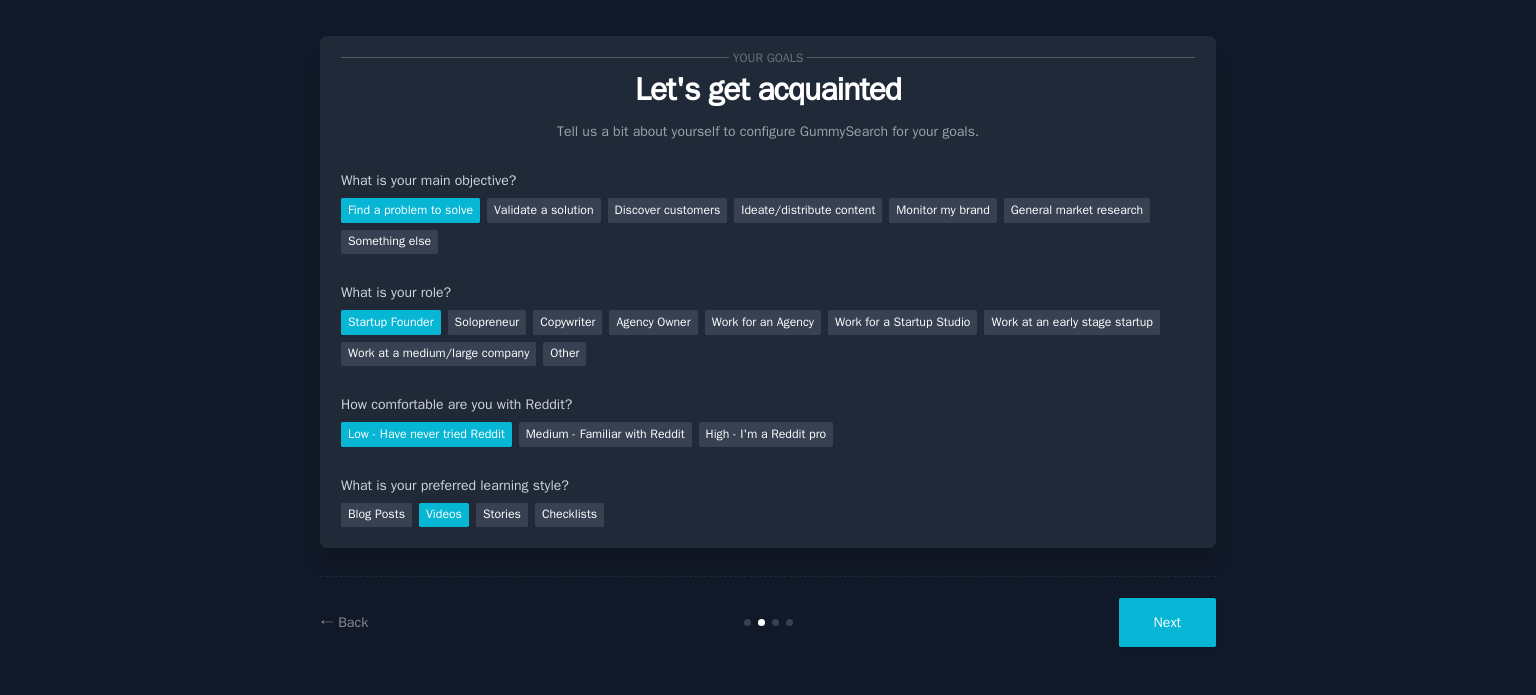 click on "Next" at bounding box center [1167, 622] 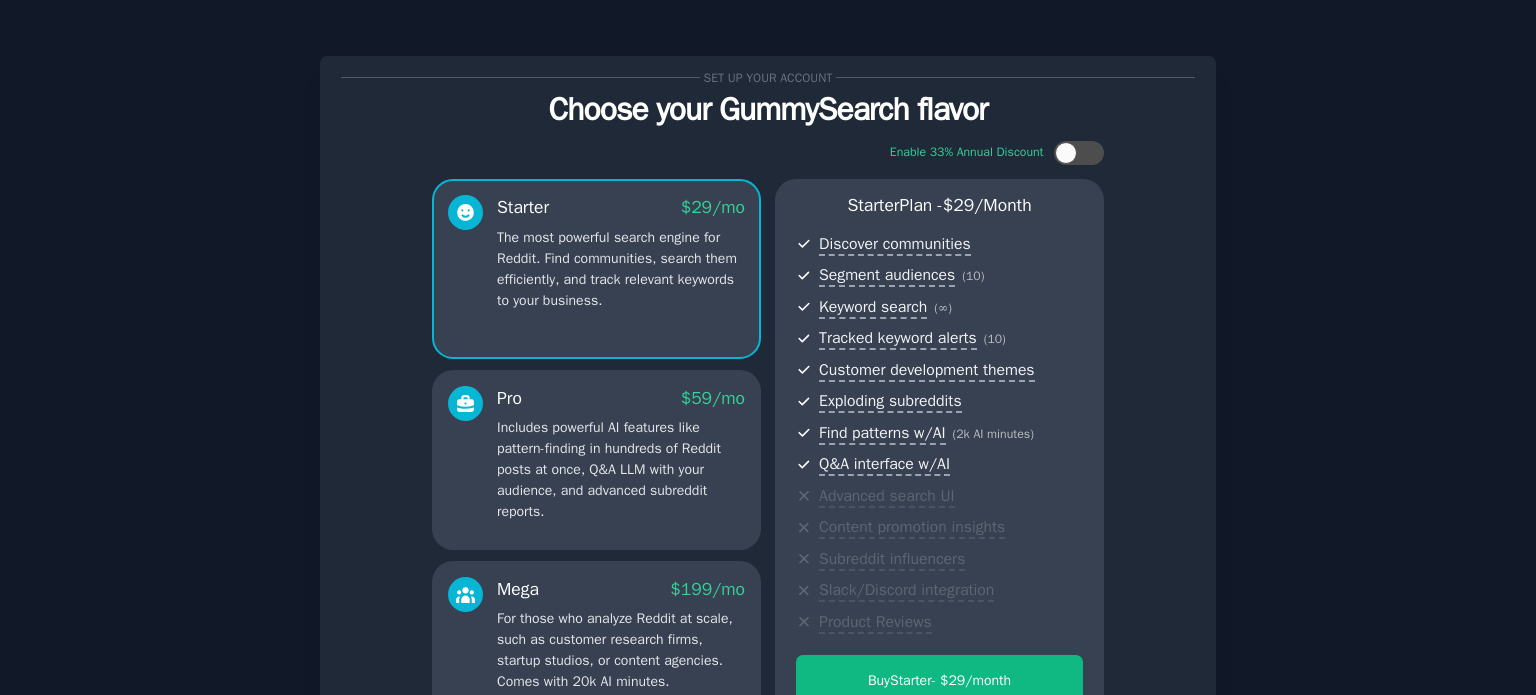 scroll, scrollTop: 252, scrollLeft: 0, axis: vertical 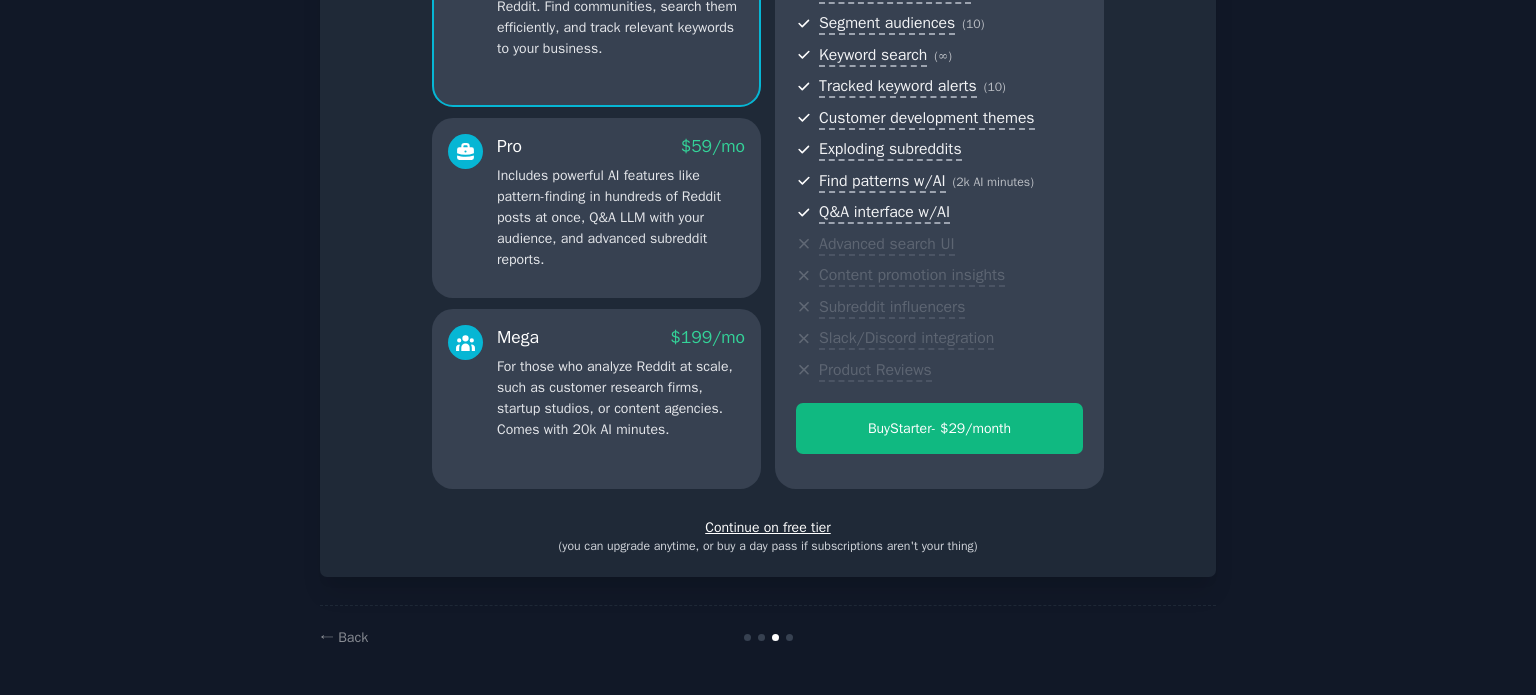 click on "Continue on free tier" at bounding box center (768, 527) 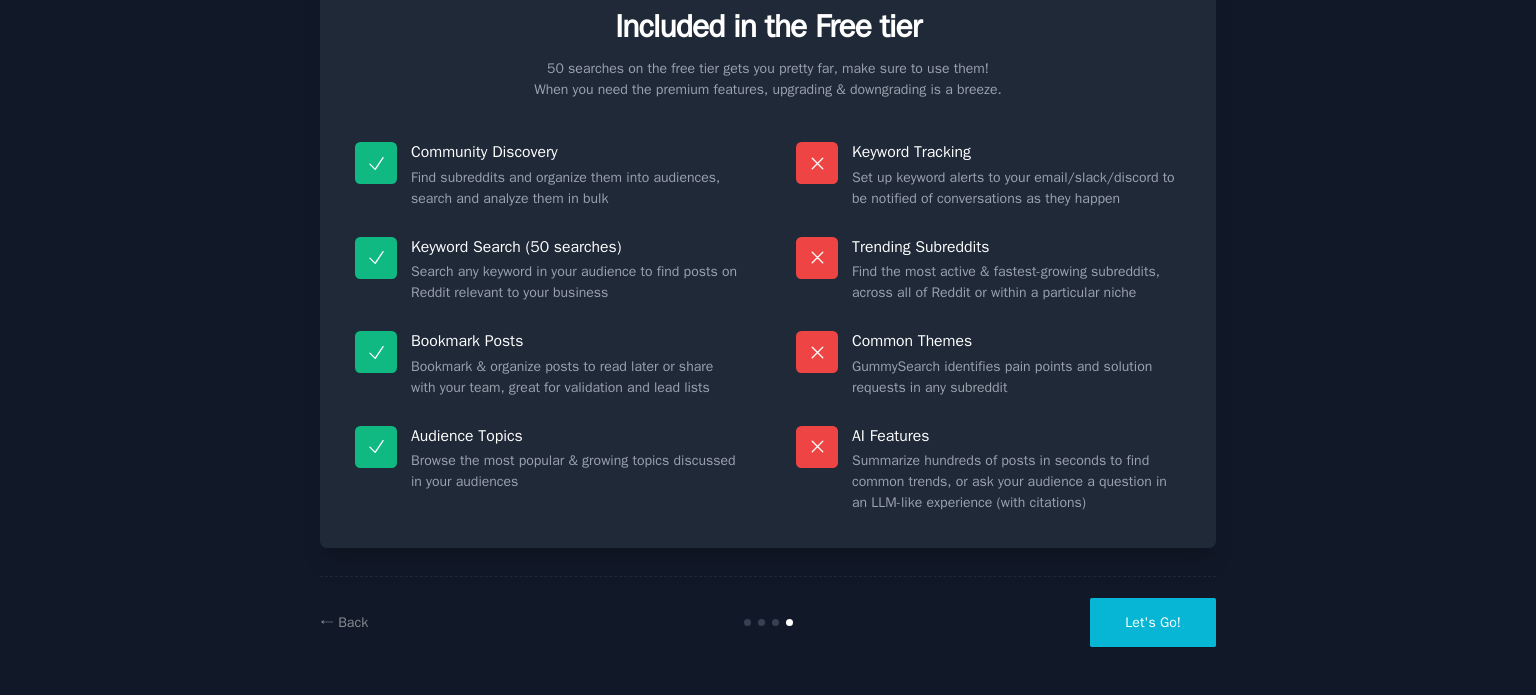 click on "Let's Go!" at bounding box center (1153, 622) 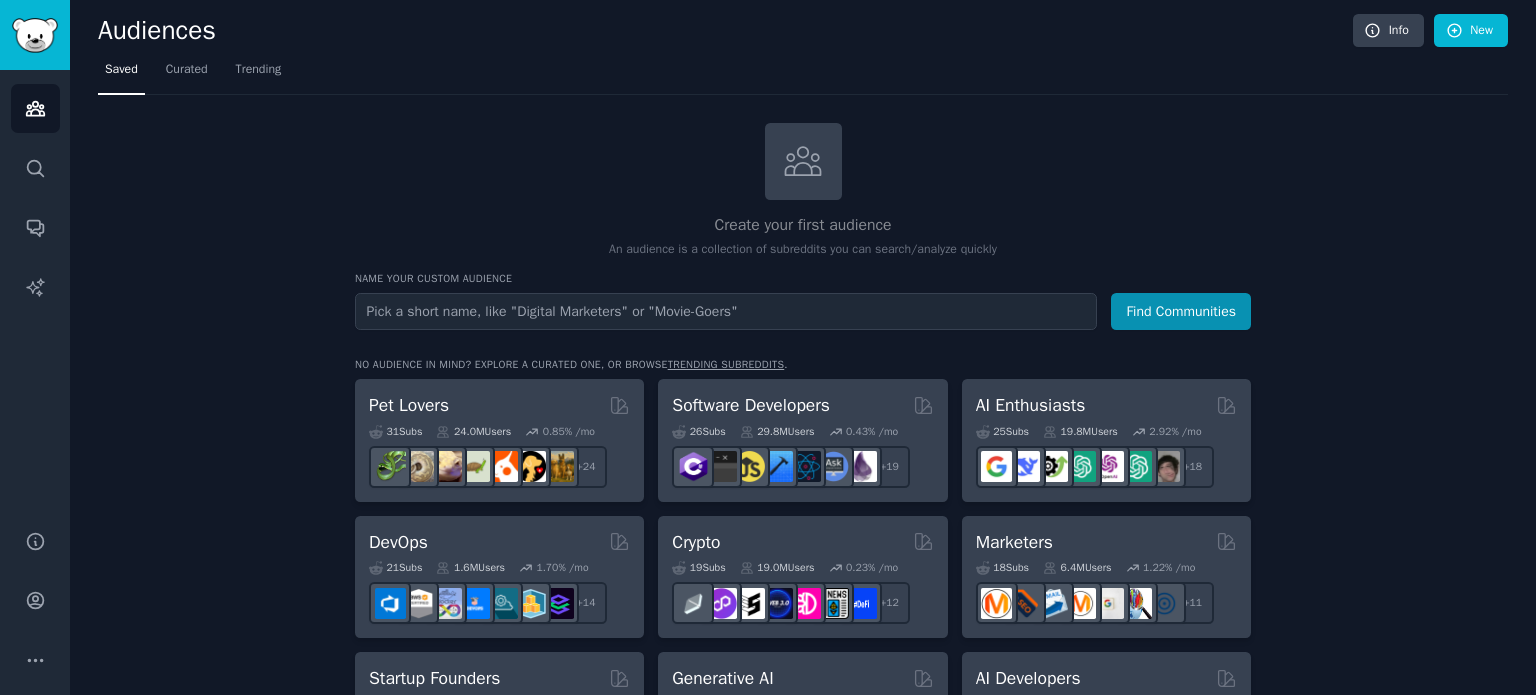 scroll, scrollTop: 0, scrollLeft: 0, axis: both 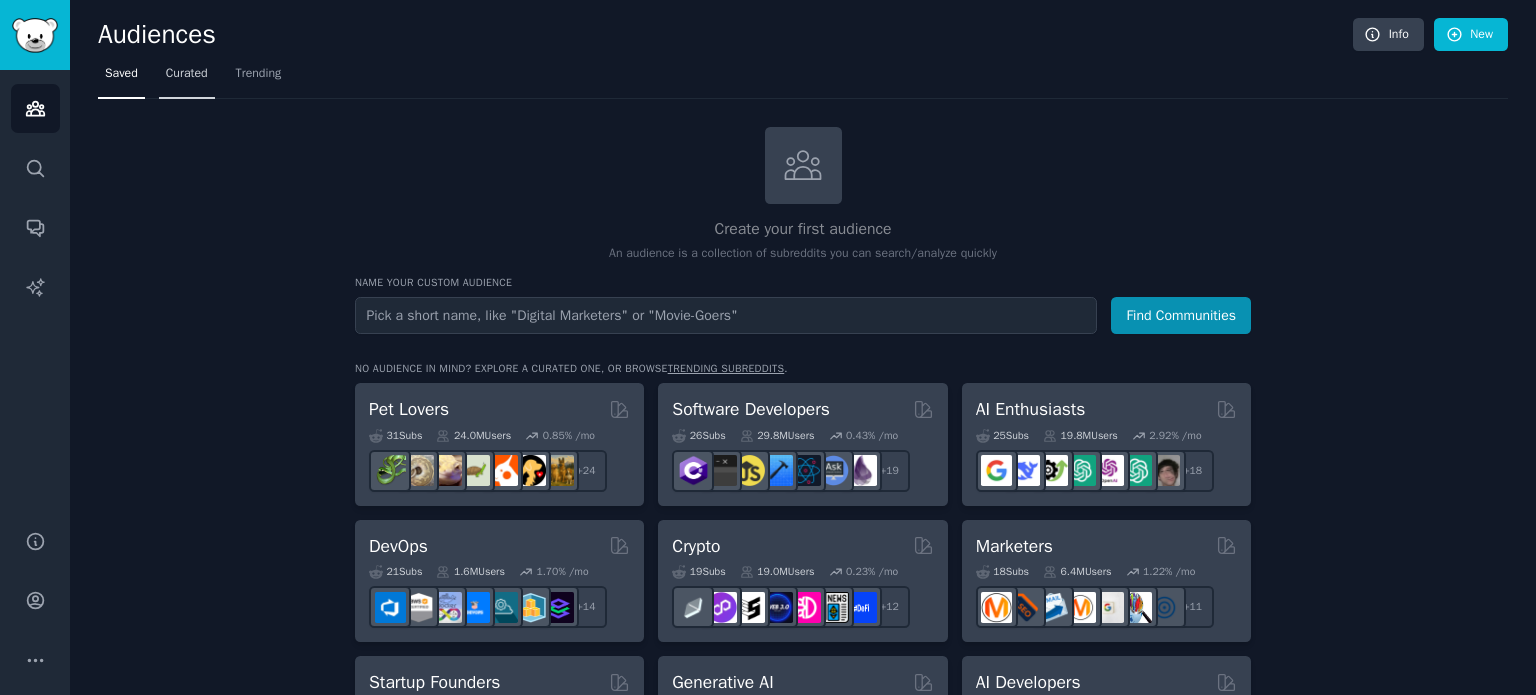 click on "Curated" at bounding box center [187, 74] 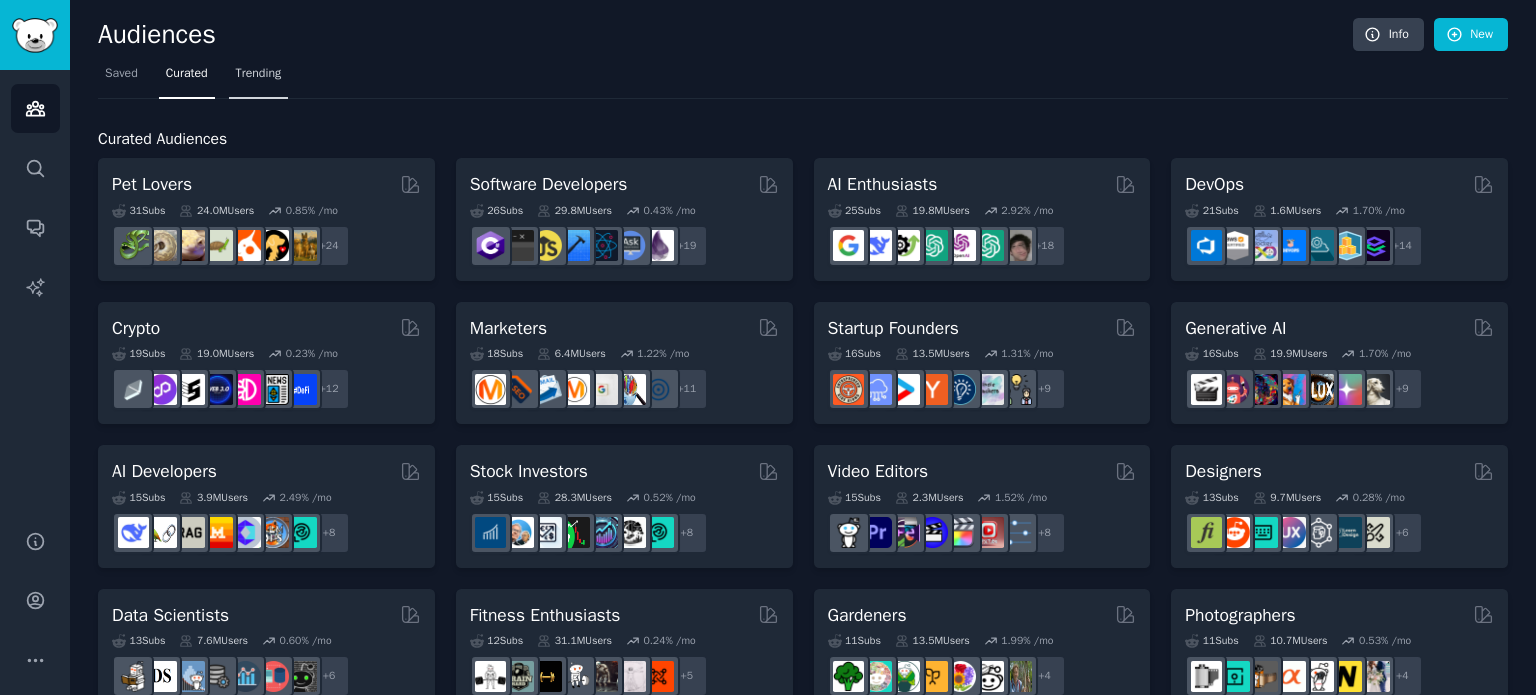 click on "Trending" at bounding box center (259, 74) 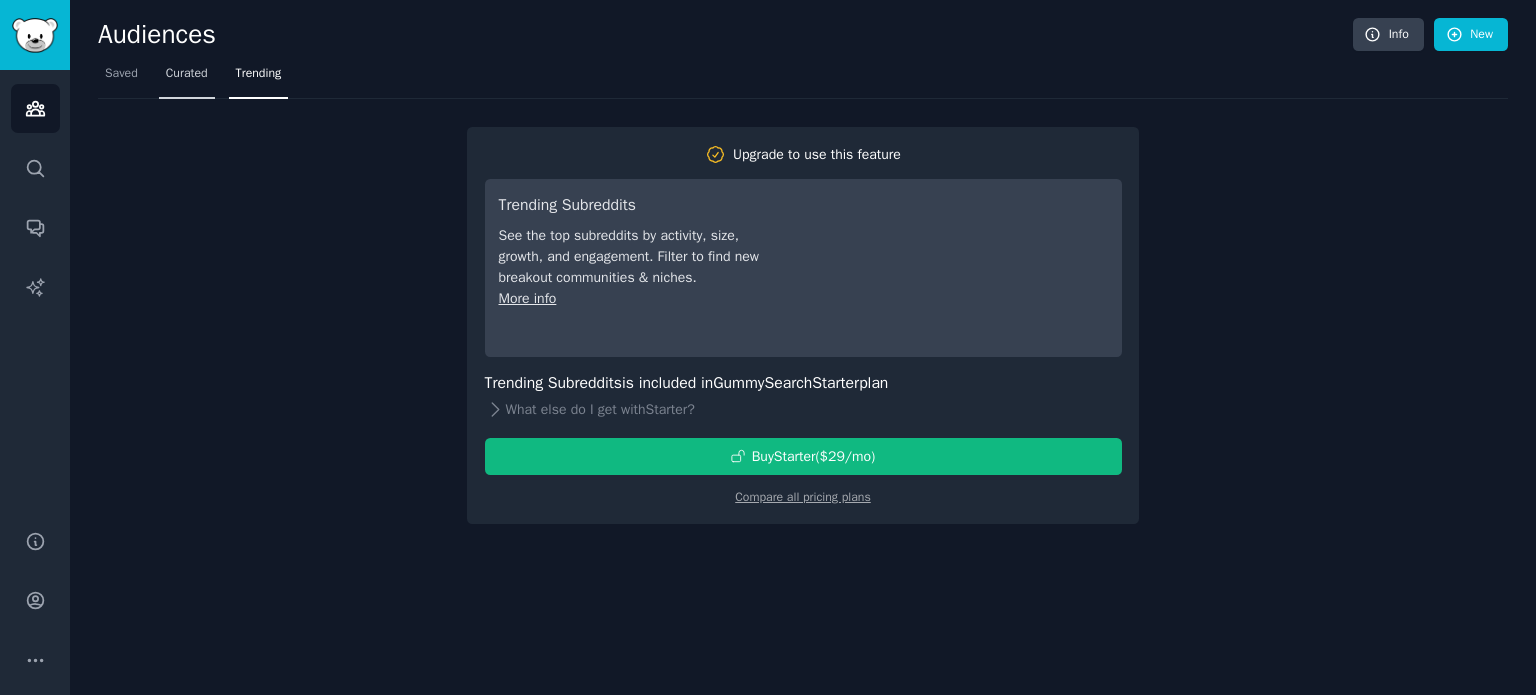 click on "Curated" at bounding box center (187, 74) 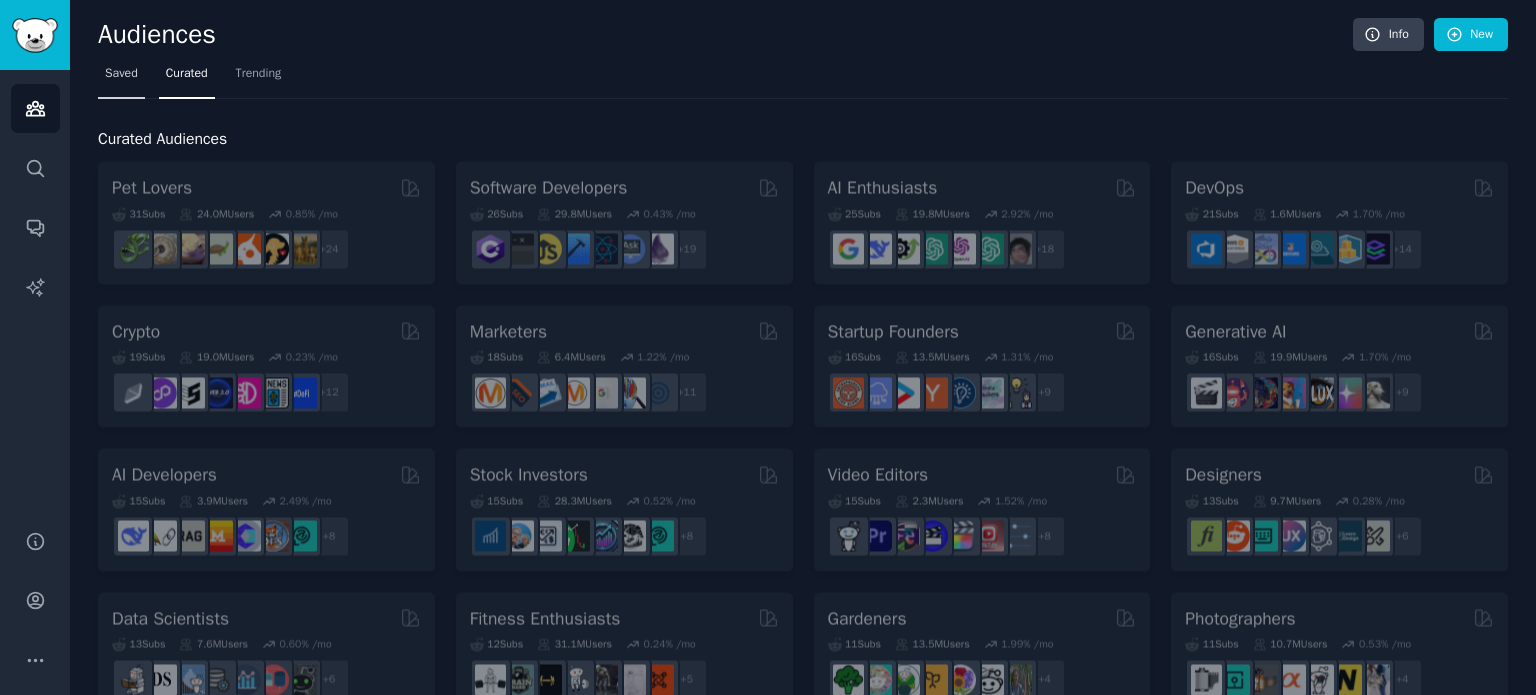 click on "Saved" at bounding box center [121, 74] 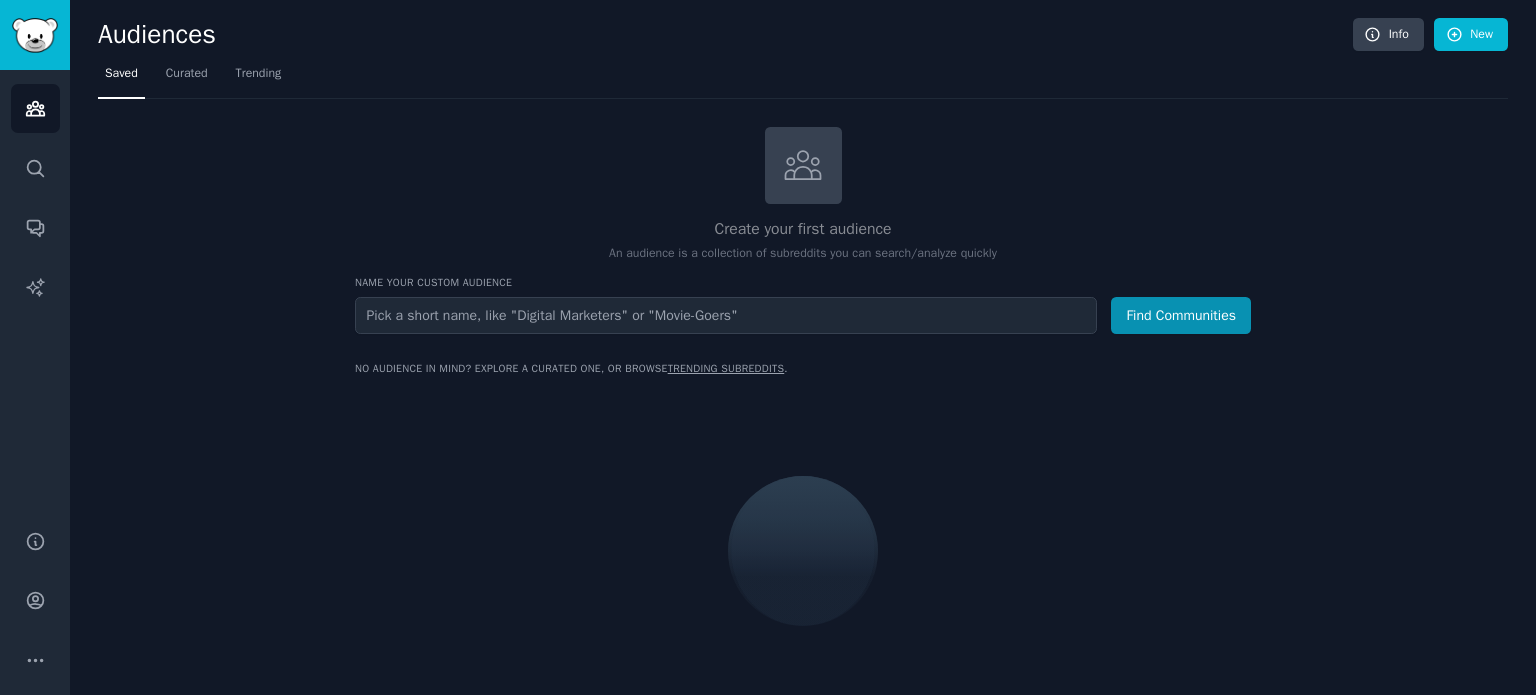 click on "Saved Curated Trending" at bounding box center (803, 78) 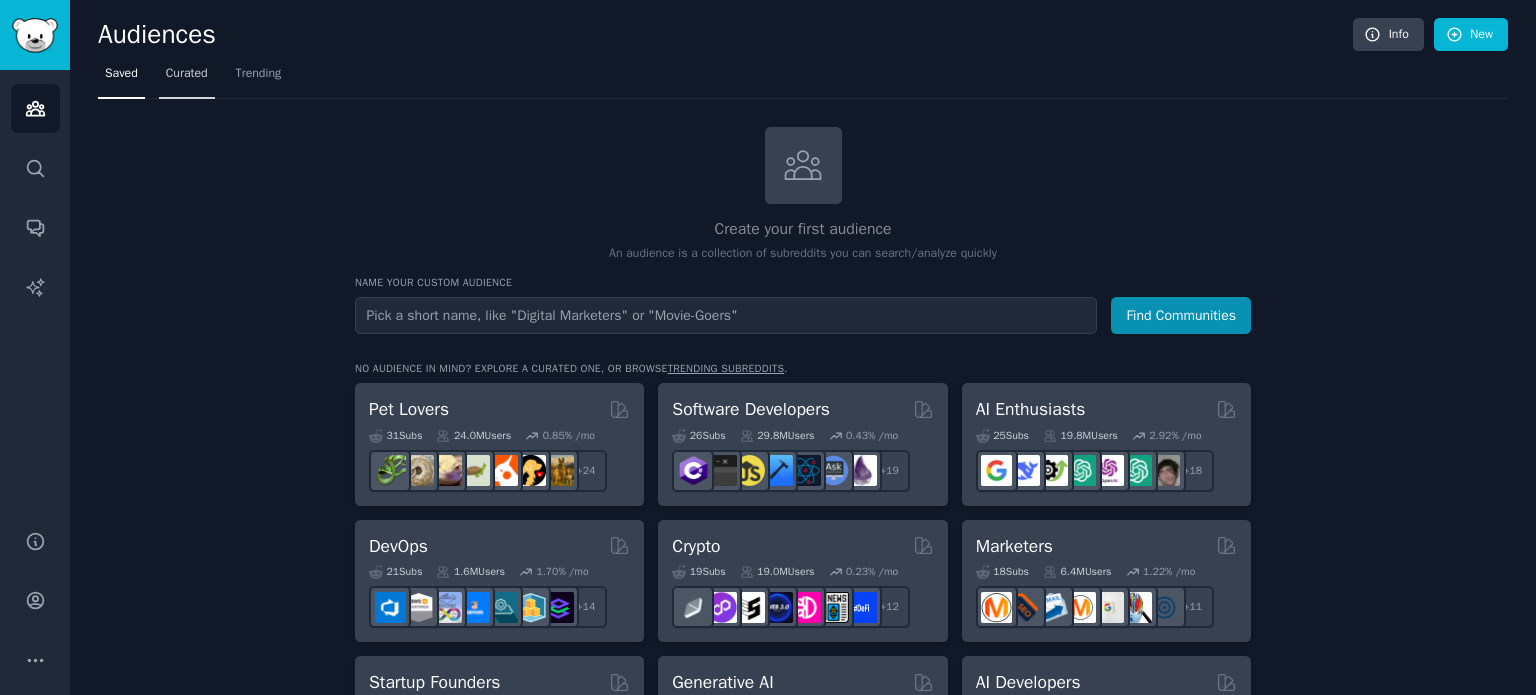 click on "Curated" at bounding box center [187, 74] 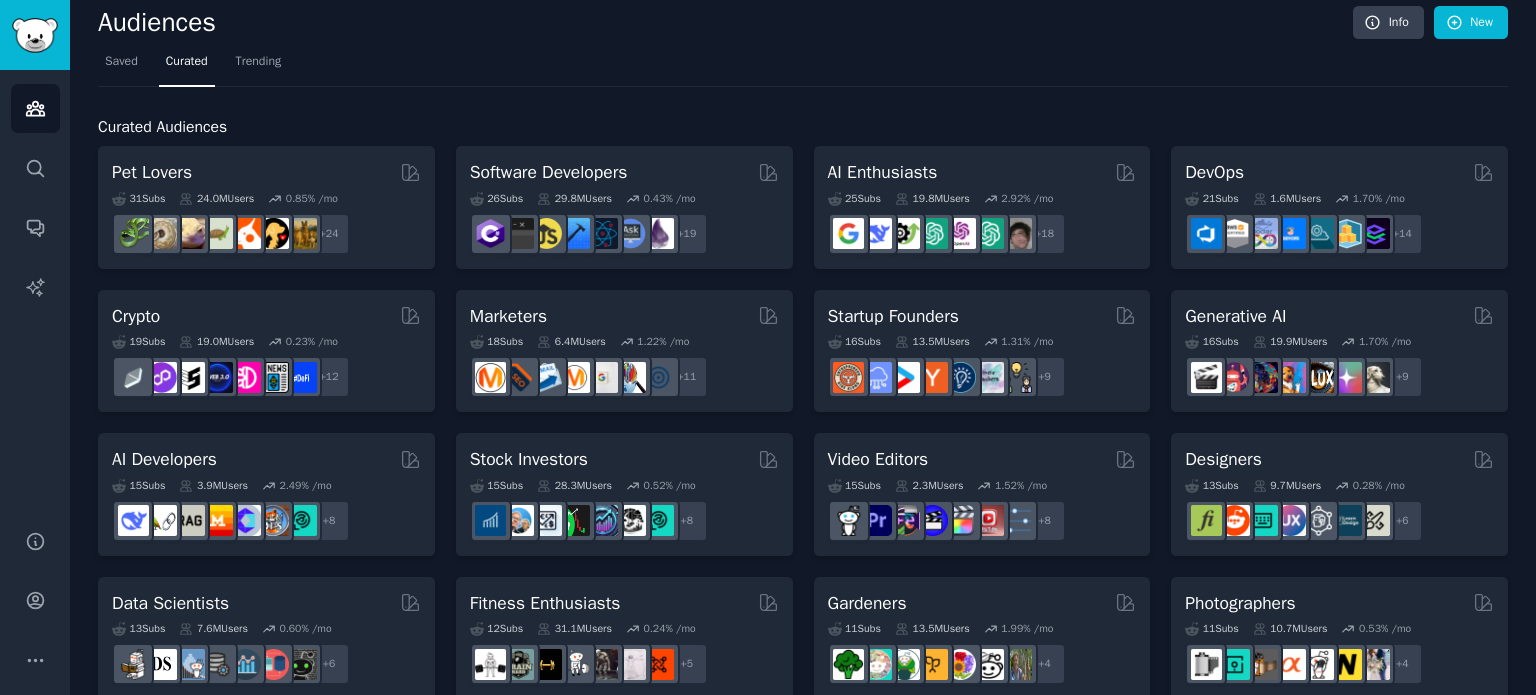 scroll, scrollTop: 0, scrollLeft: 0, axis: both 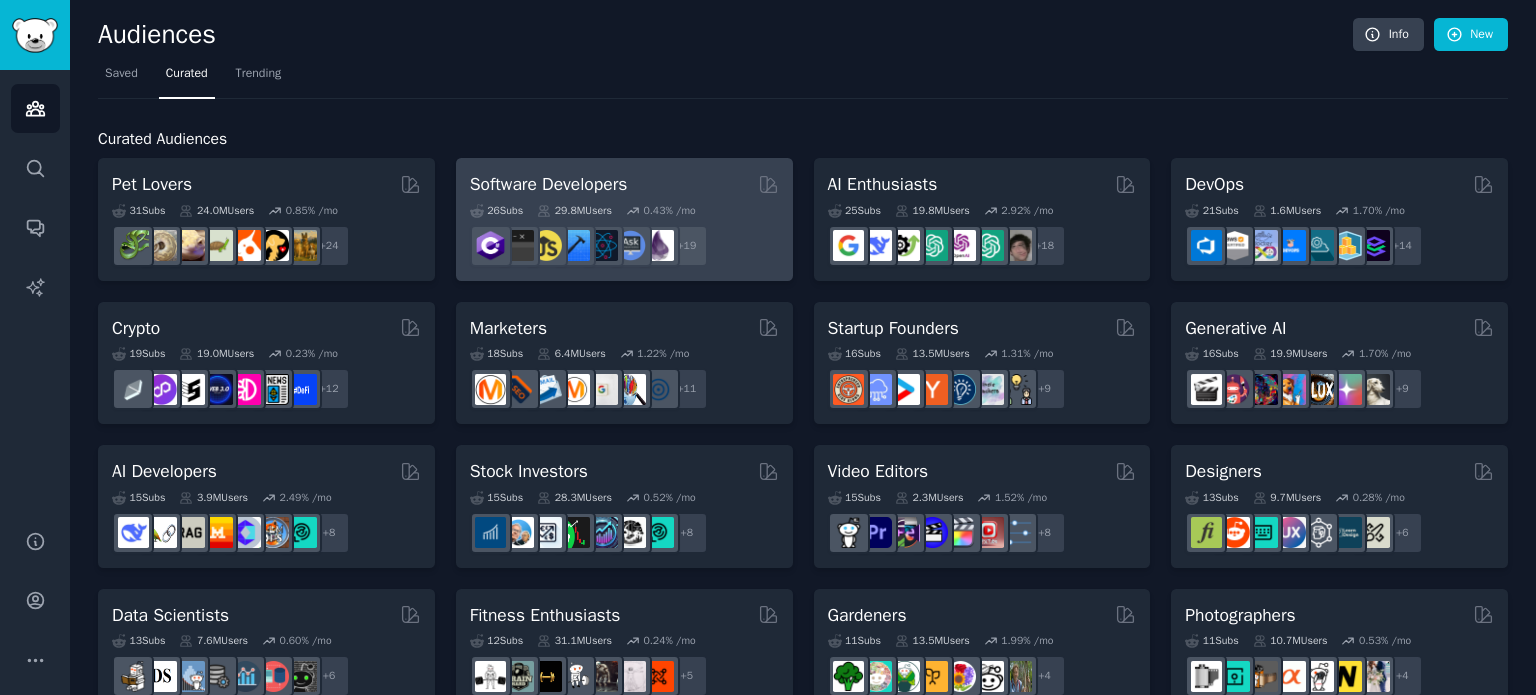 click on "Software Developers" at bounding box center (624, 184) 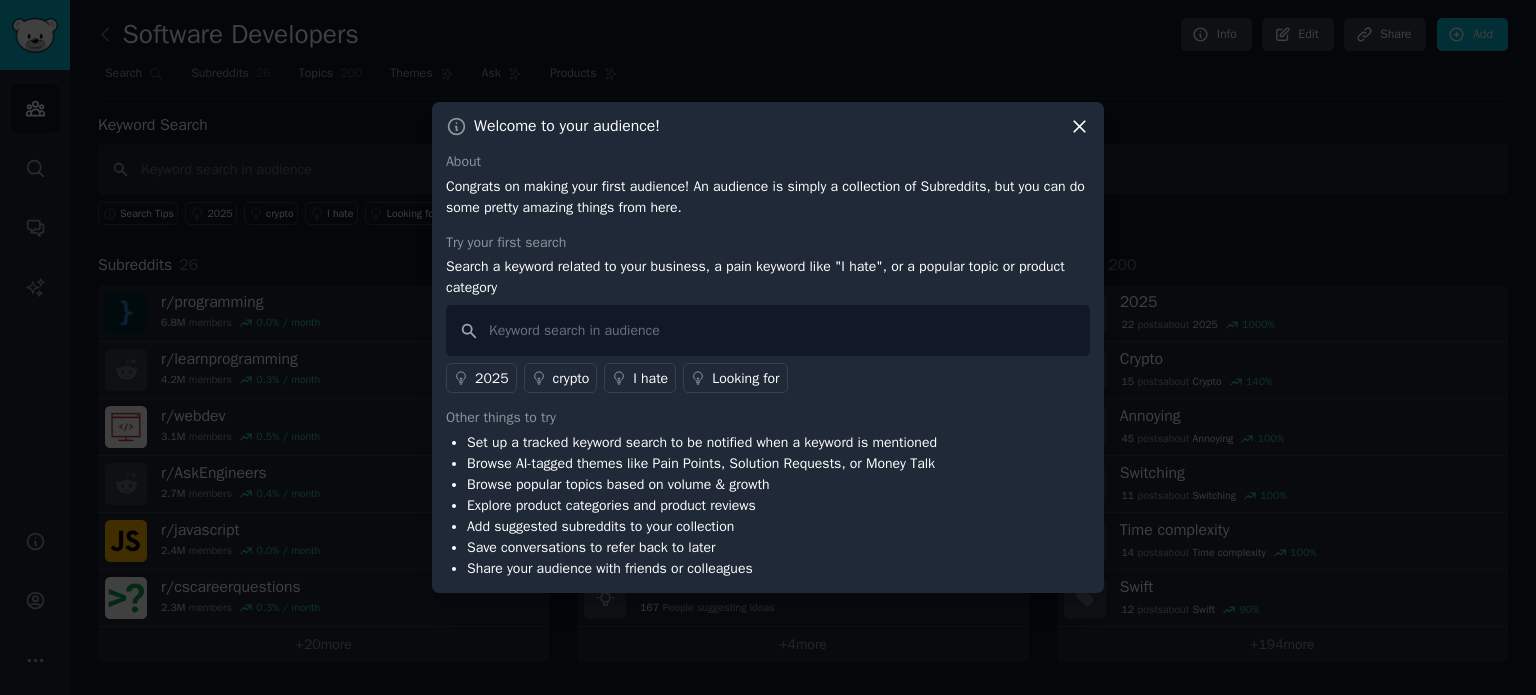 click 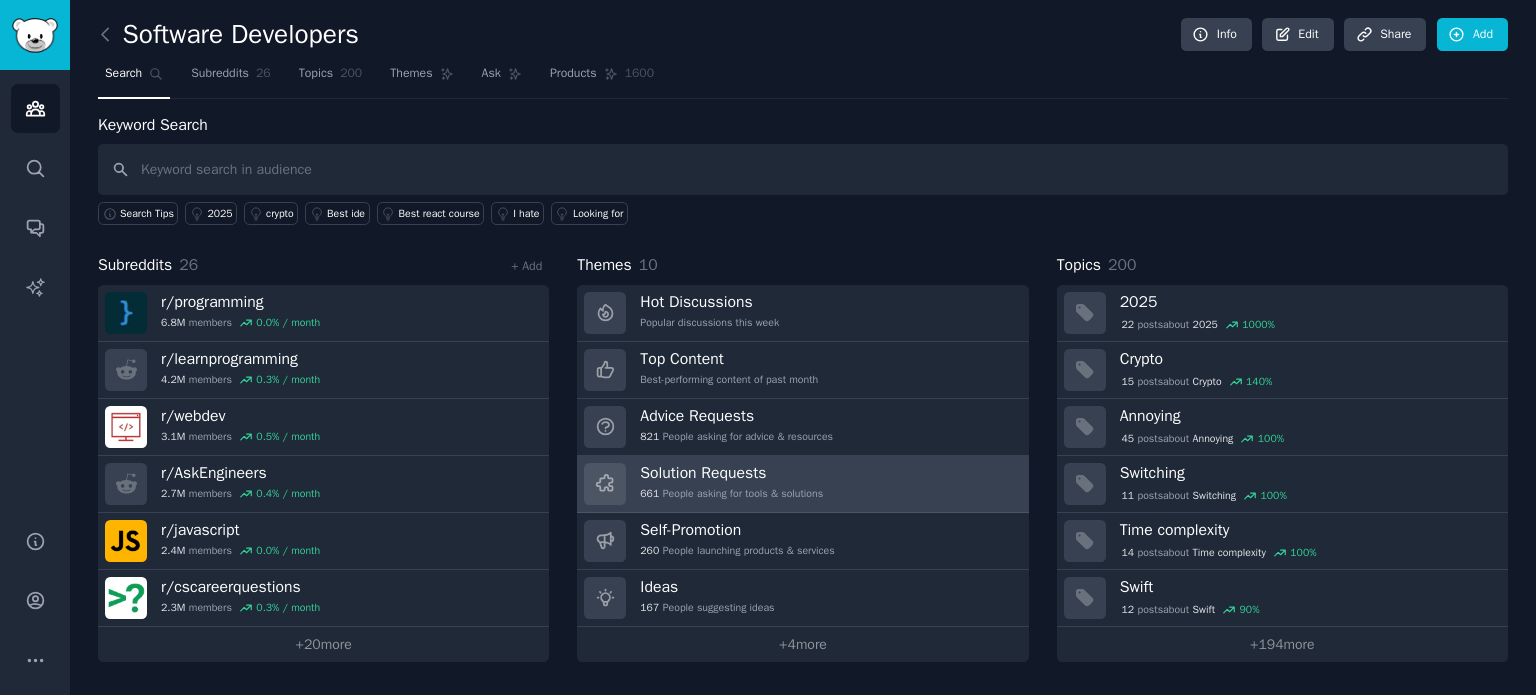 click on "Solution Requests 661 People asking for tools & solutions" at bounding box center [802, 484] 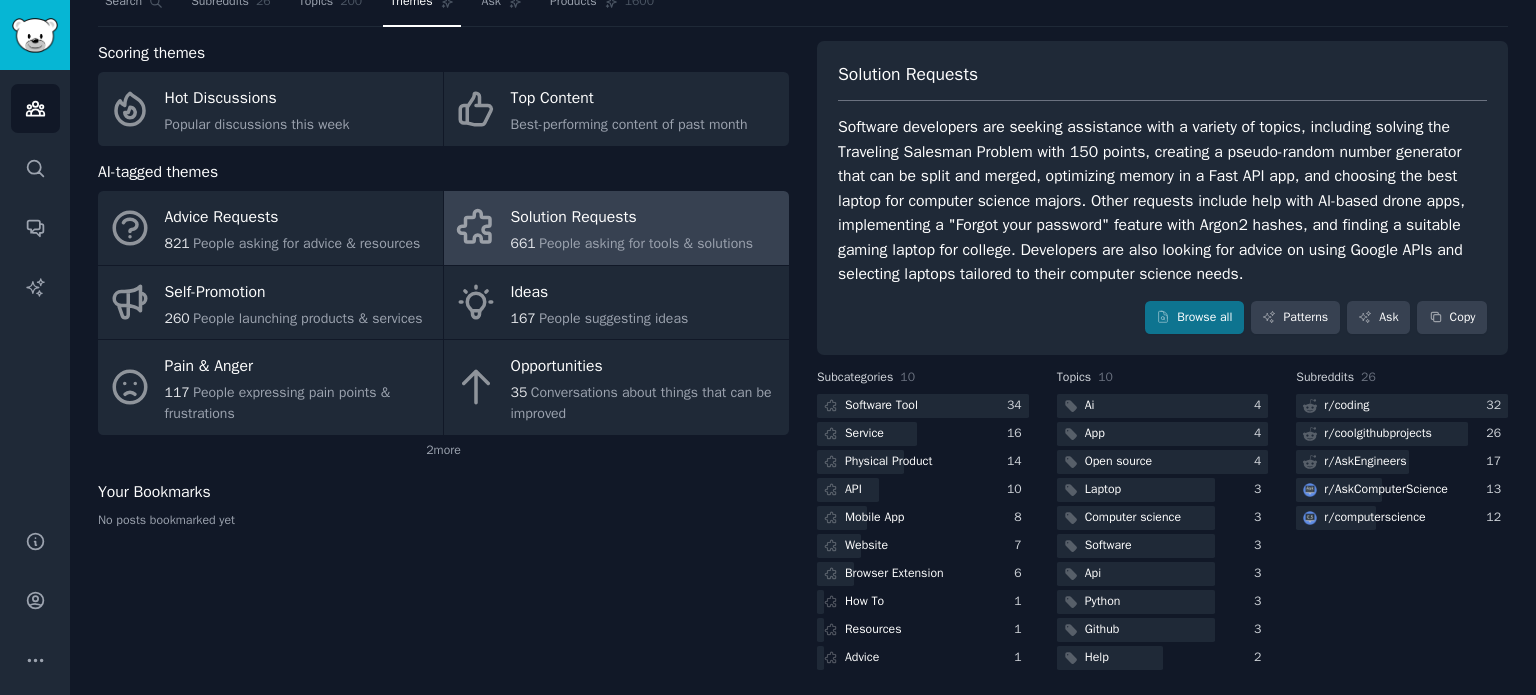 scroll, scrollTop: 76, scrollLeft: 0, axis: vertical 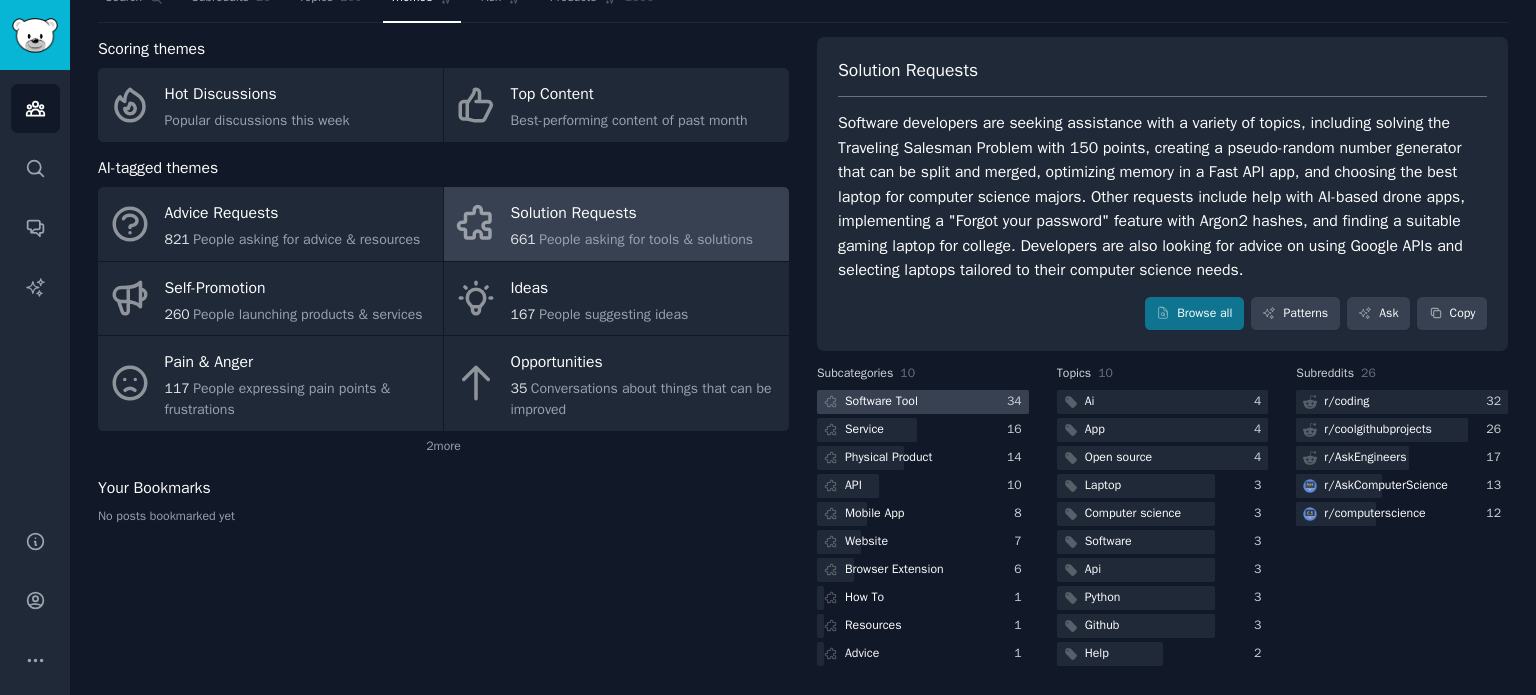 click at bounding box center [923, 402] 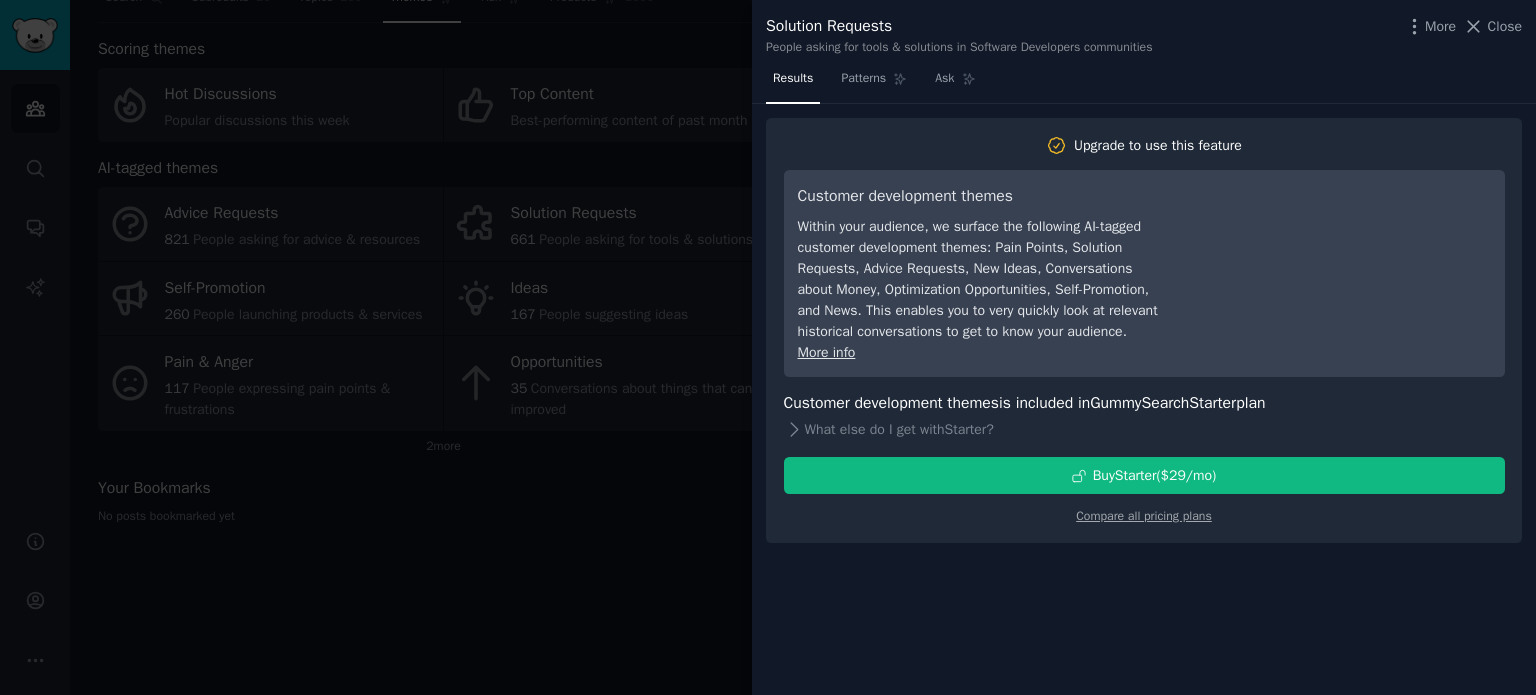 click 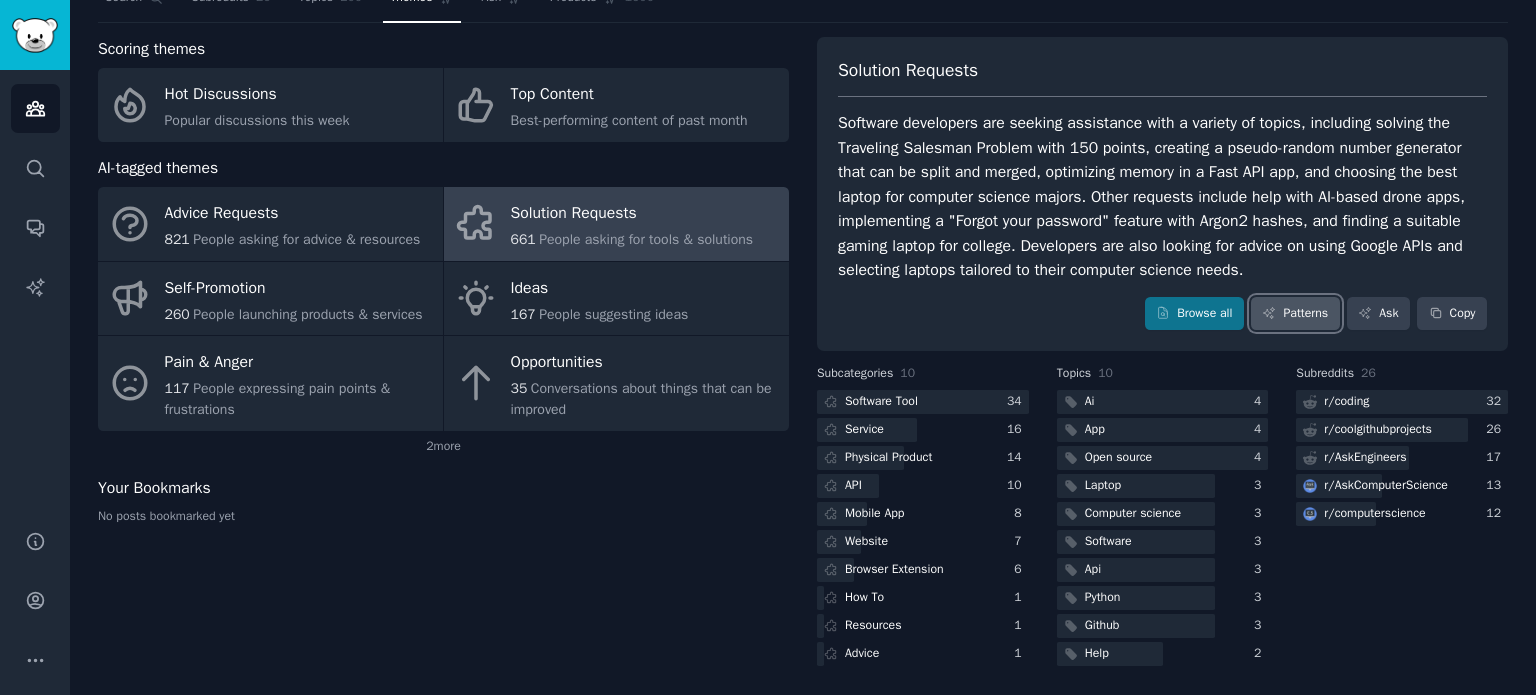 click on "Patterns" at bounding box center (1295, 314) 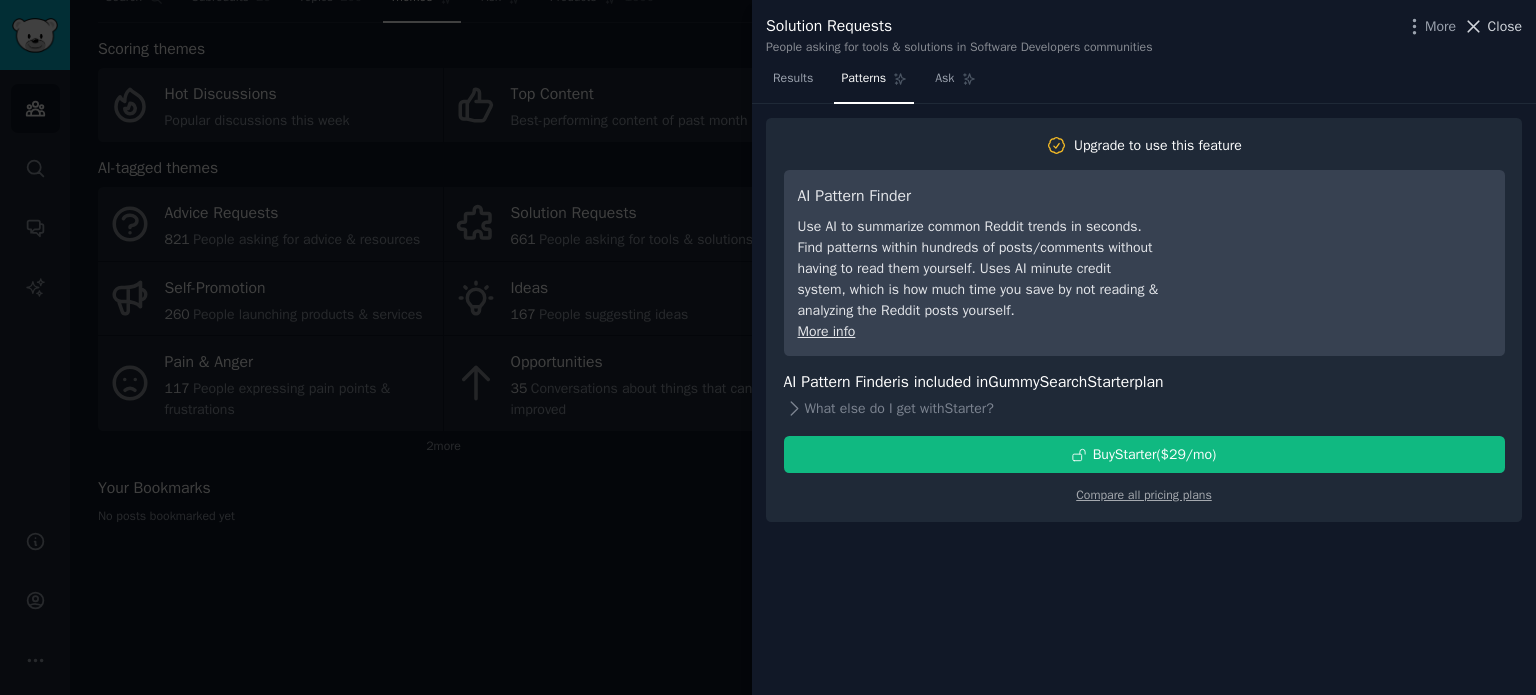 click 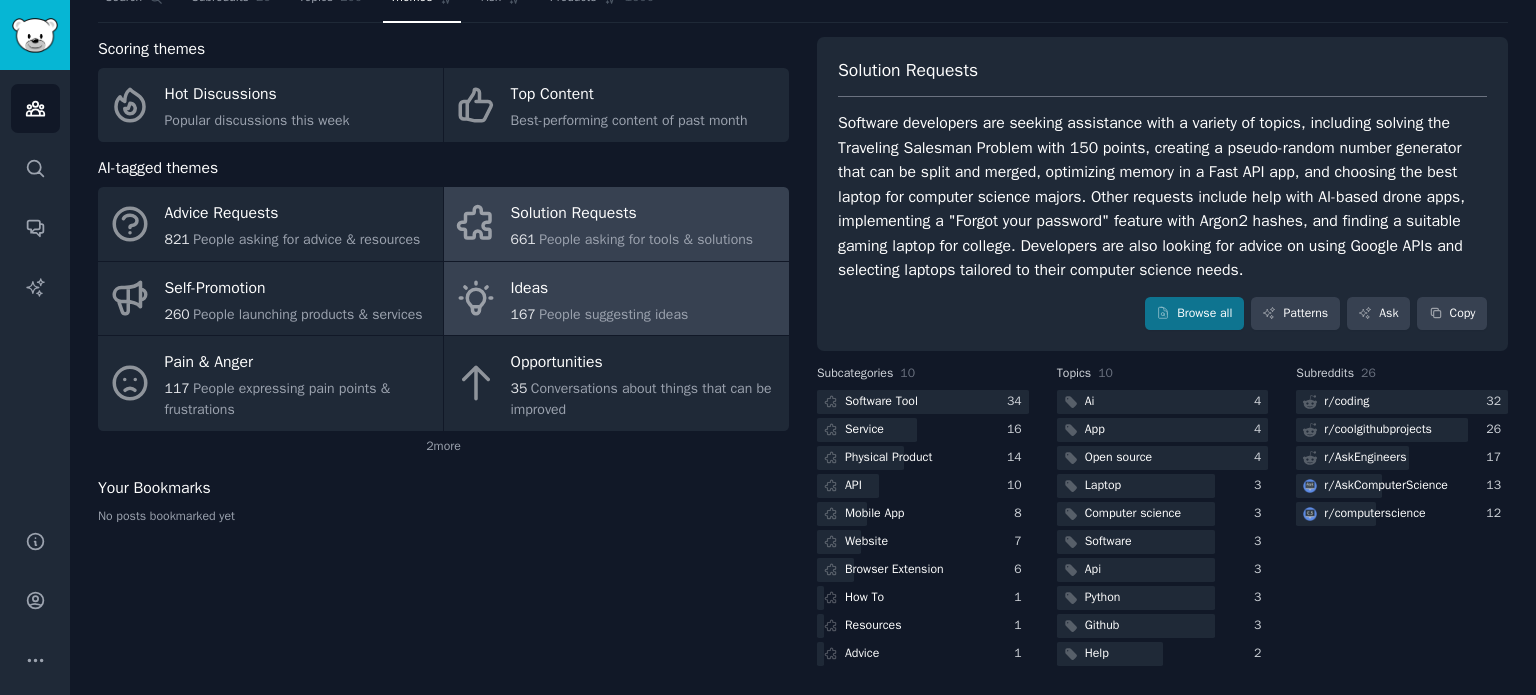 click on "People suggesting ideas" at bounding box center [613, 314] 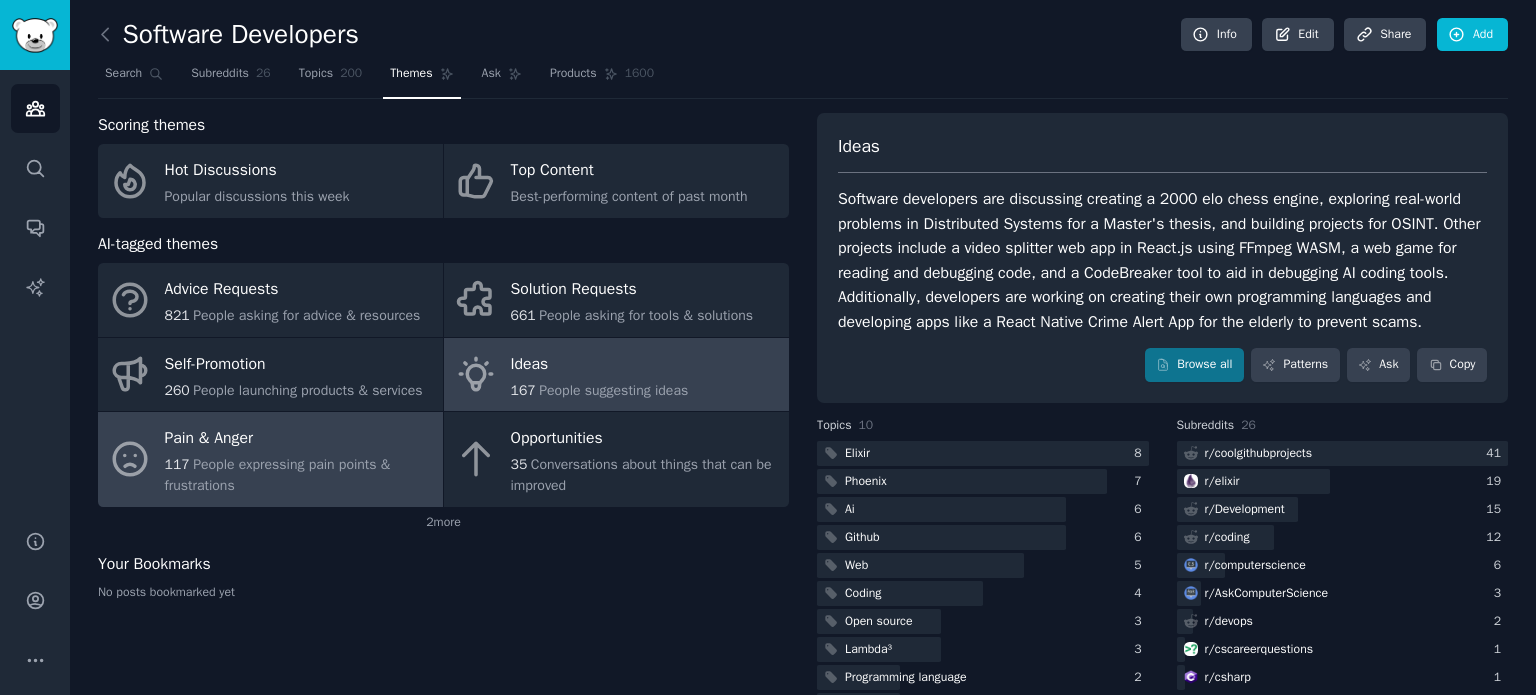 click on "Pain & Anger" at bounding box center [299, 439] 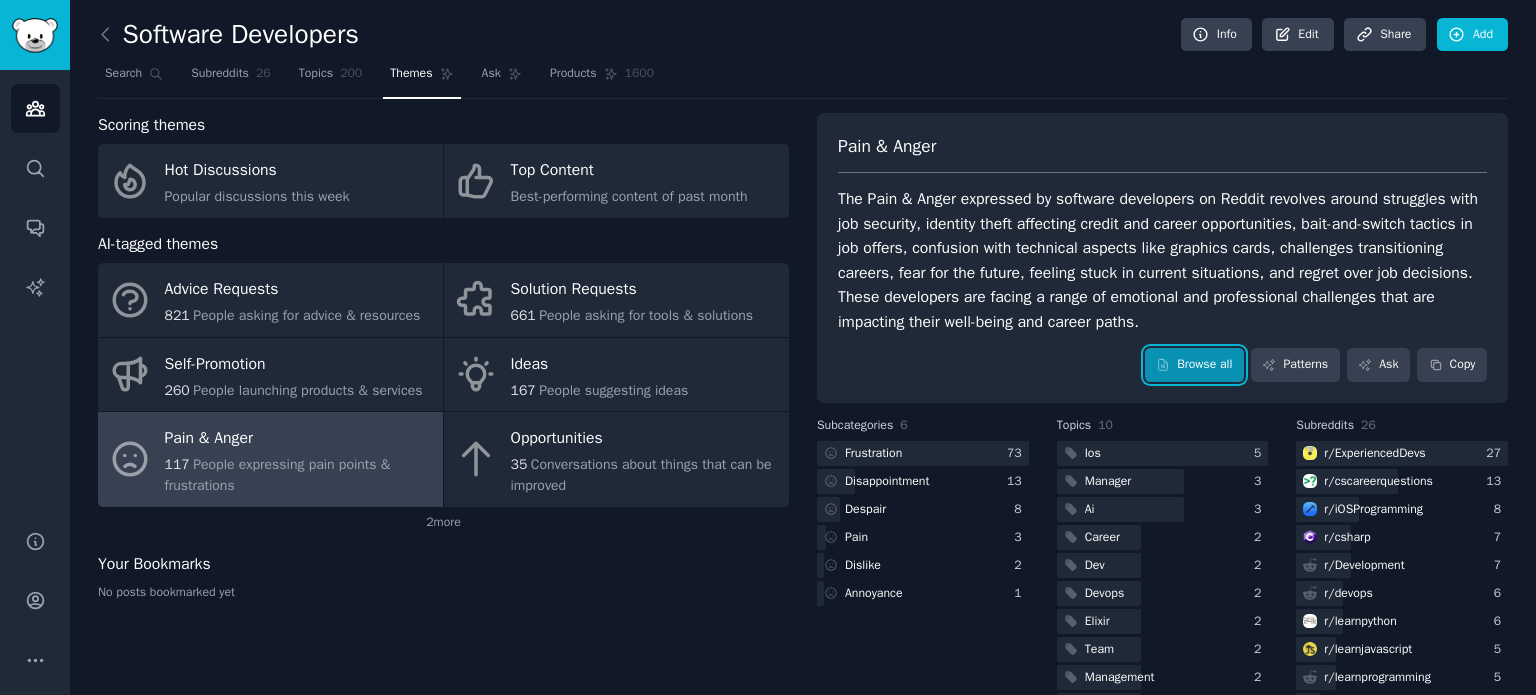 click on "Browse all" at bounding box center (1194, 365) 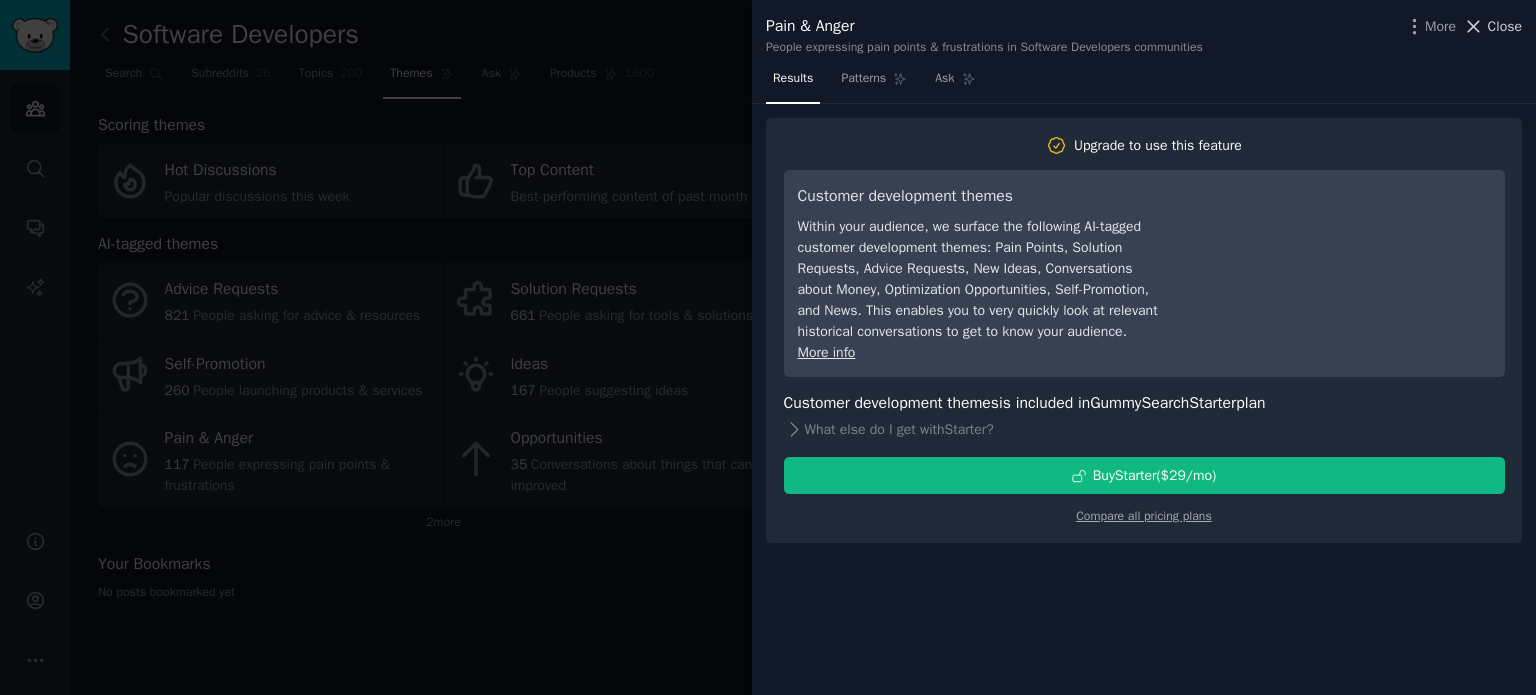 click on "Close" at bounding box center [1505, 26] 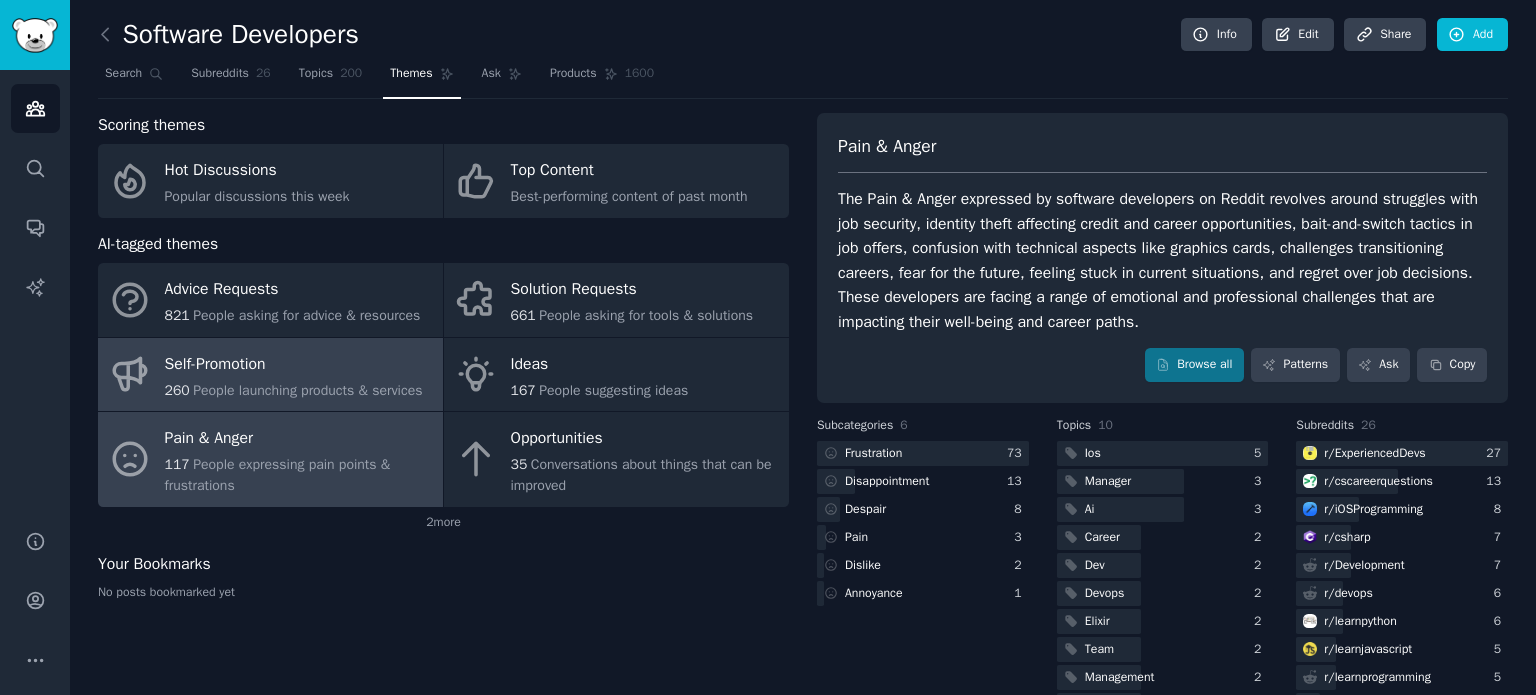 click on "People launching products & services" at bounding box center (307, 390) 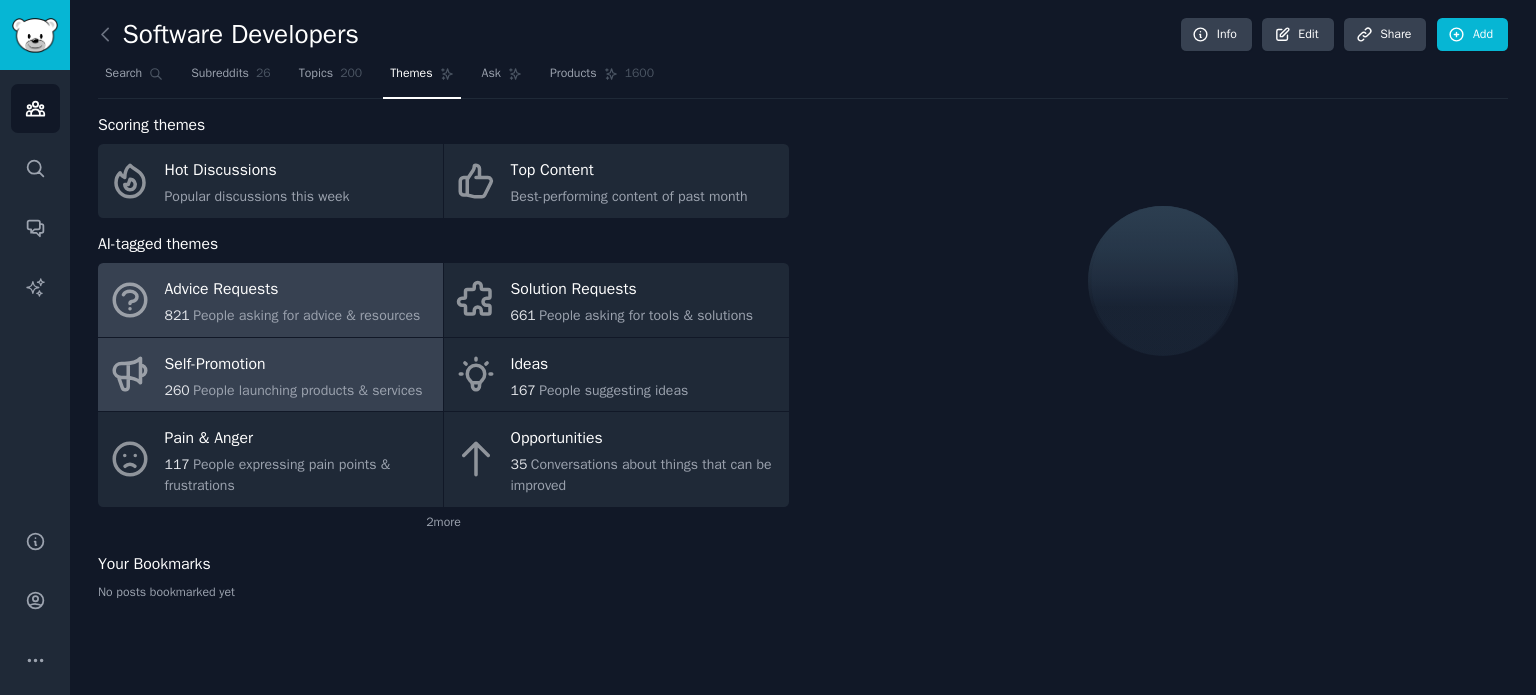click on "Advice Requests" at bounding box center (293, 290) 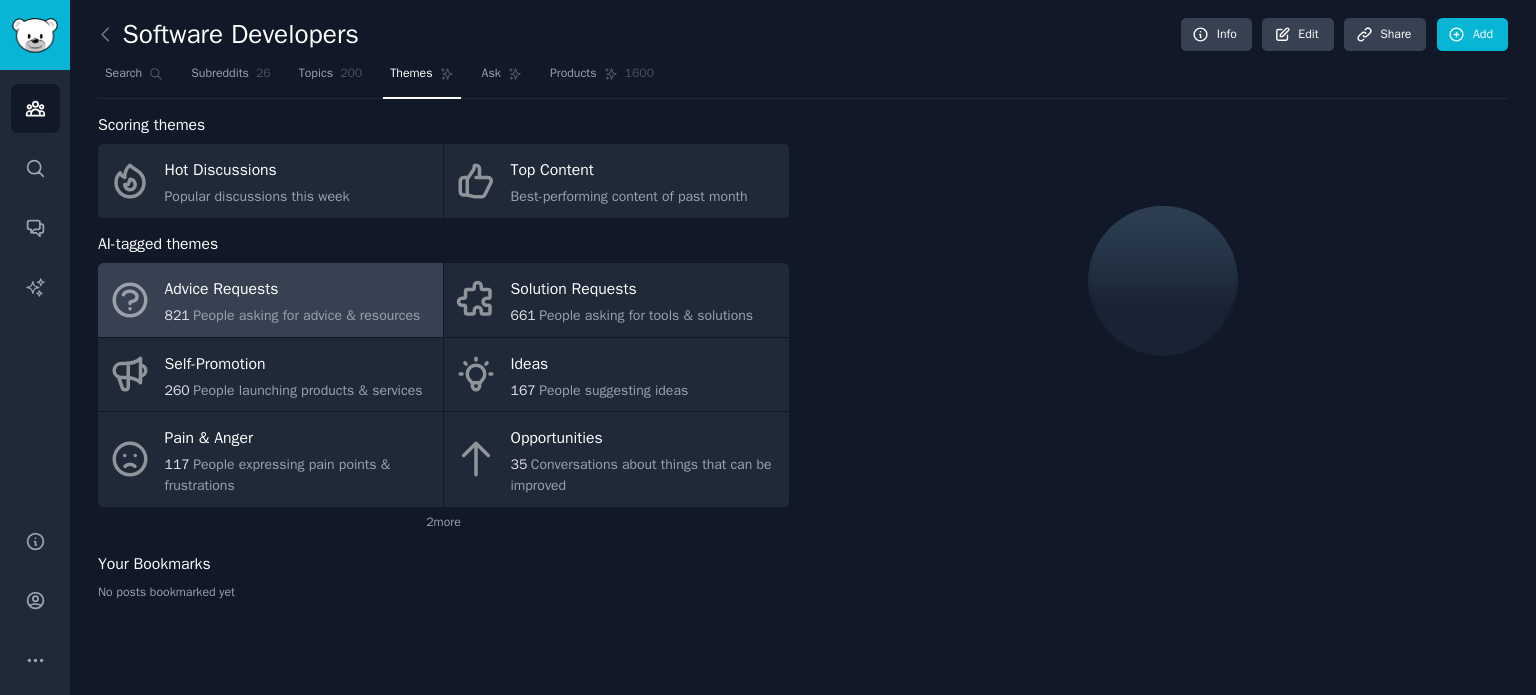click on "People asking for advice & resources" at bounding box center [306, 315] 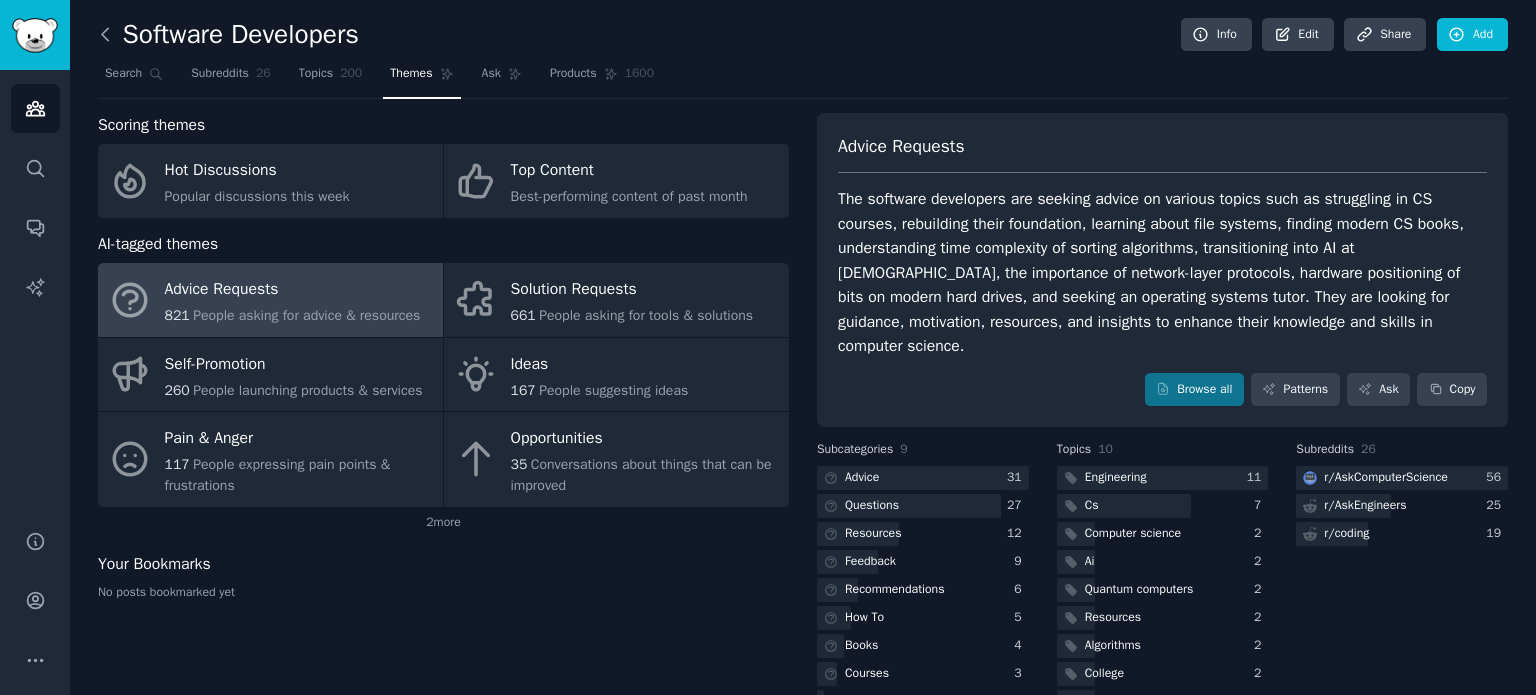 click 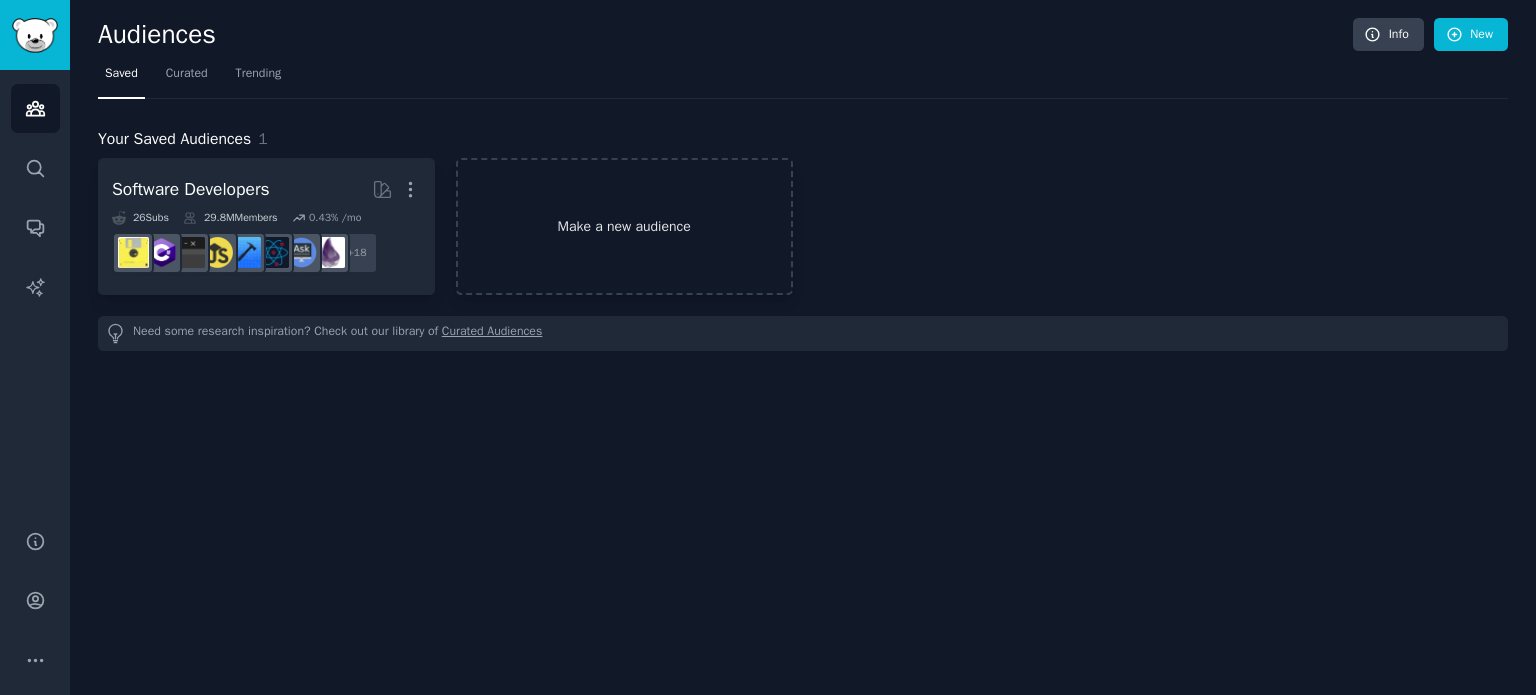 click on "Make a new audience" at bounding box center (624, 226) 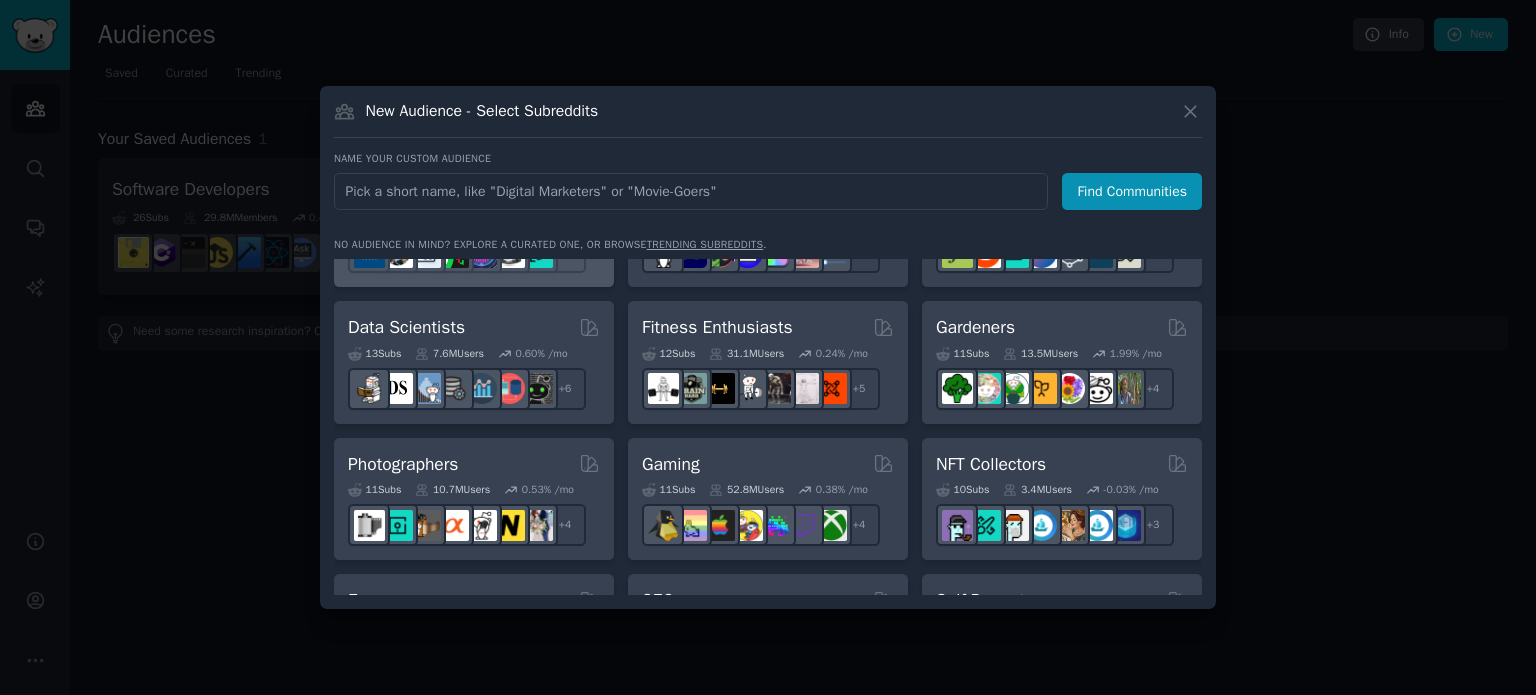 scroll, scrollTop: 500, scrollLeft: 0, axis: vertical 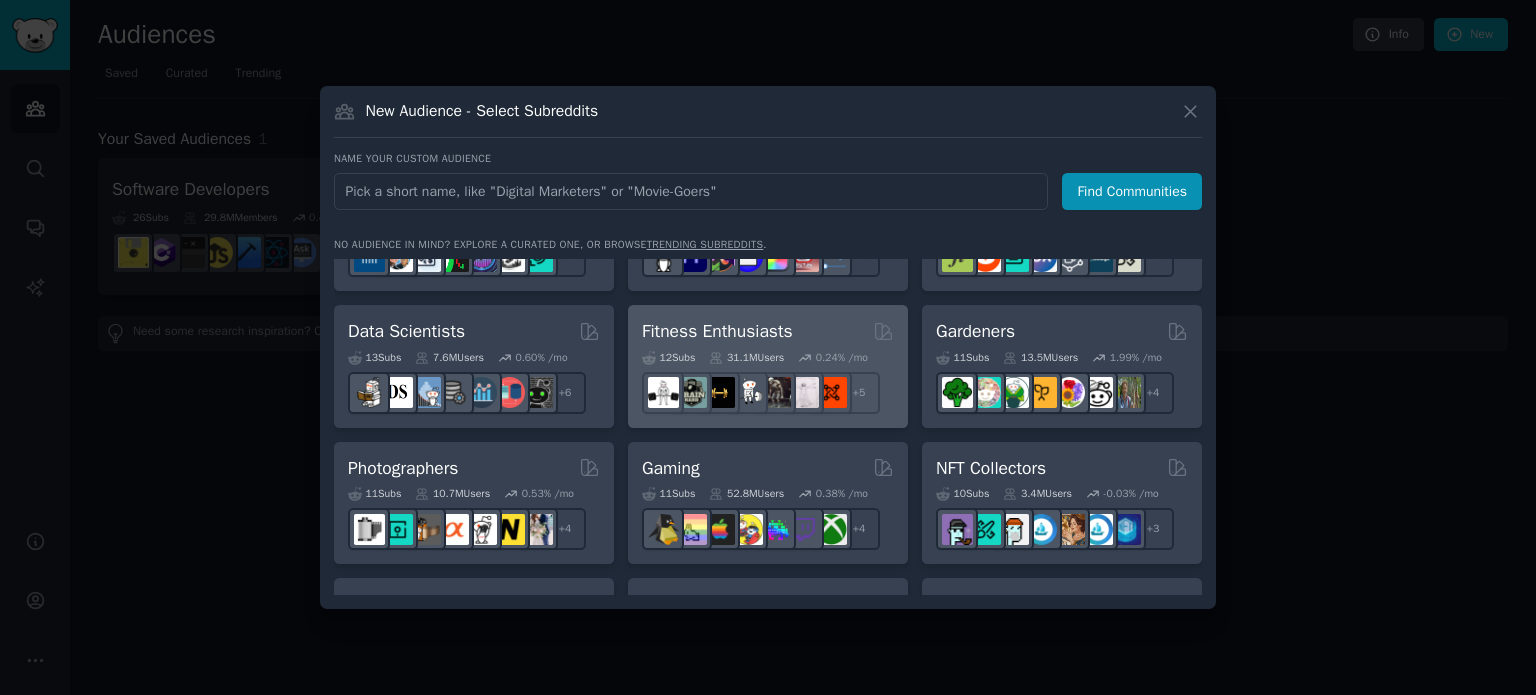 click on "Fitness Enthusiasts" at bounding box center [768, 331] 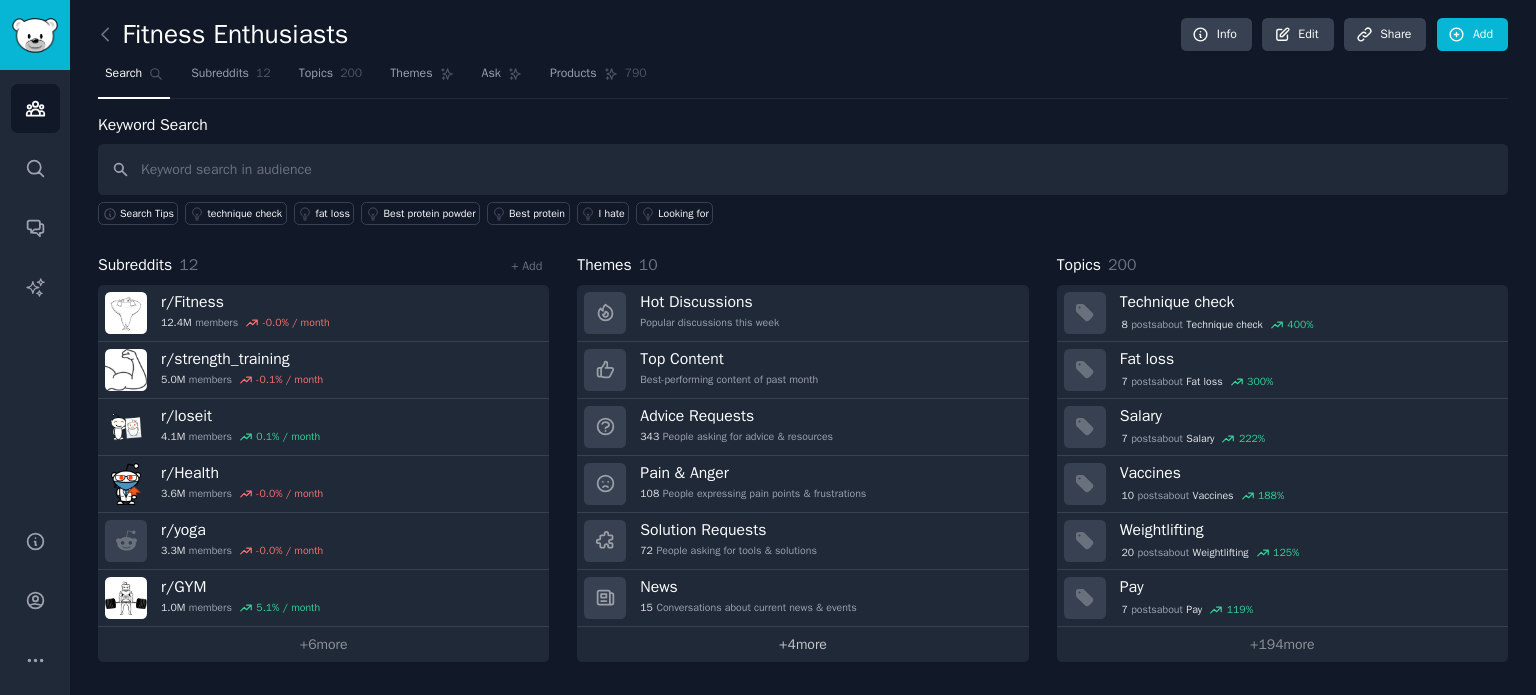 click on "+  4  more" at bounding box center (802, 644) 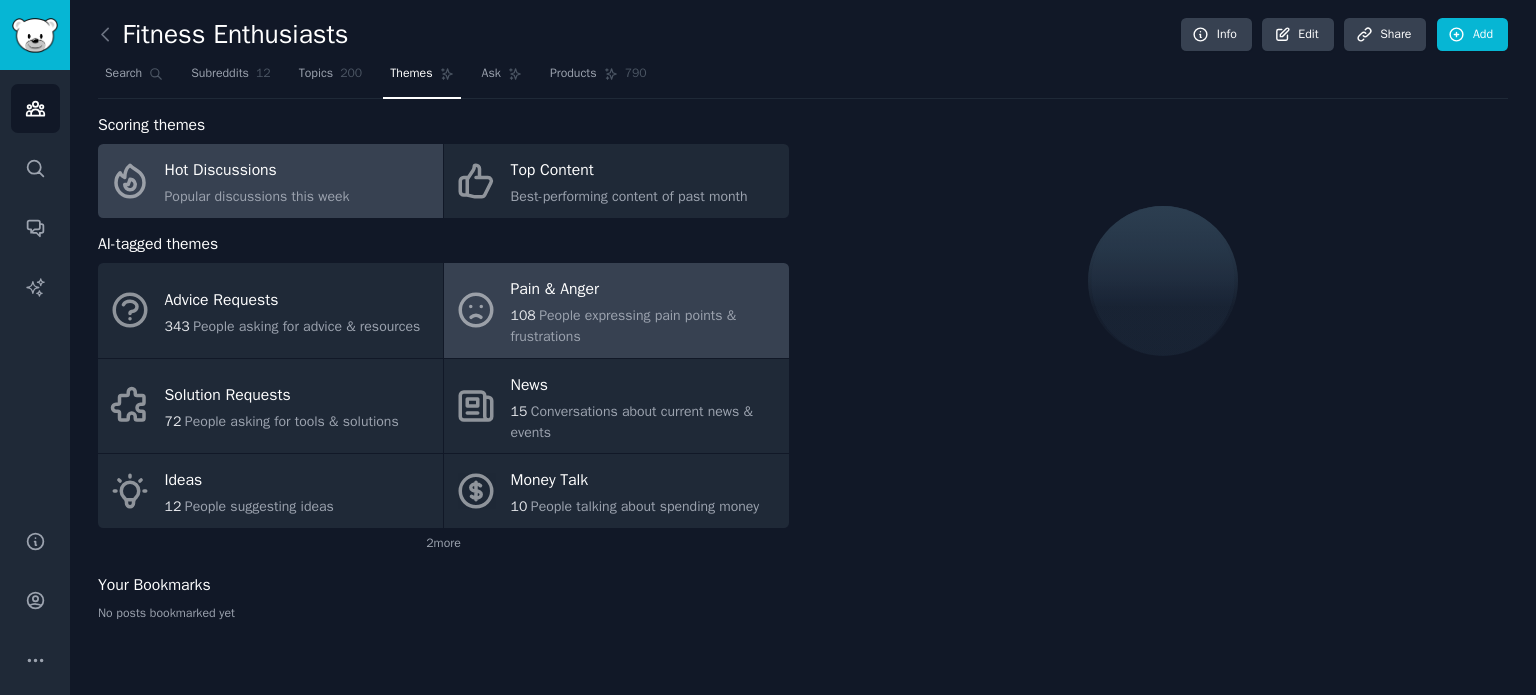 click on "Pain & Anger 108 People expressing pain points & frustrations" at bounding box center (616, 310) 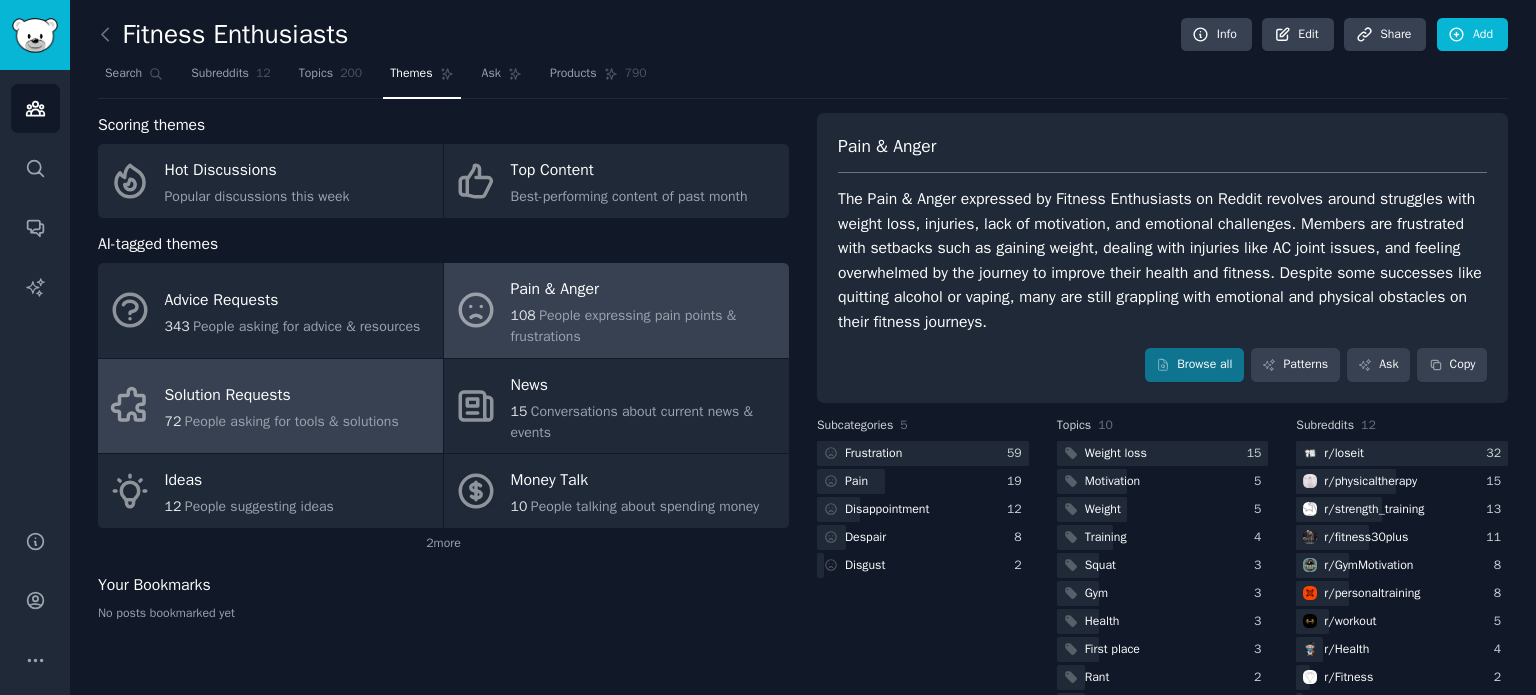 click on "People asking for tools & solutions" at bounding box center (292, 421) 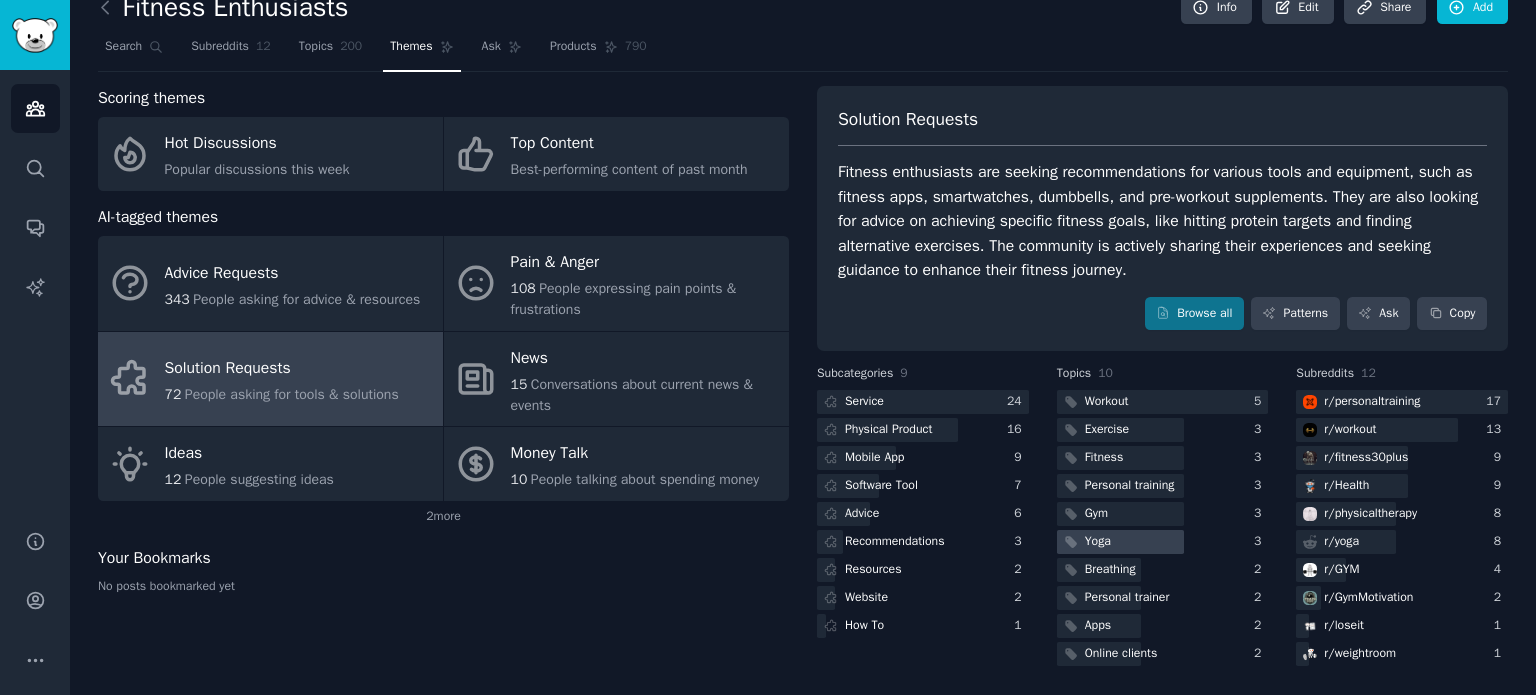 scroll, scrollTop: 28, scrollLeft: 0, axis: vertical 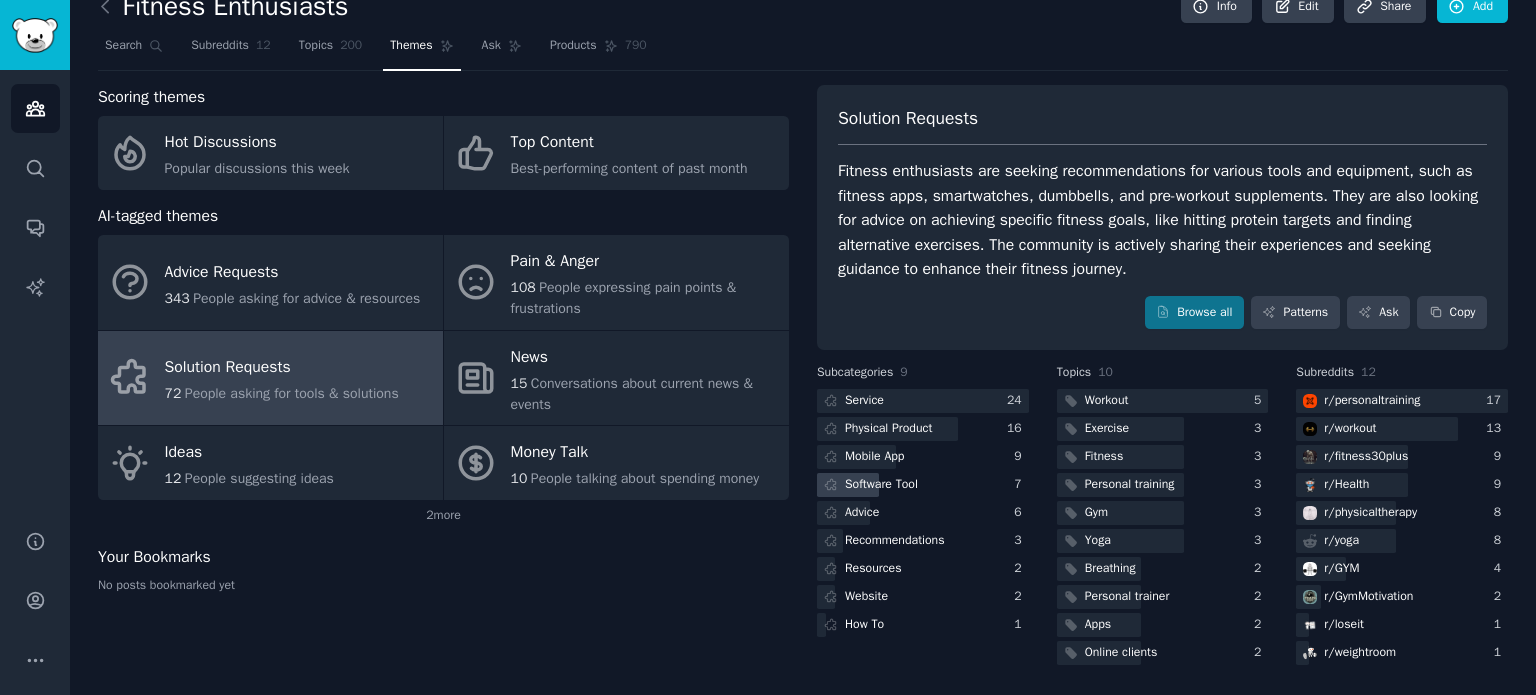 click on "Software Tool" at bounding box center (881, 485) 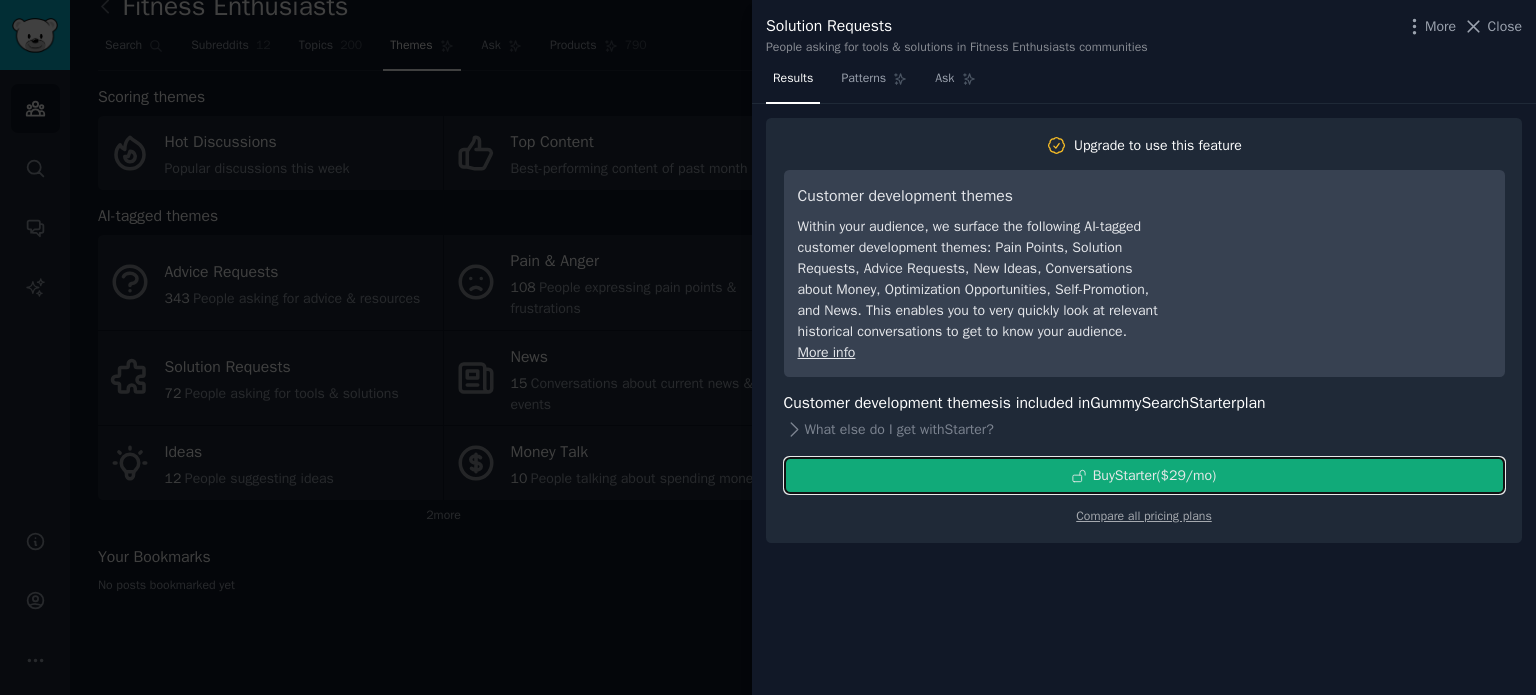 click on "Buy  Starter  ($ 29 /mo )" at bounding box center [1155, 475] 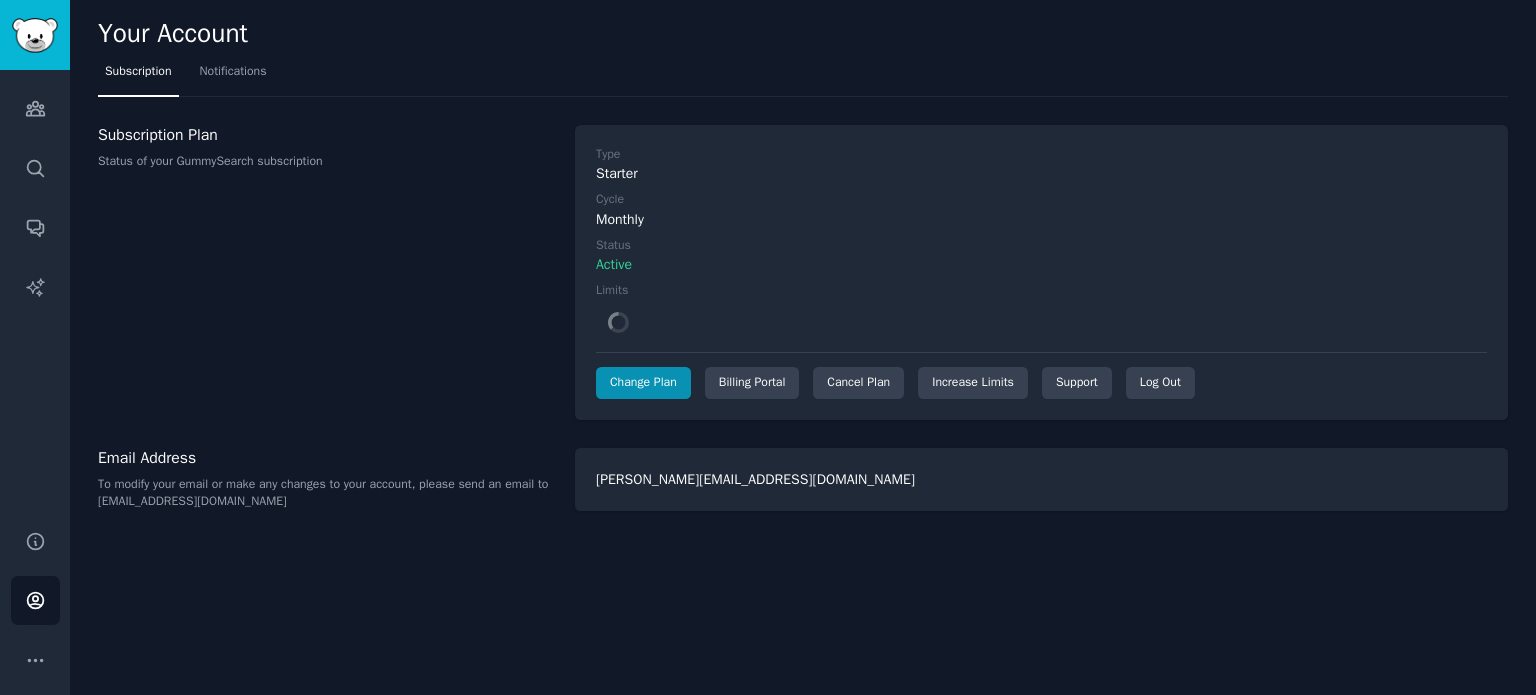 scroll, scrollTop: 0, scrollLeft: 0, axis: both 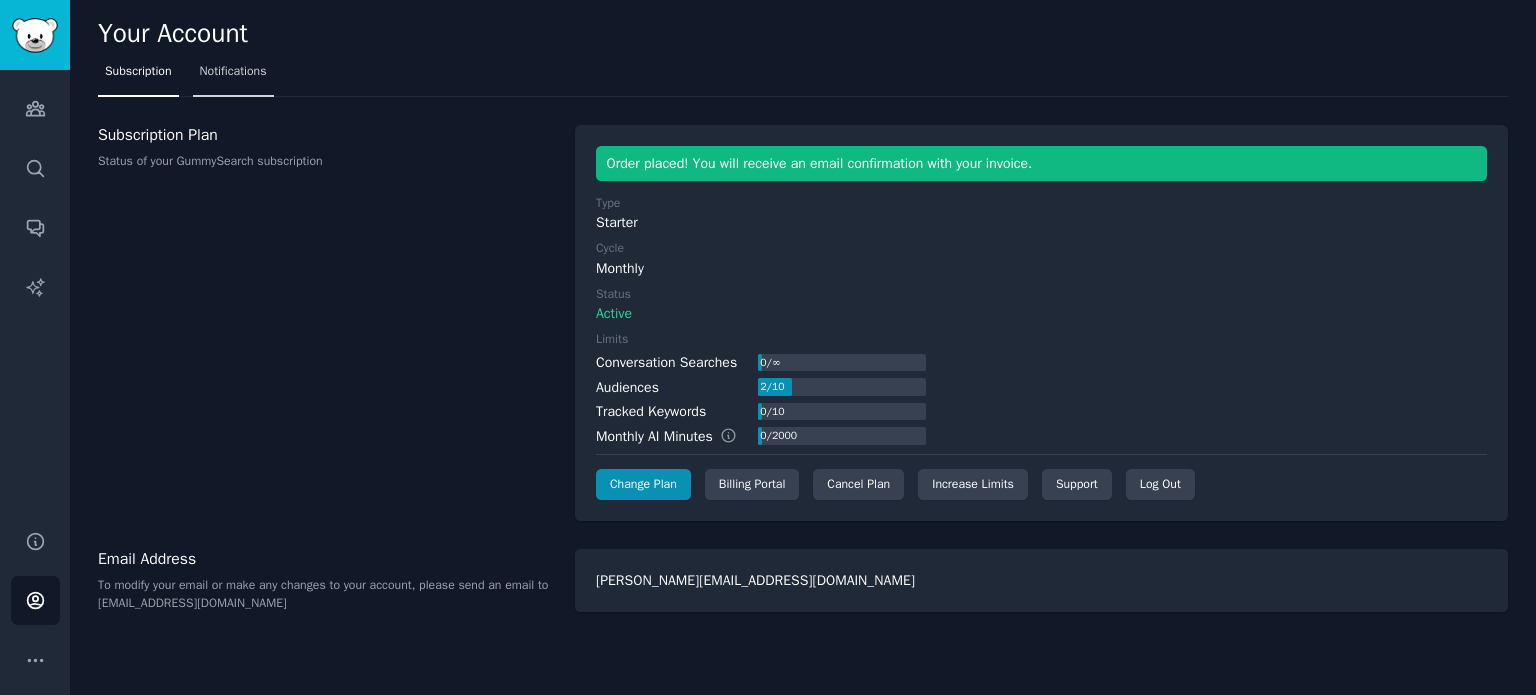 click on "Notifications" at bounding box center (233, 72) 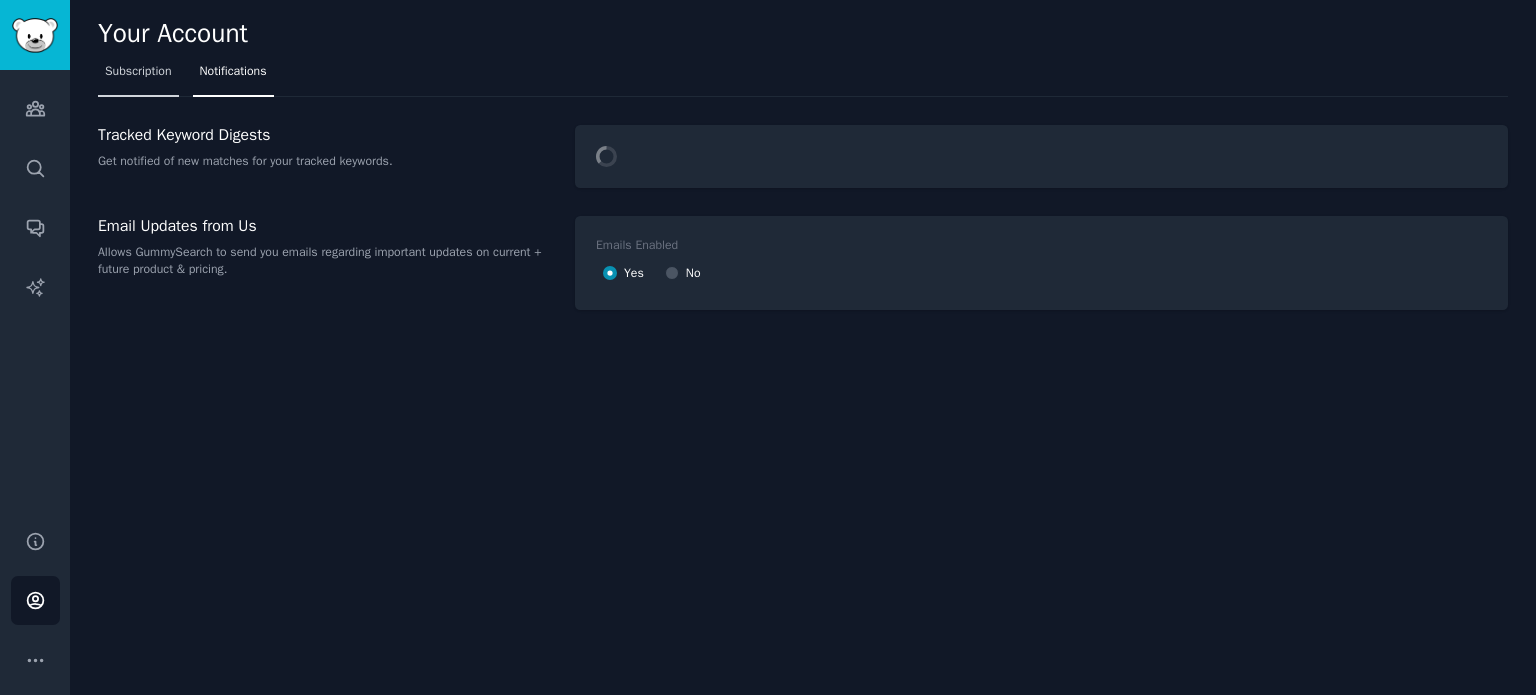 click on "Subscription" at bounding box center [138, 76] 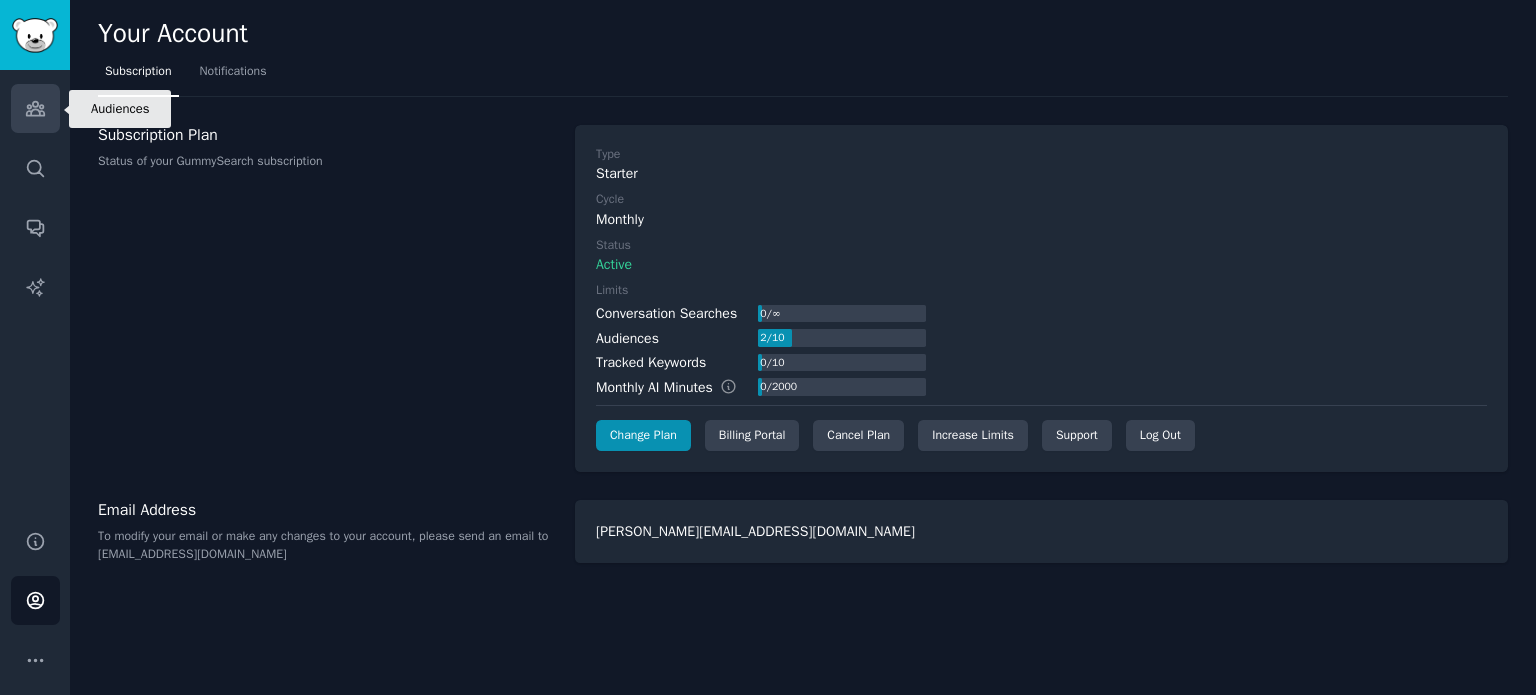 click 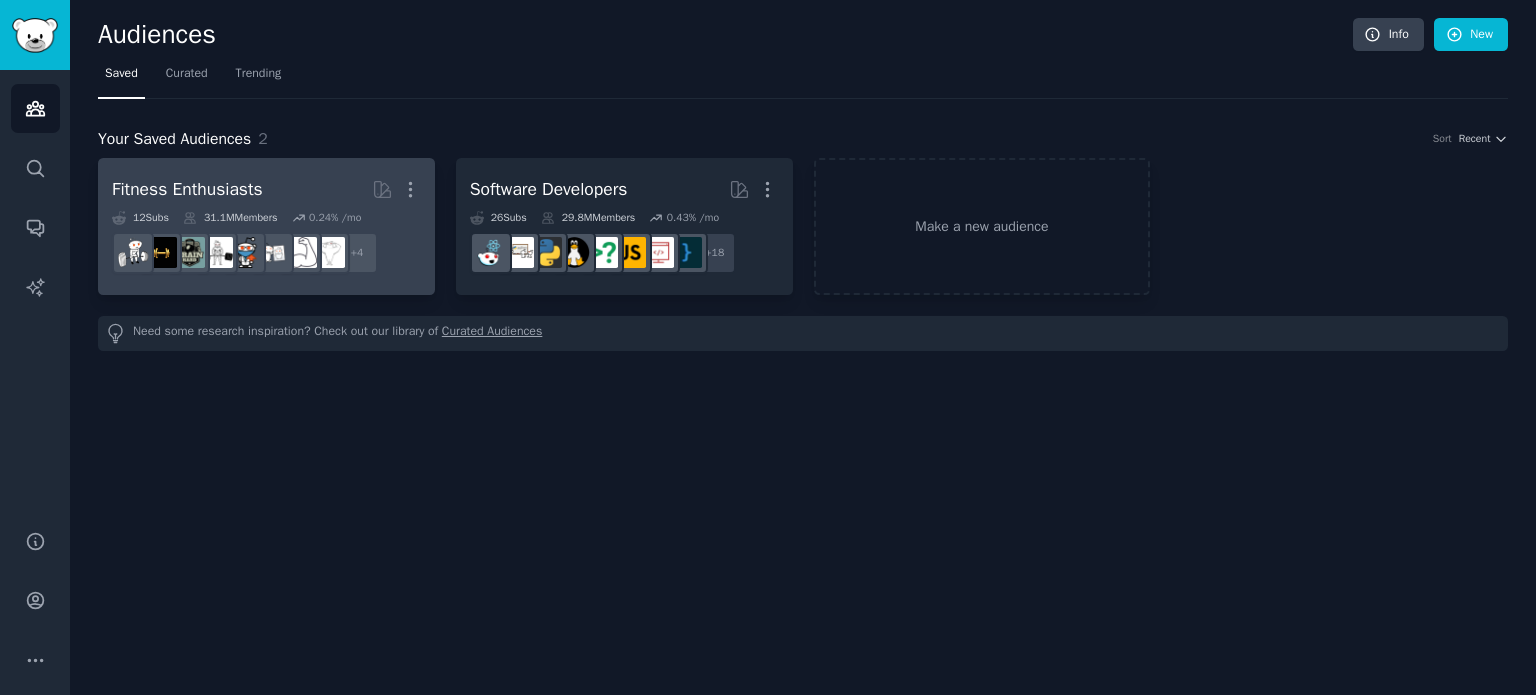 click on "Fitness Enthusiasts Curated by GummySearch More" at bounding box center (266, 189) 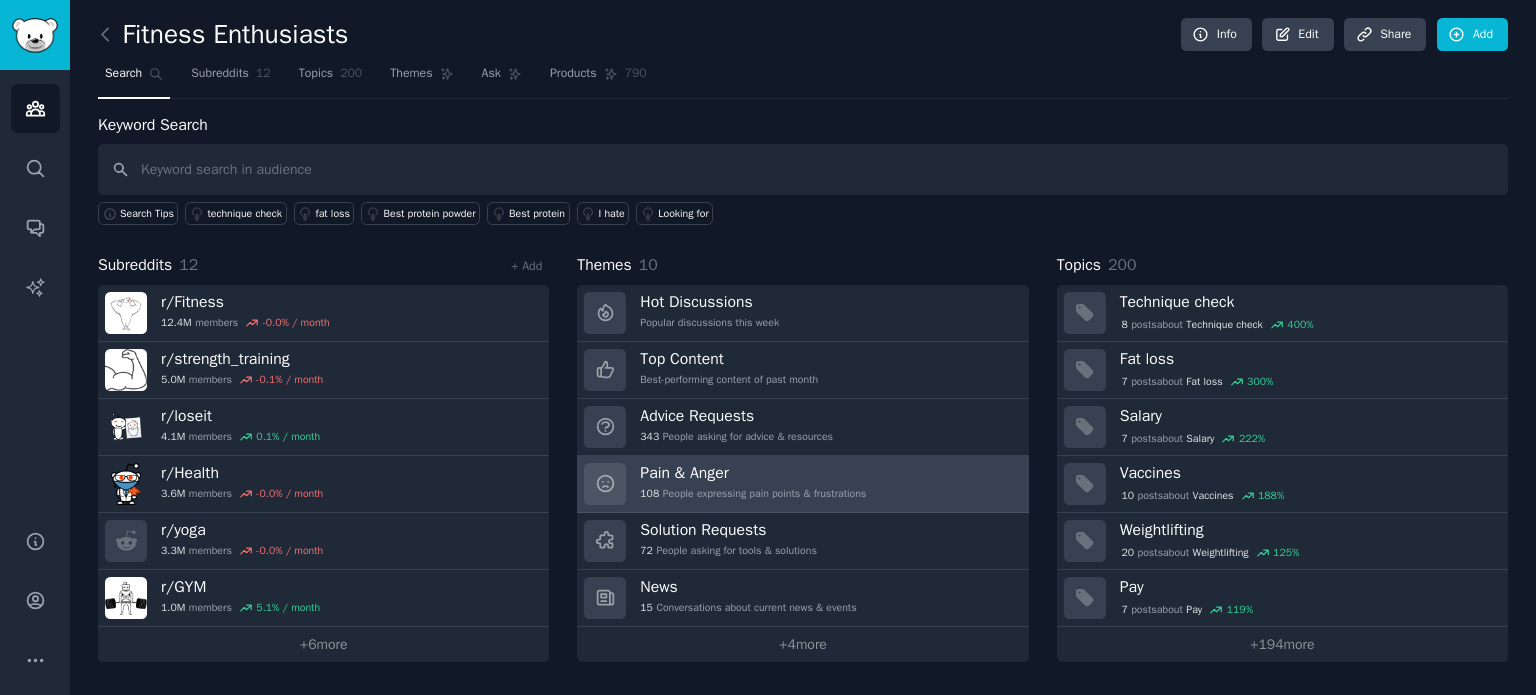 click on "108 People expressing pain points & frustrations" at bounding box center [753, 494] 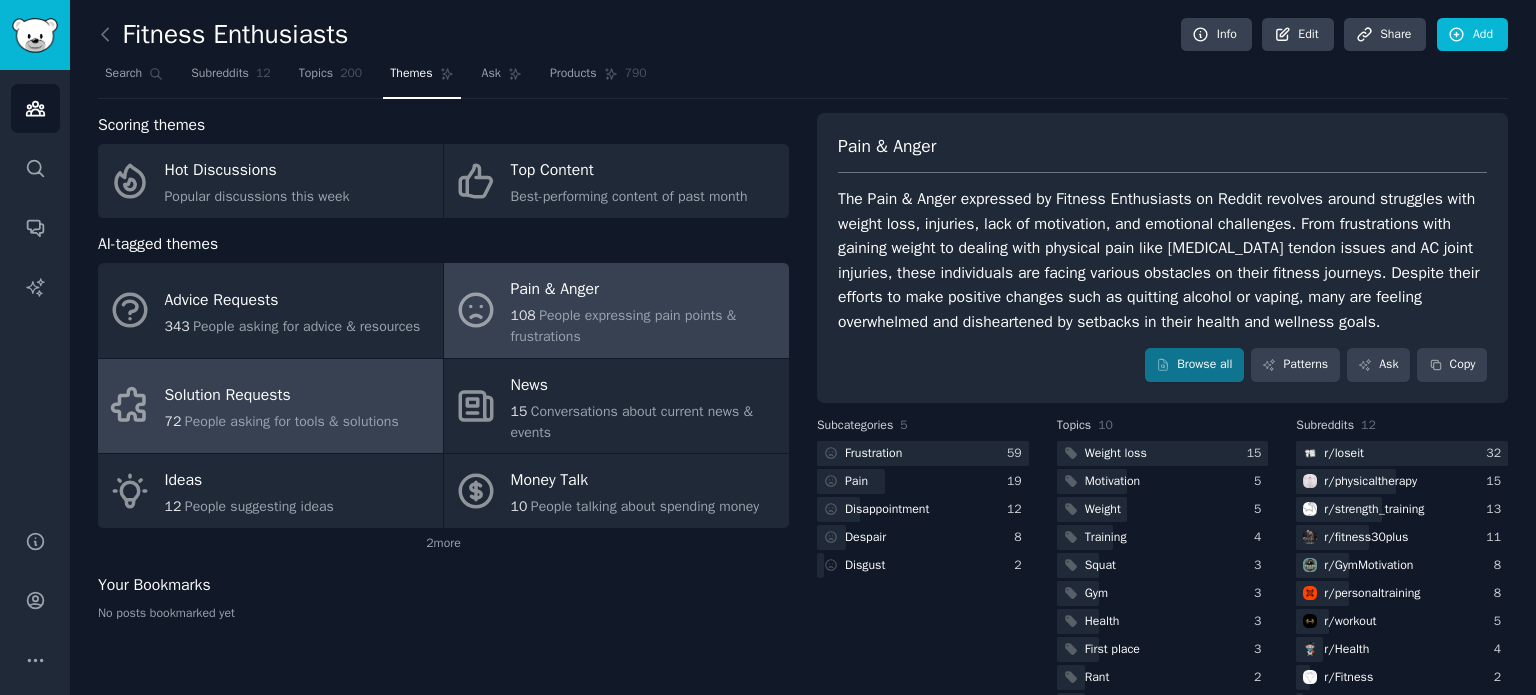 click on "Solution Requests" at bounding box center (282, 396) 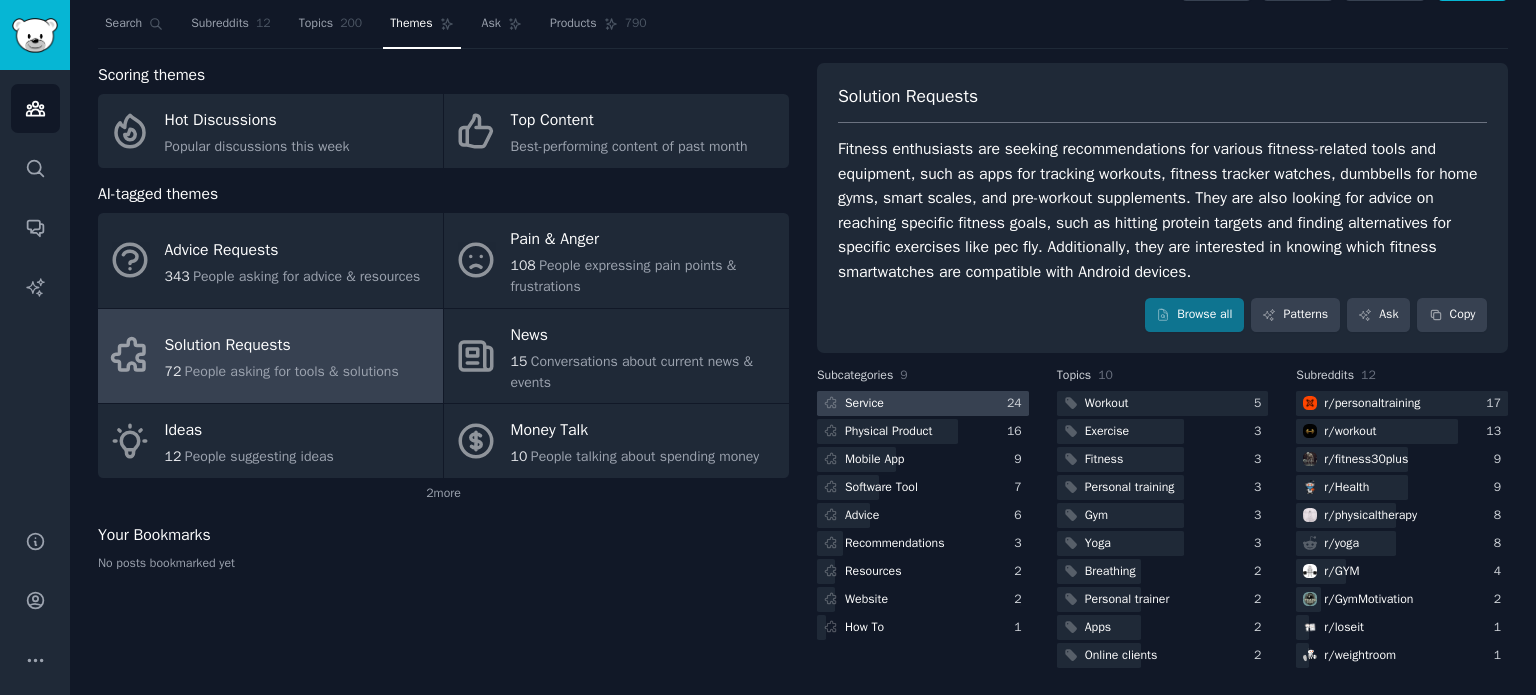 scroll, scrollTop: 52, scrollLeft: 0, axis: vertical 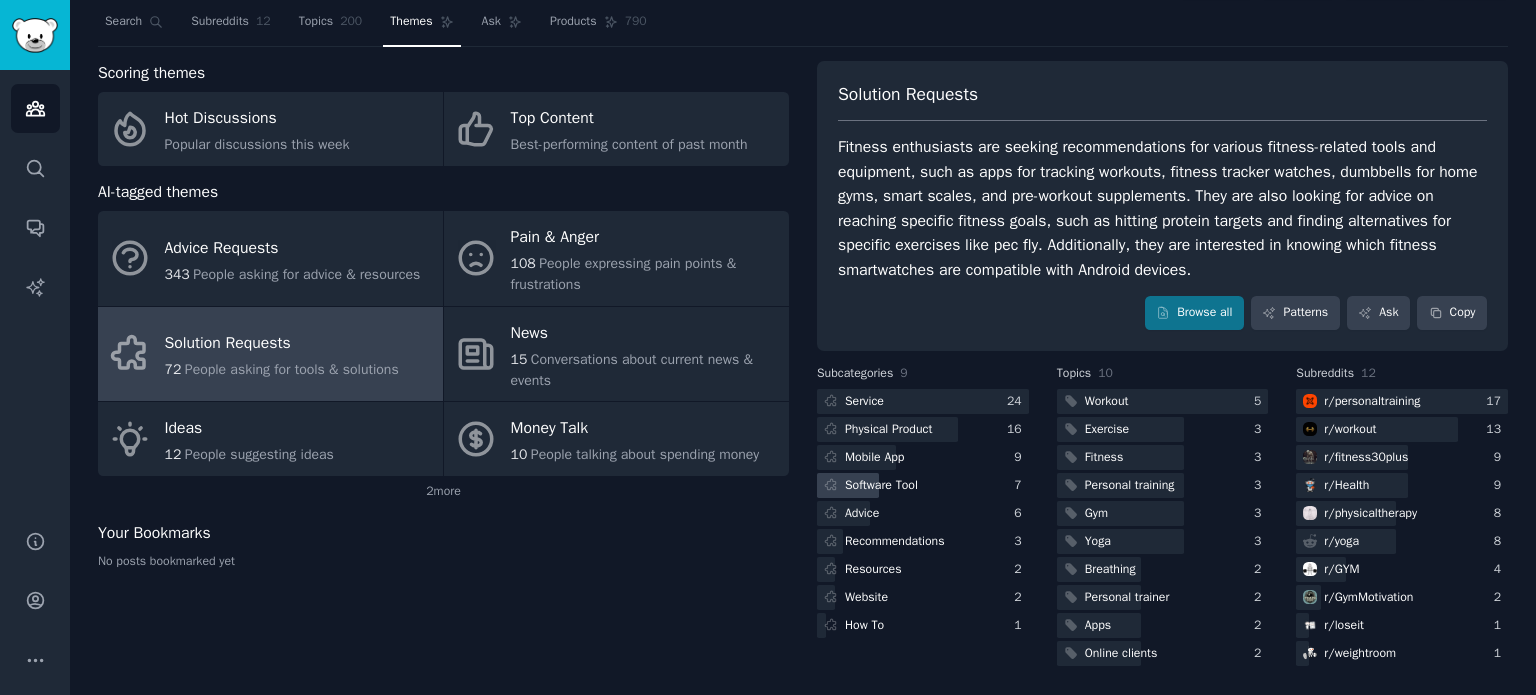 click on "Software Tool" at bounding box center [881, 486] 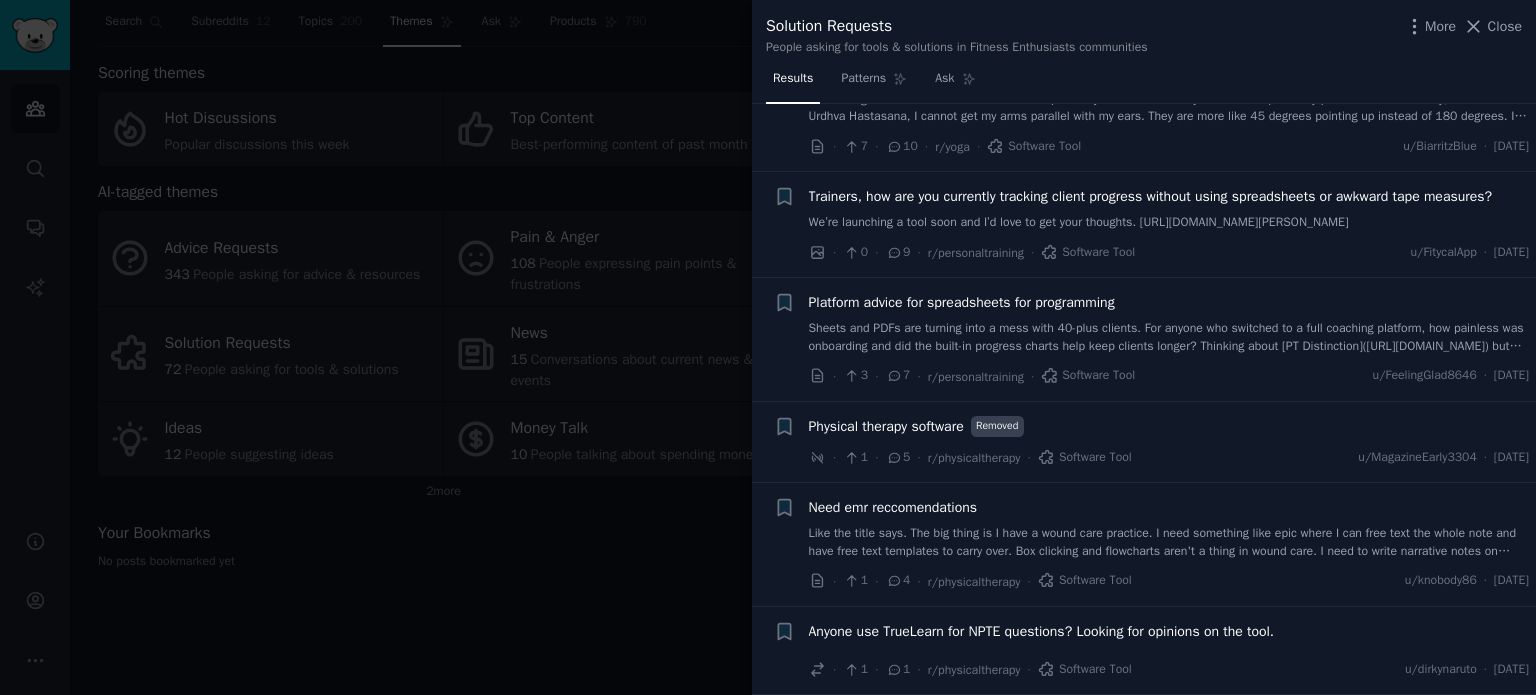 scroll, scrollTop: 225, scrollLeft: 0, axis: vertical 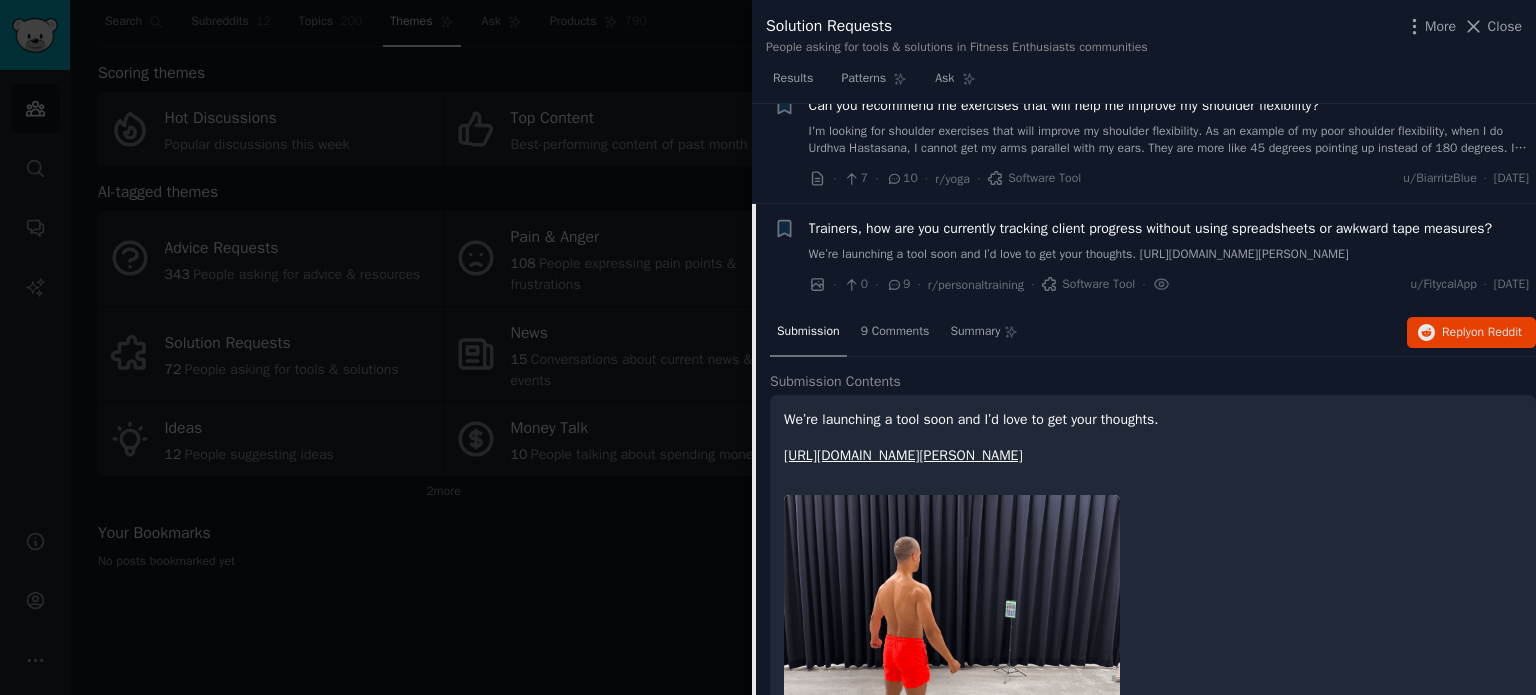 click on "Trainers, how are you currently tracking client progress without using spreadsheets or awkward tape measures?" at bounding box center (1151, 228) 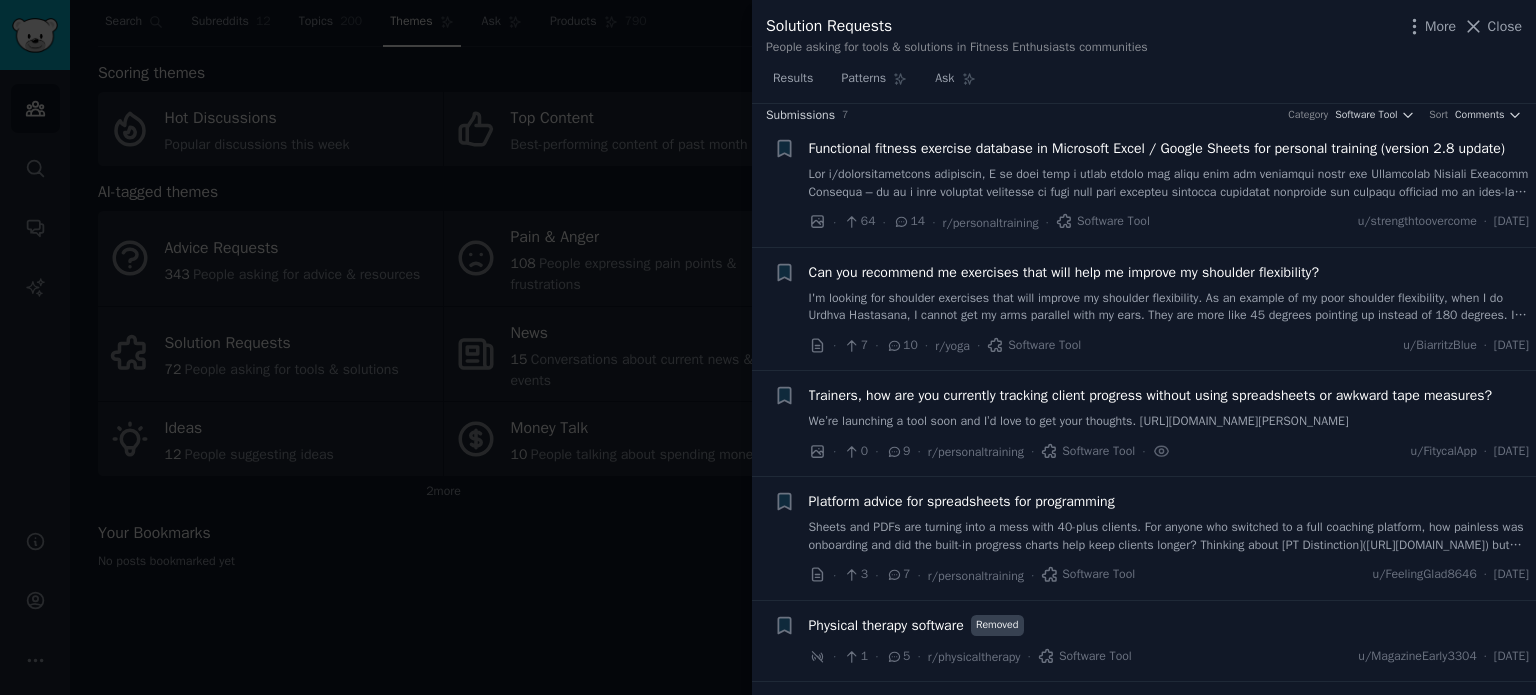 scroll, scrollTop: 0, scrollLeft: 0, axis: both 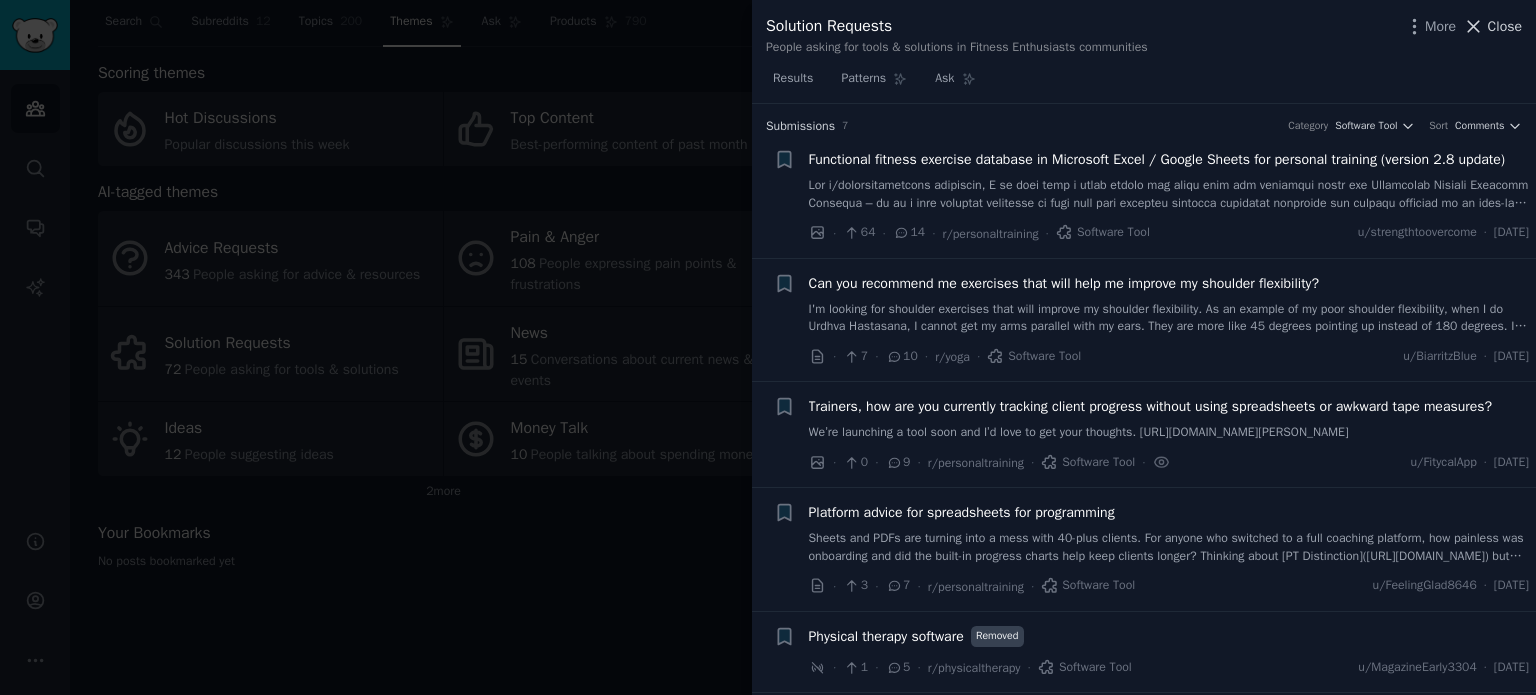 click 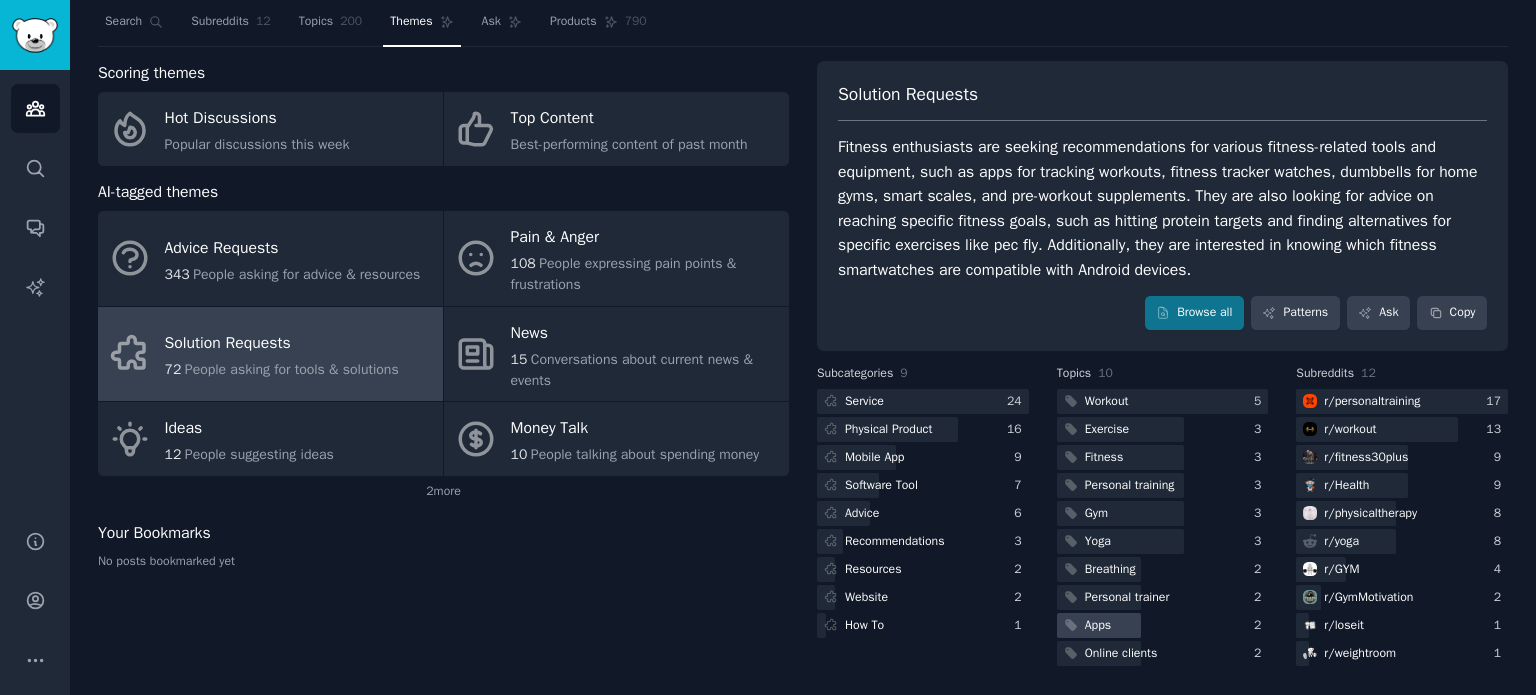 click on "Apps" at bounding box center [1098, 626] 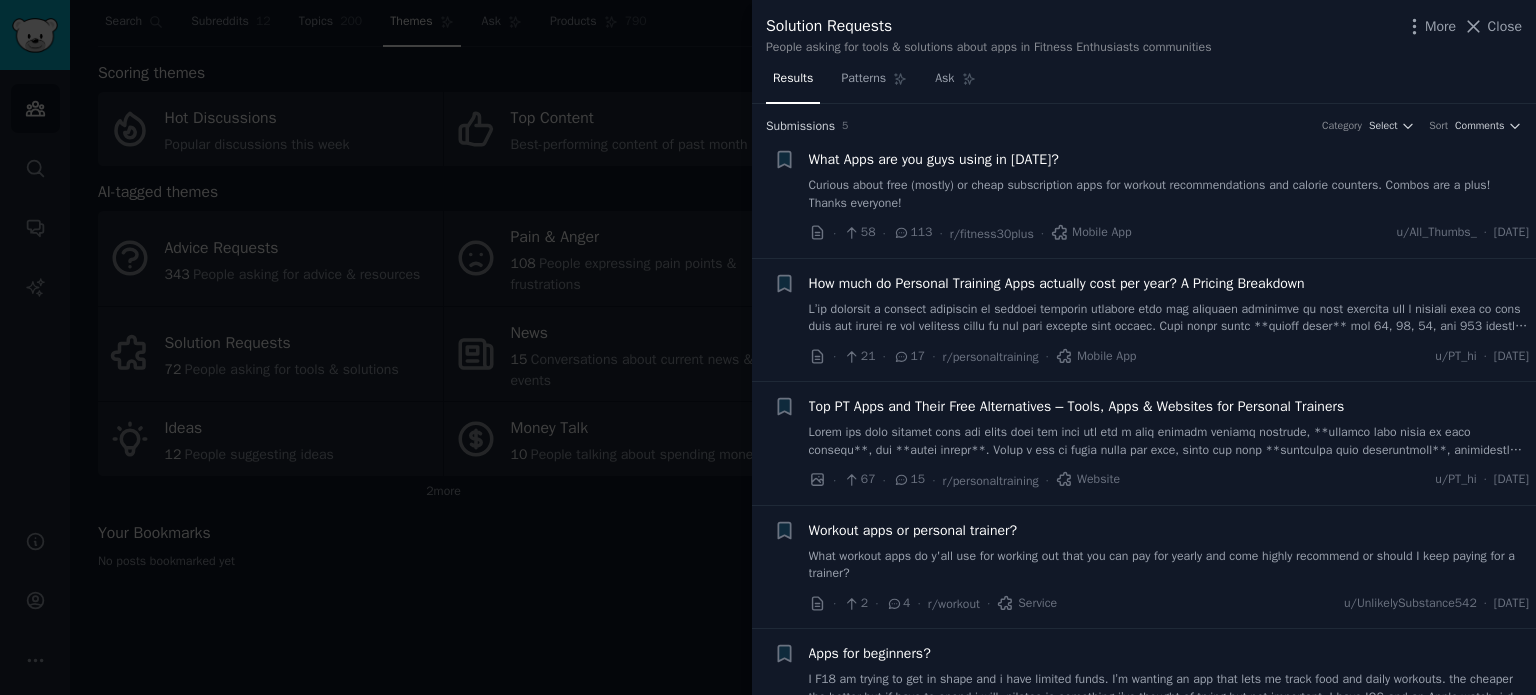 click on "Curious about free (mostly) or cheap subscription apps for workout recommendations and calorie counters. Combos are a plus! Thanks everyone!" at bounding box center [1169, 194] 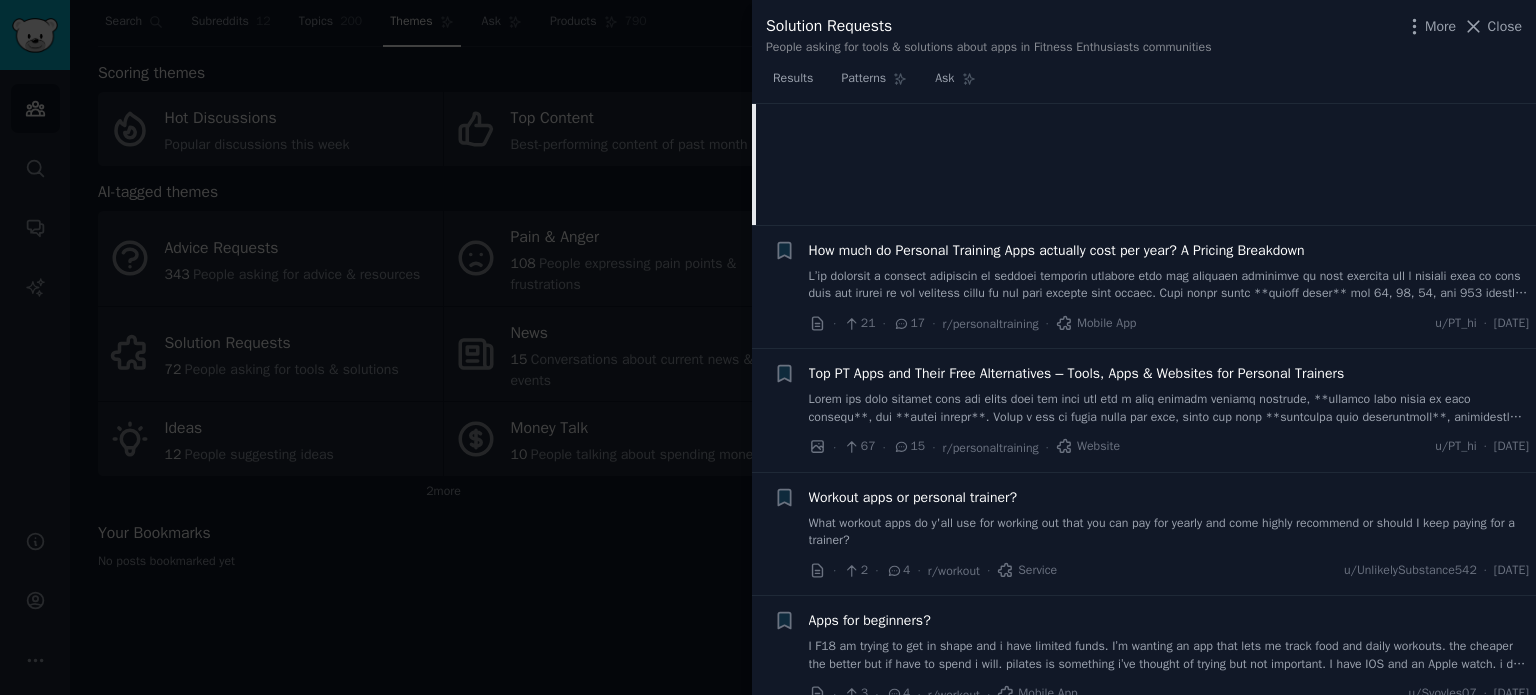 scroll, scrollTop: 356, scrollLeft: 0, axis: vertical 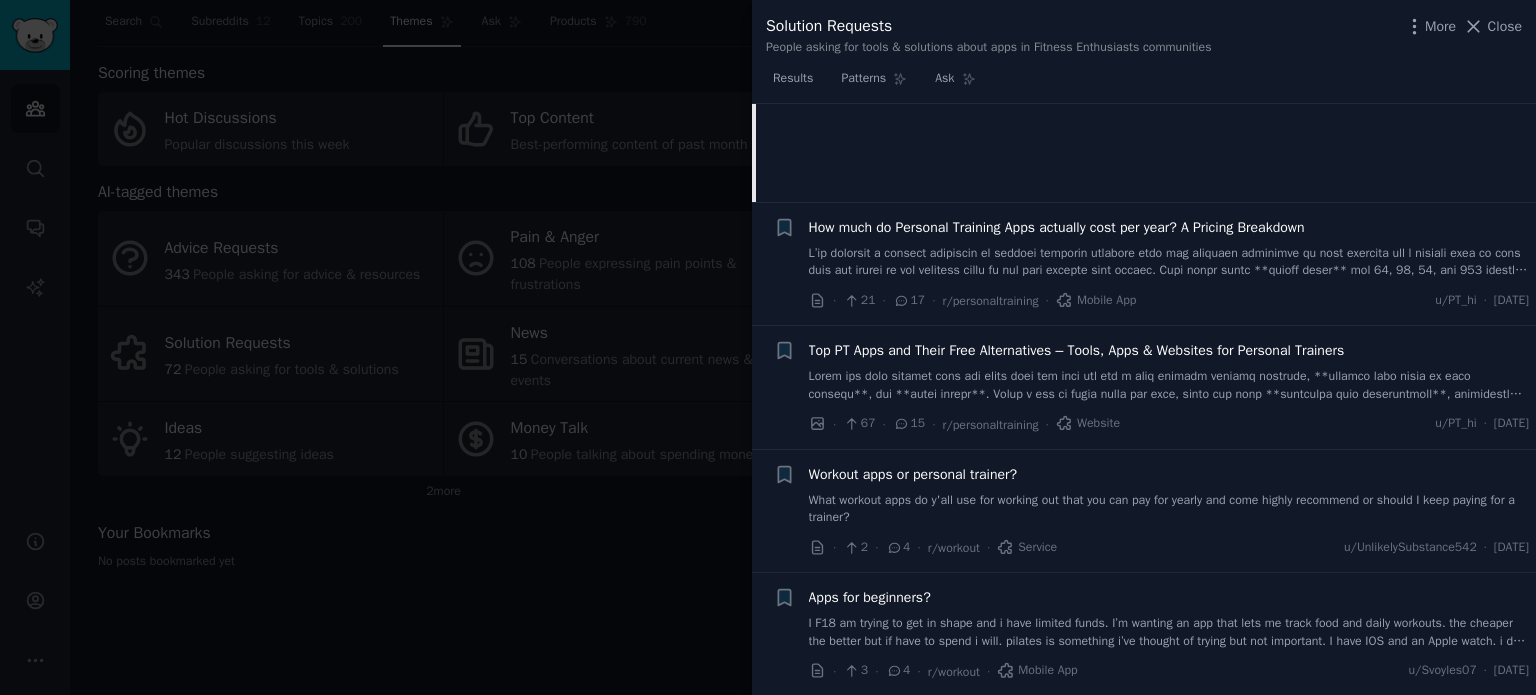 click on "Top PT Apps and Their Free Alternatives – Tools, Apps & Websites for Personal Trainers" at bounding box center (1077, 350) 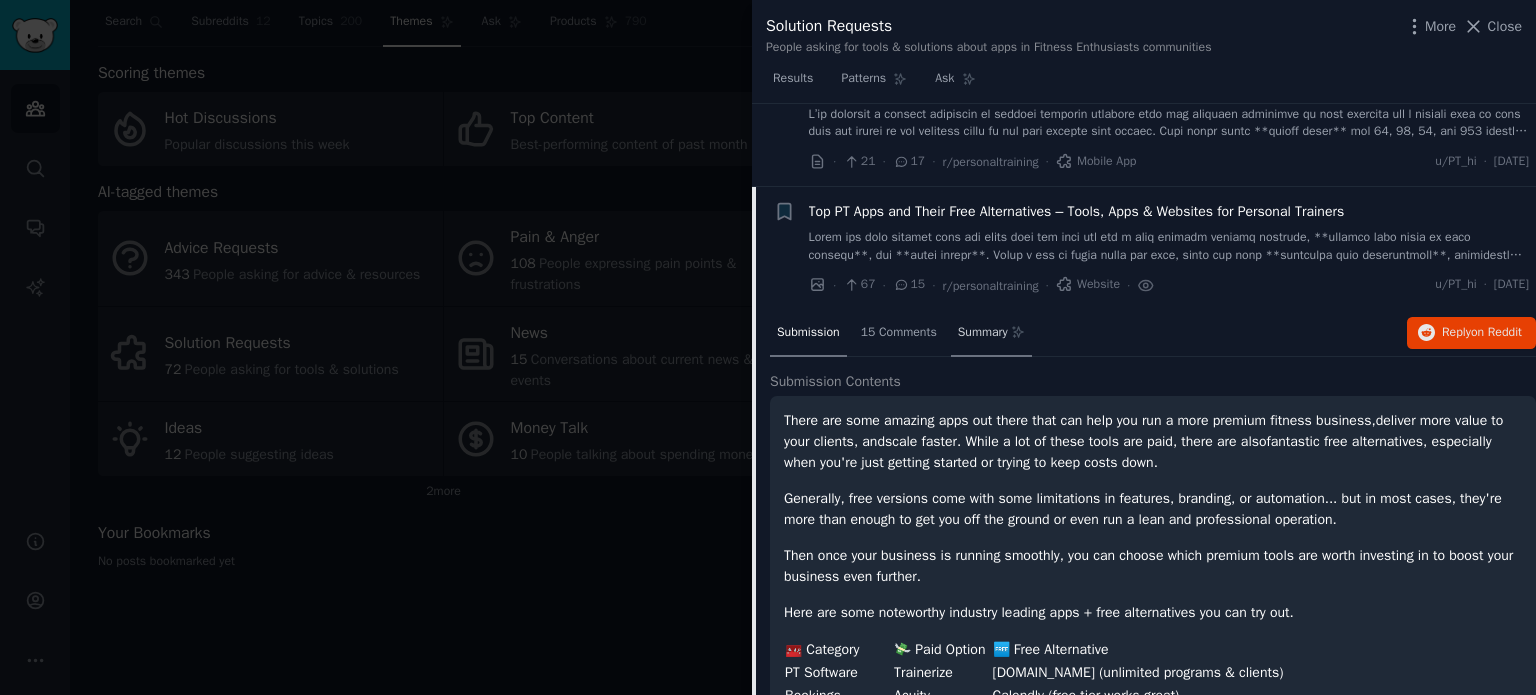 scroll, scrollTop: 168, scrollLeft: 0, axis: vertical 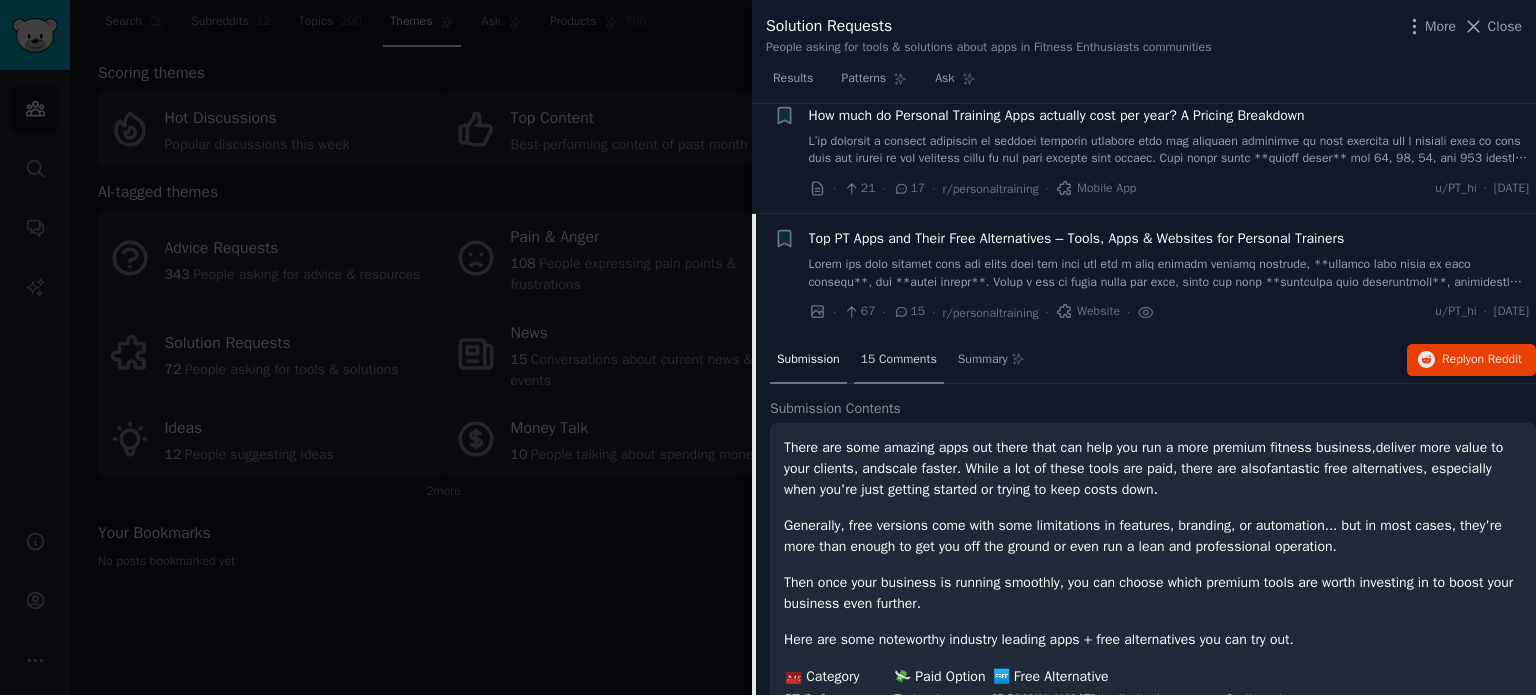 click on "15 Comments" at bounding box center [899, 360] 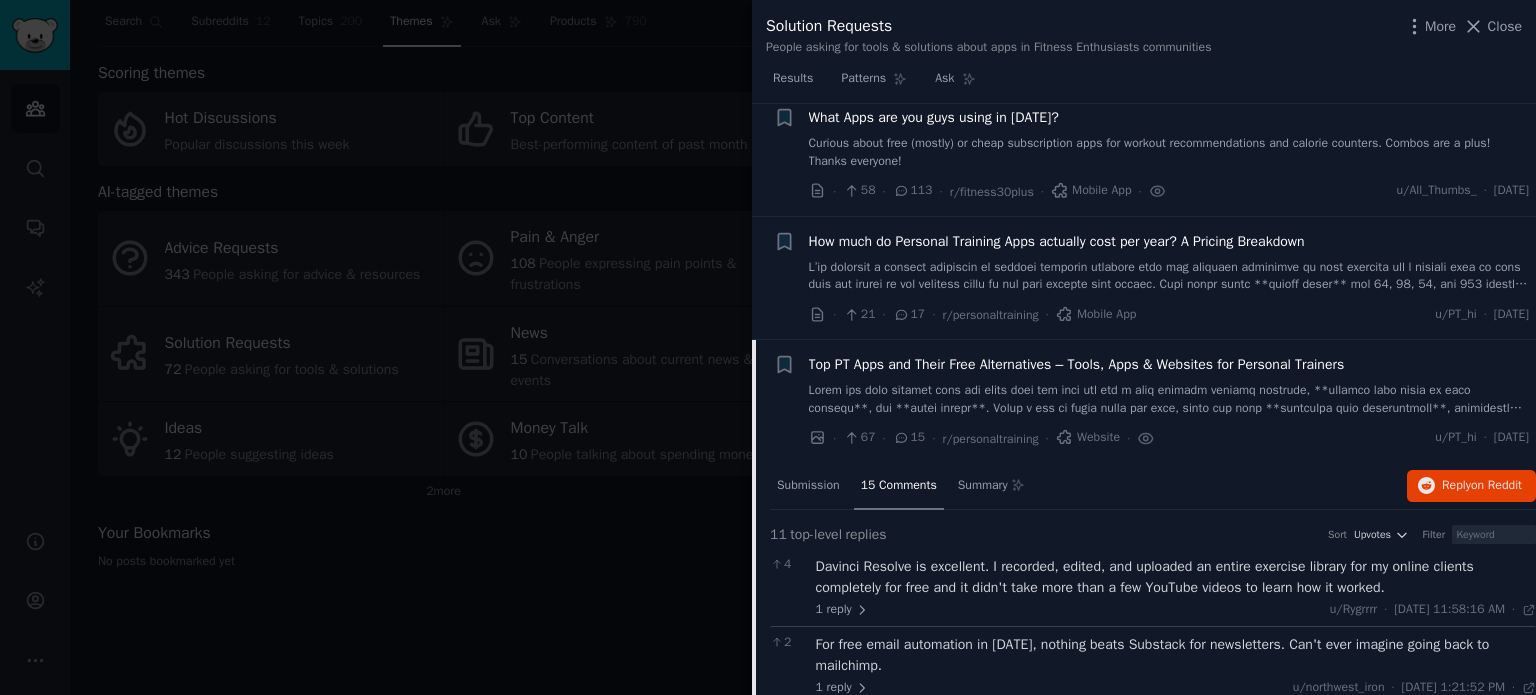 scroll, scrollTop: 12, scrollLeft: 0, axis: vertical 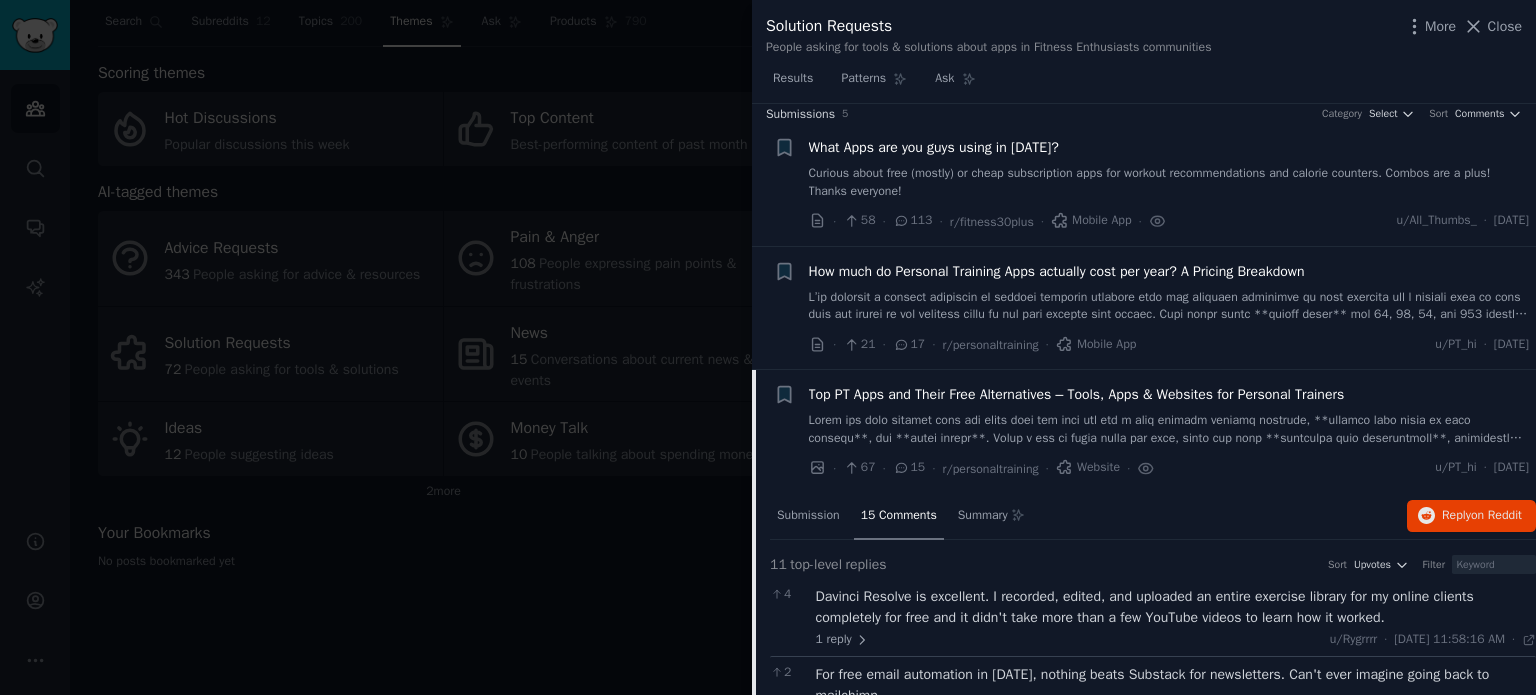 click at bounding box center [1169, 429] 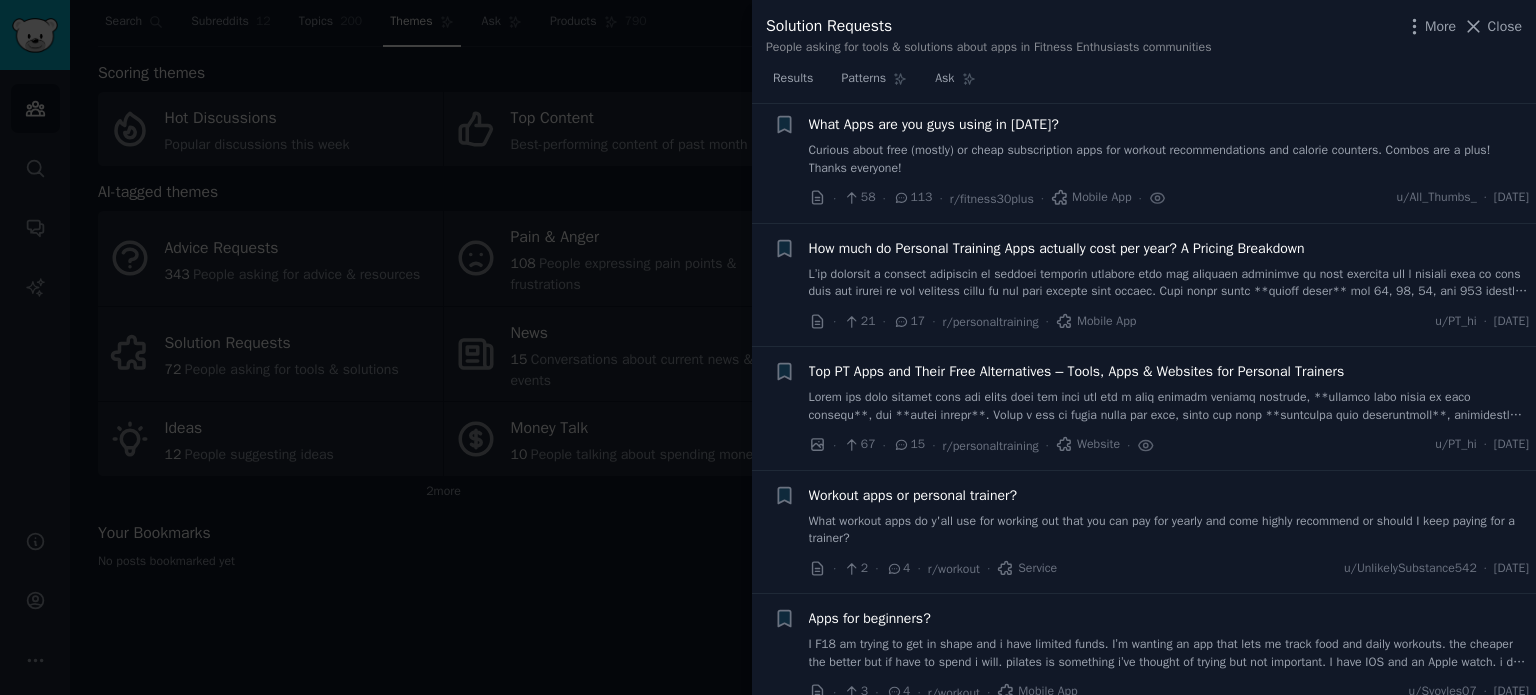 scroll, scrollTop: 0, scrollLeft: 0, axis: both 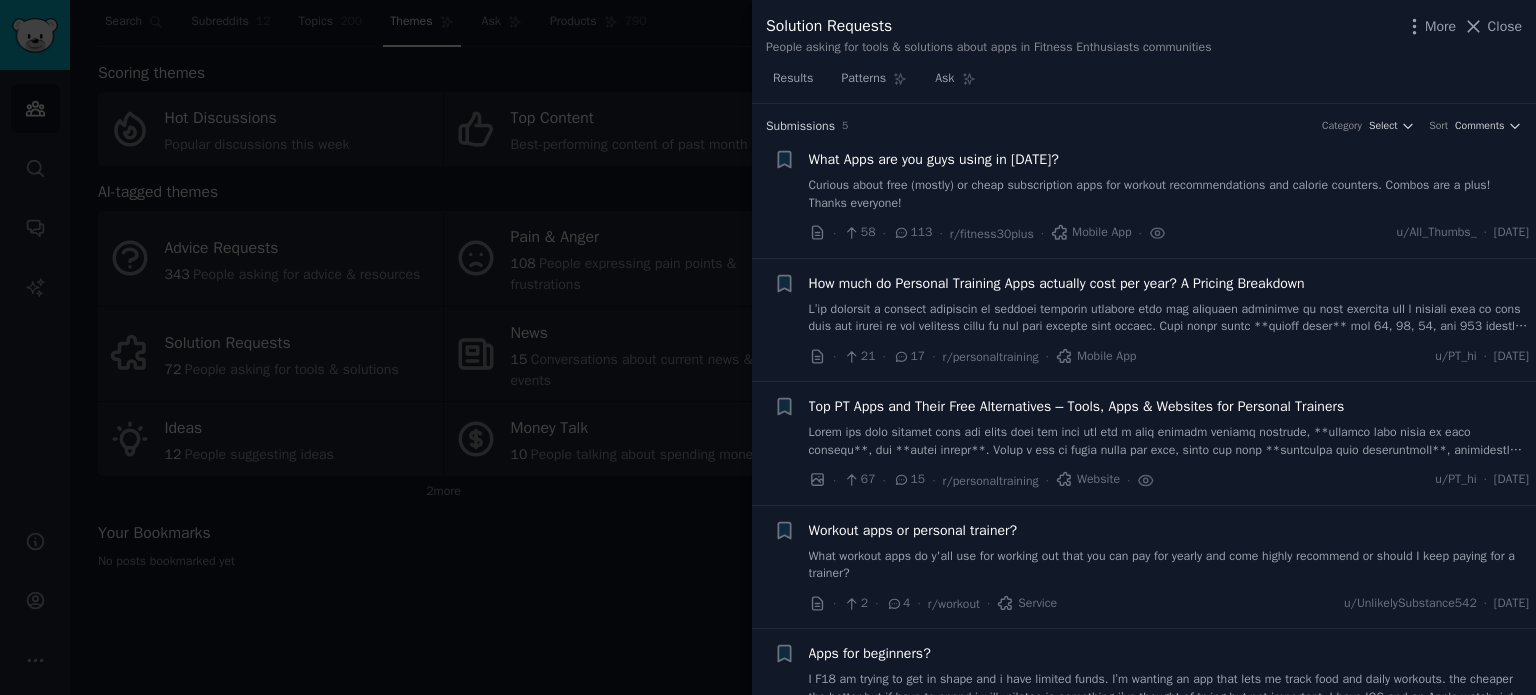 click on "What Apps are you guys using in [DATE]?" at bounding box center [934, 159] 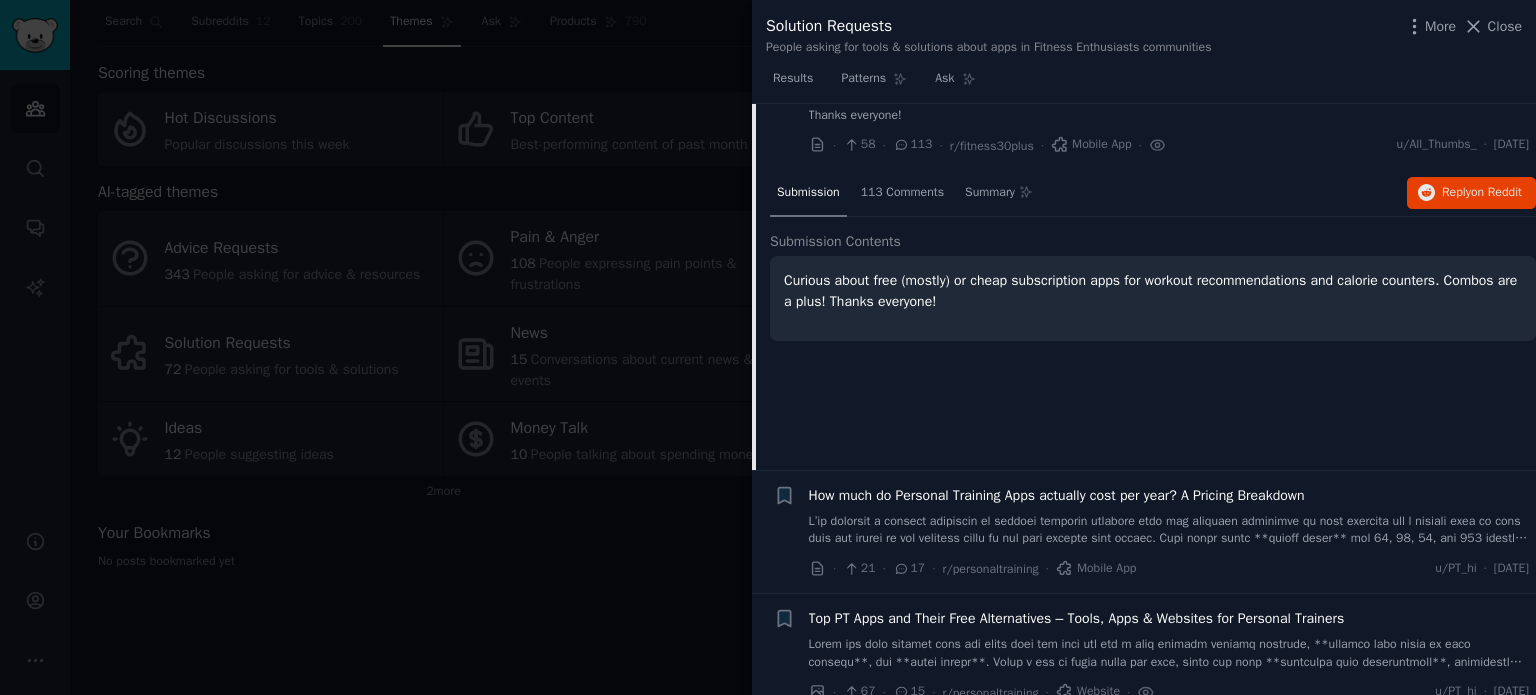 scroll, scrollTop: 31, scrollLeft: 0, axis: vertical 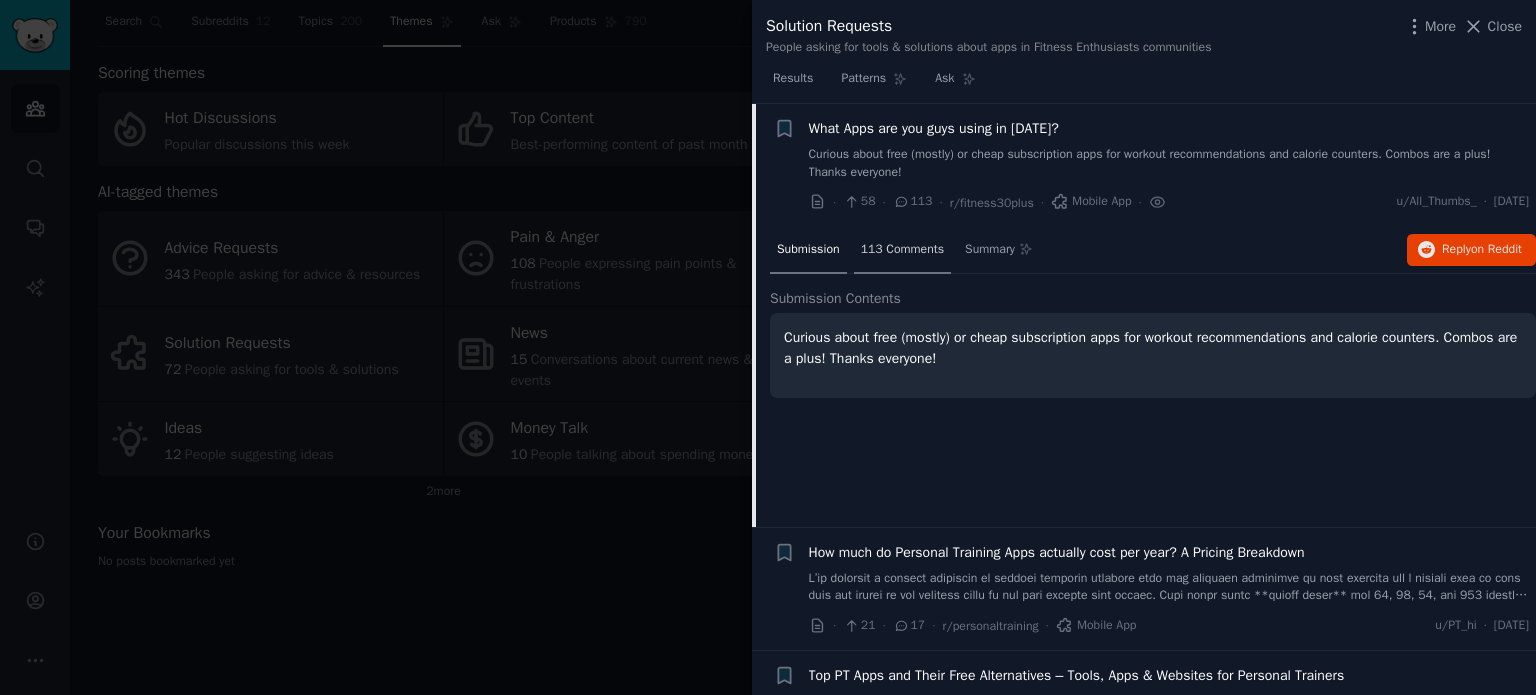 click on "113 Comments" at bounding box center (902, 250) 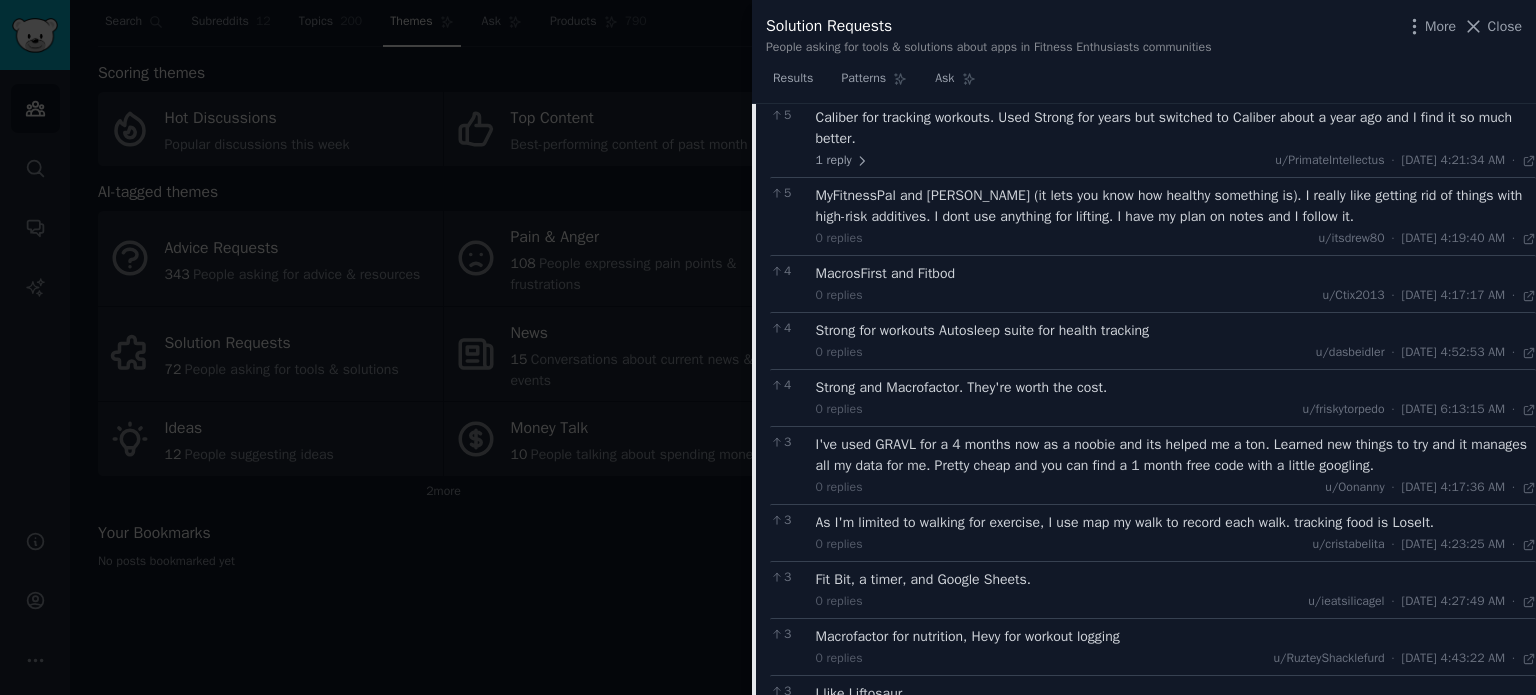 scroll, scrollTop: 1131, scrollLeft: 0, axis: vertical 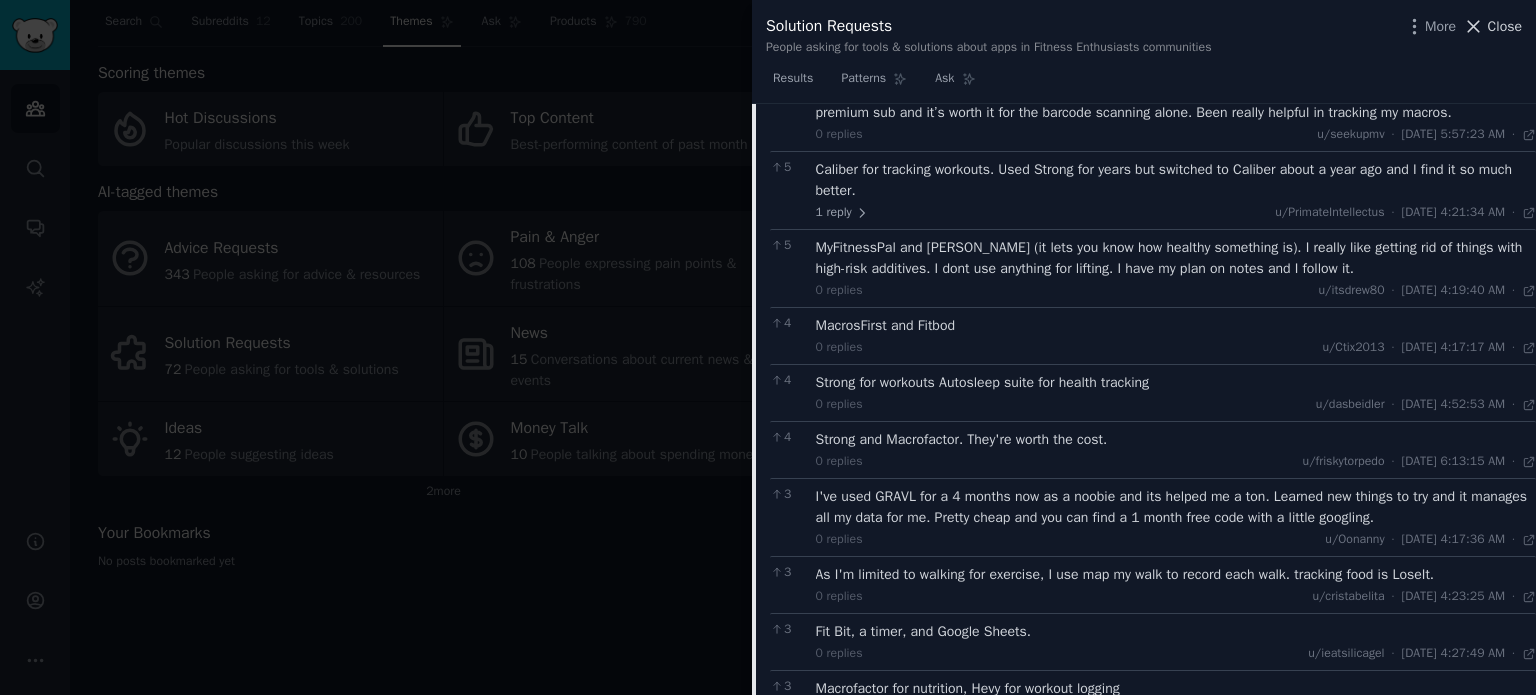 click on "Close" at bounding box center [1492, 26] 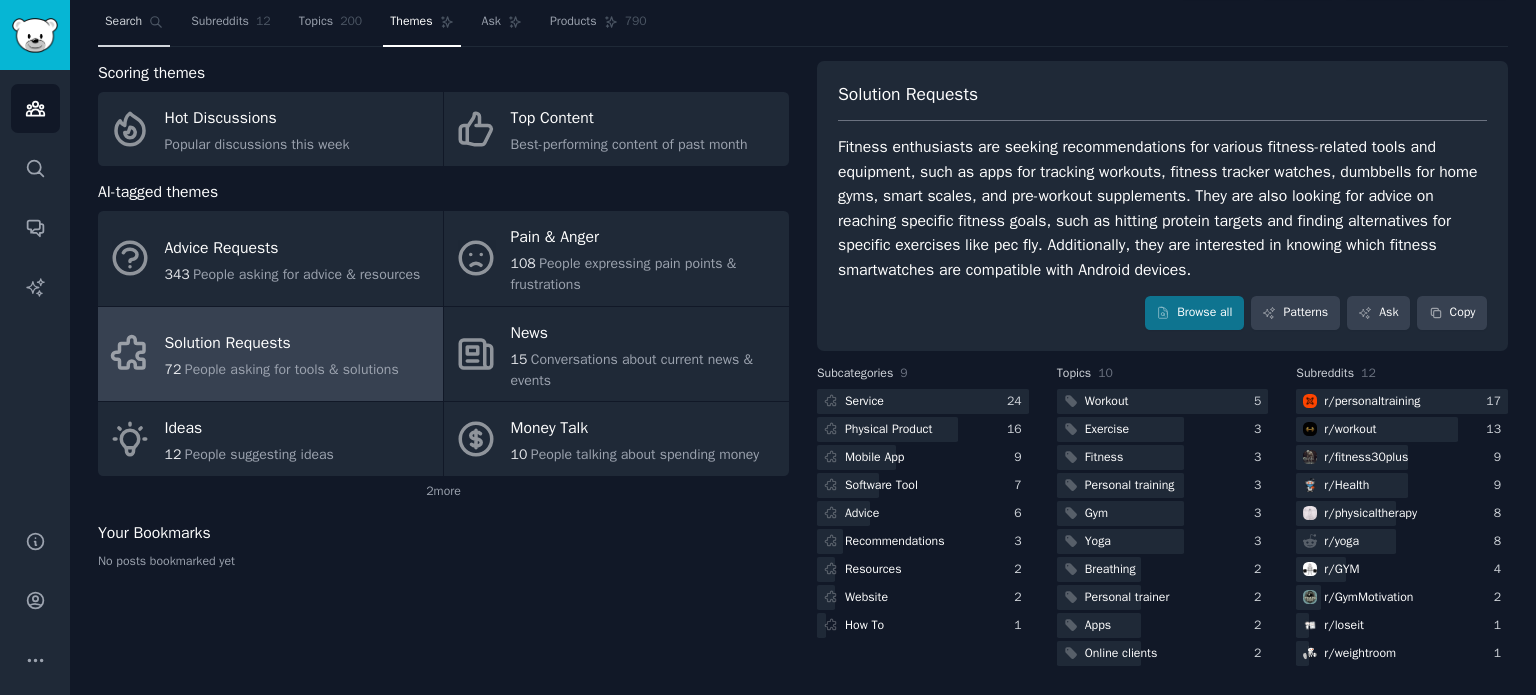 click on "Search" at bounding box center [123, 22] 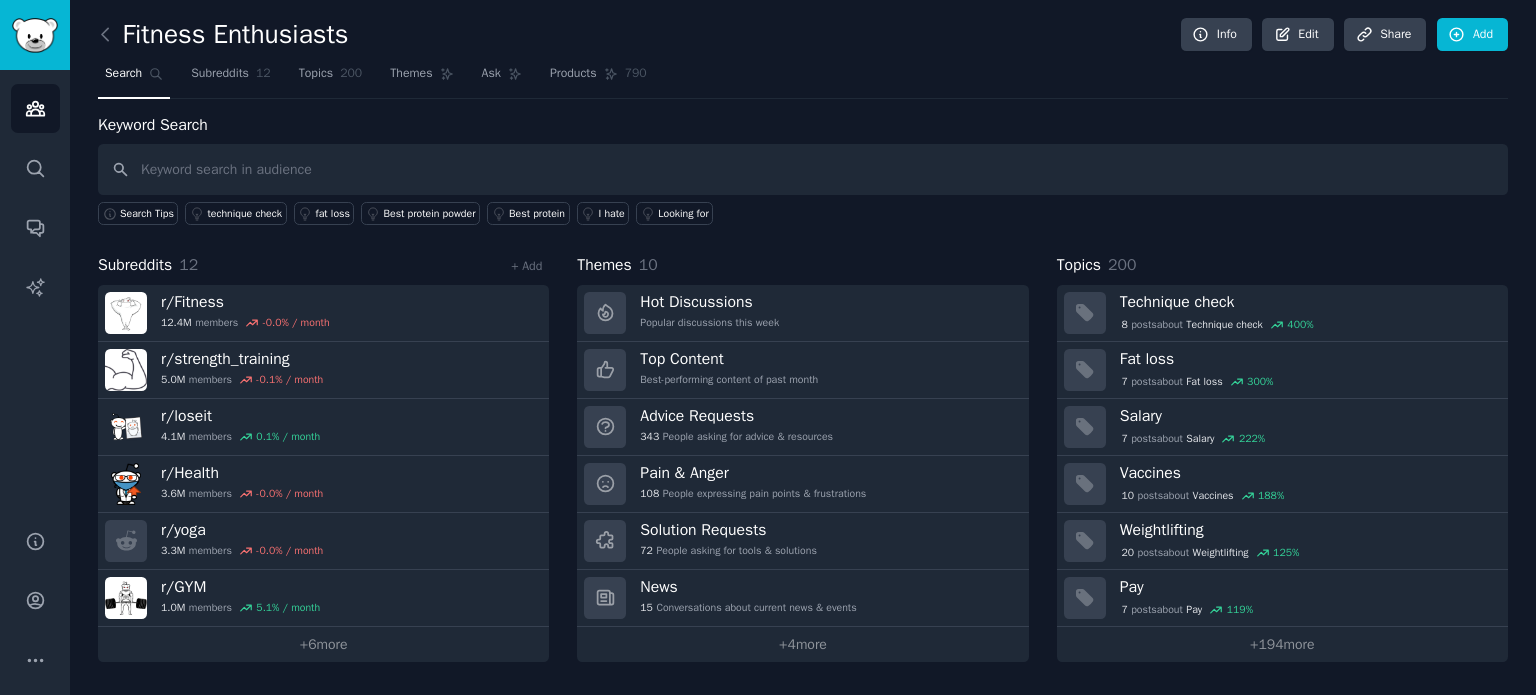 scroll, scrollTop: 0, scrollLeft: 0, axis: both 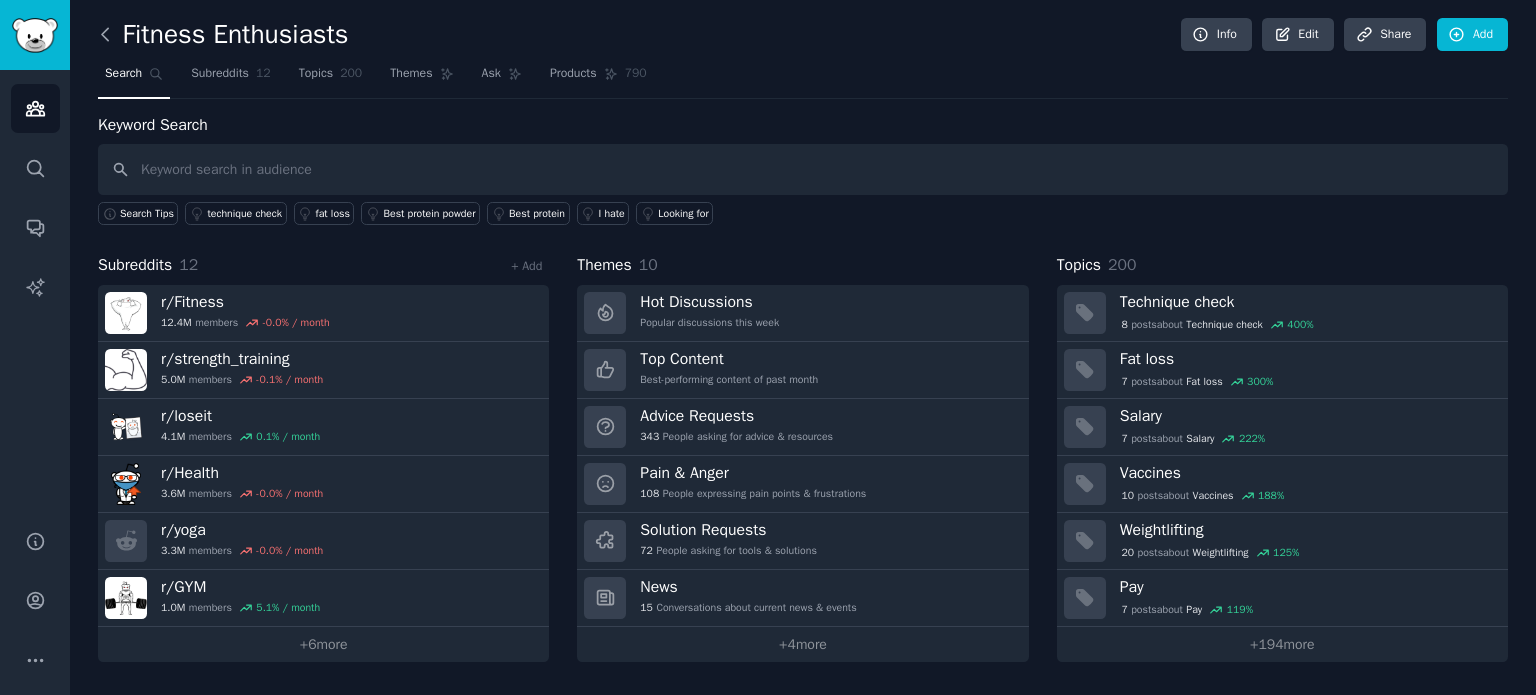 click 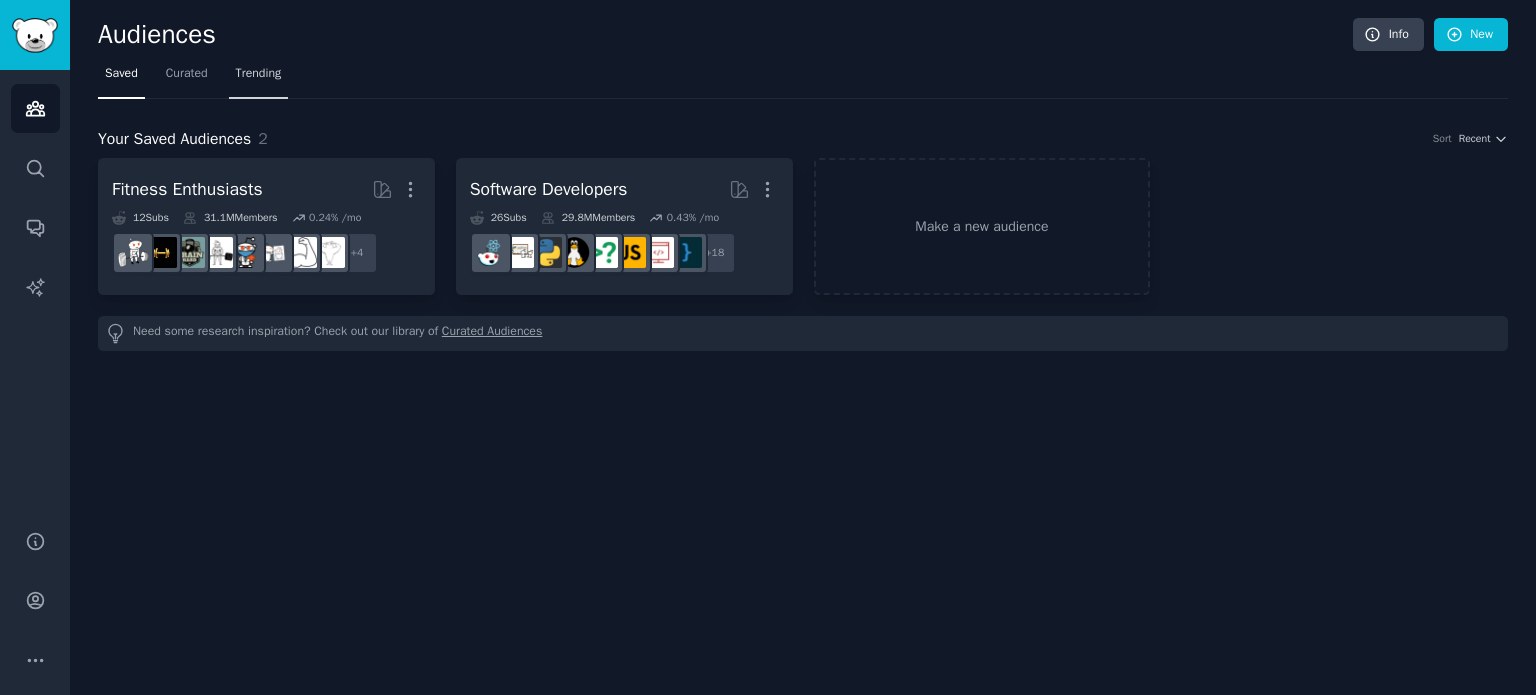 click on "Trending" at bounding box center (259, 74) 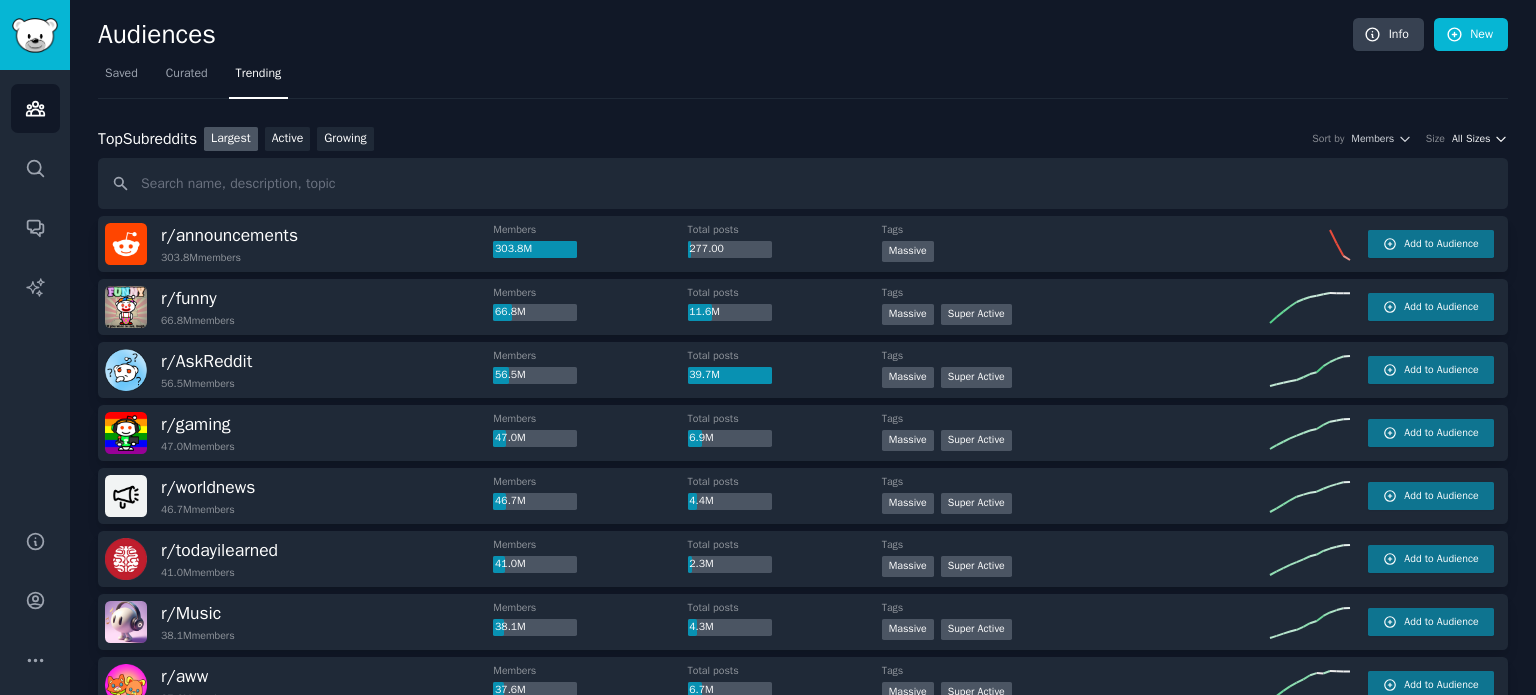 click 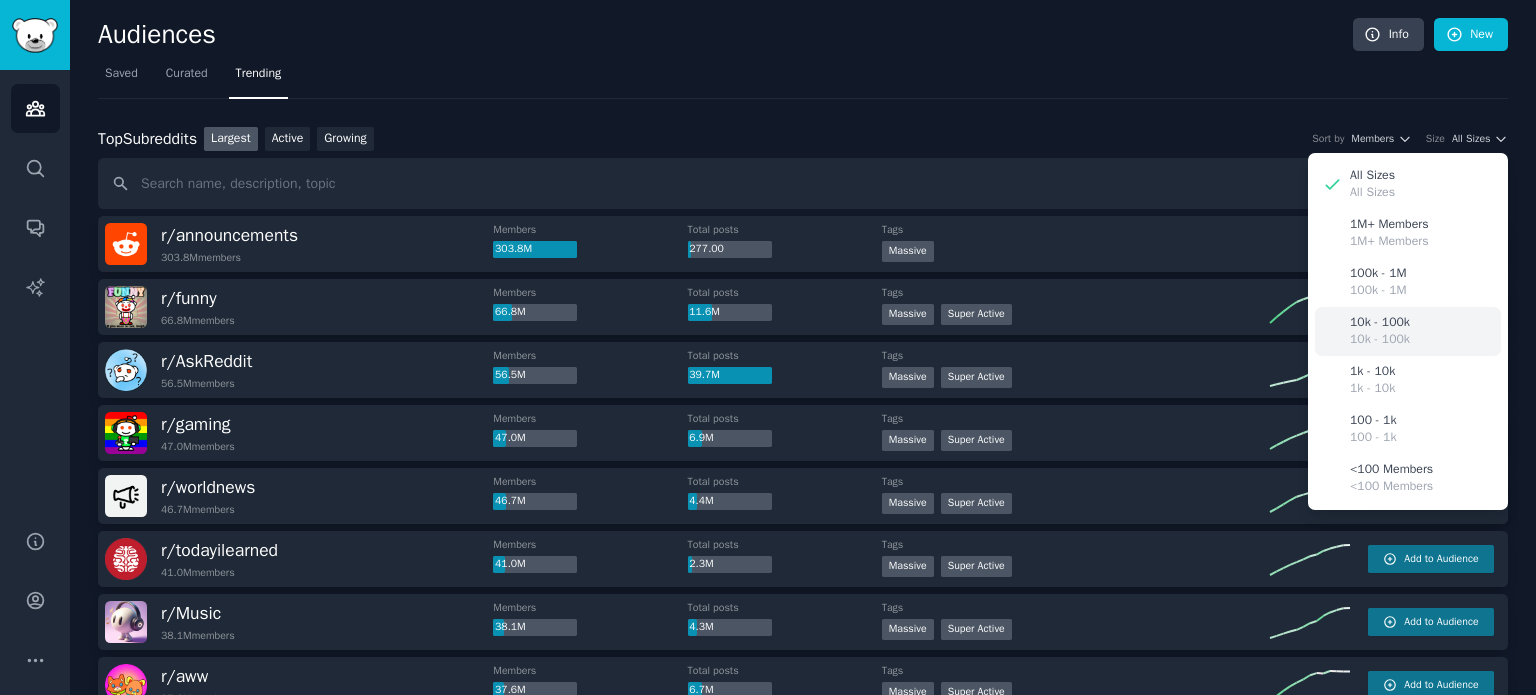 click on "10k - 100k 10k - 100k" at bounding box center (1408, 331) 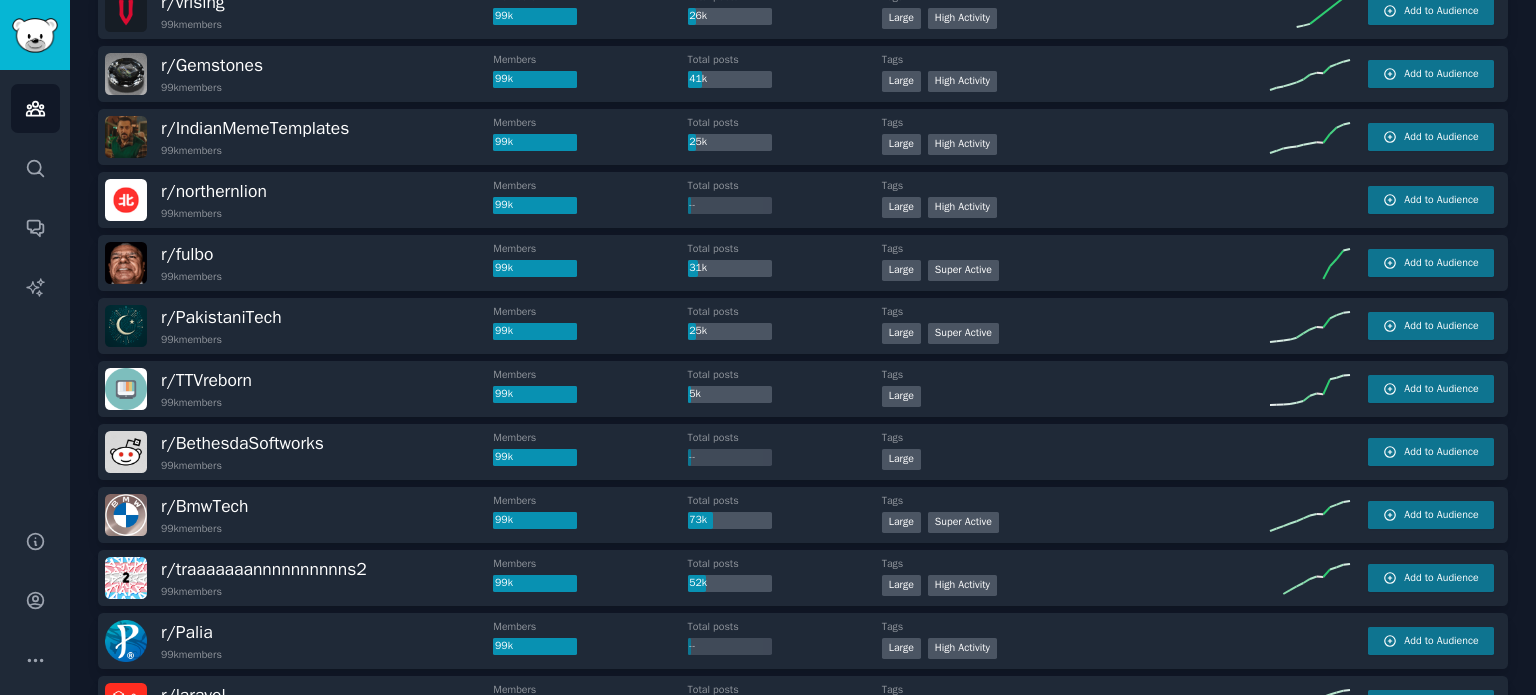 scroll, scrollTop: 1400, scrollLeft: 0, axis: vertical 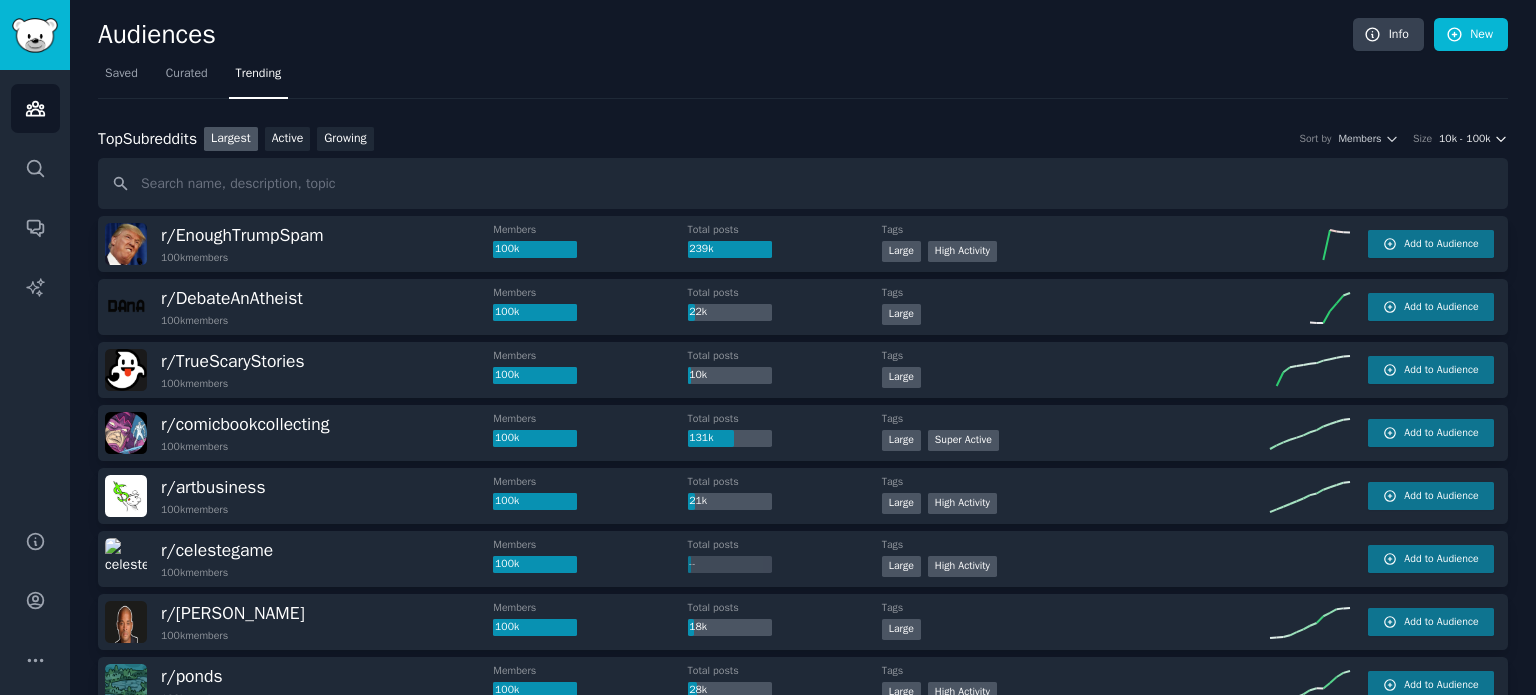click 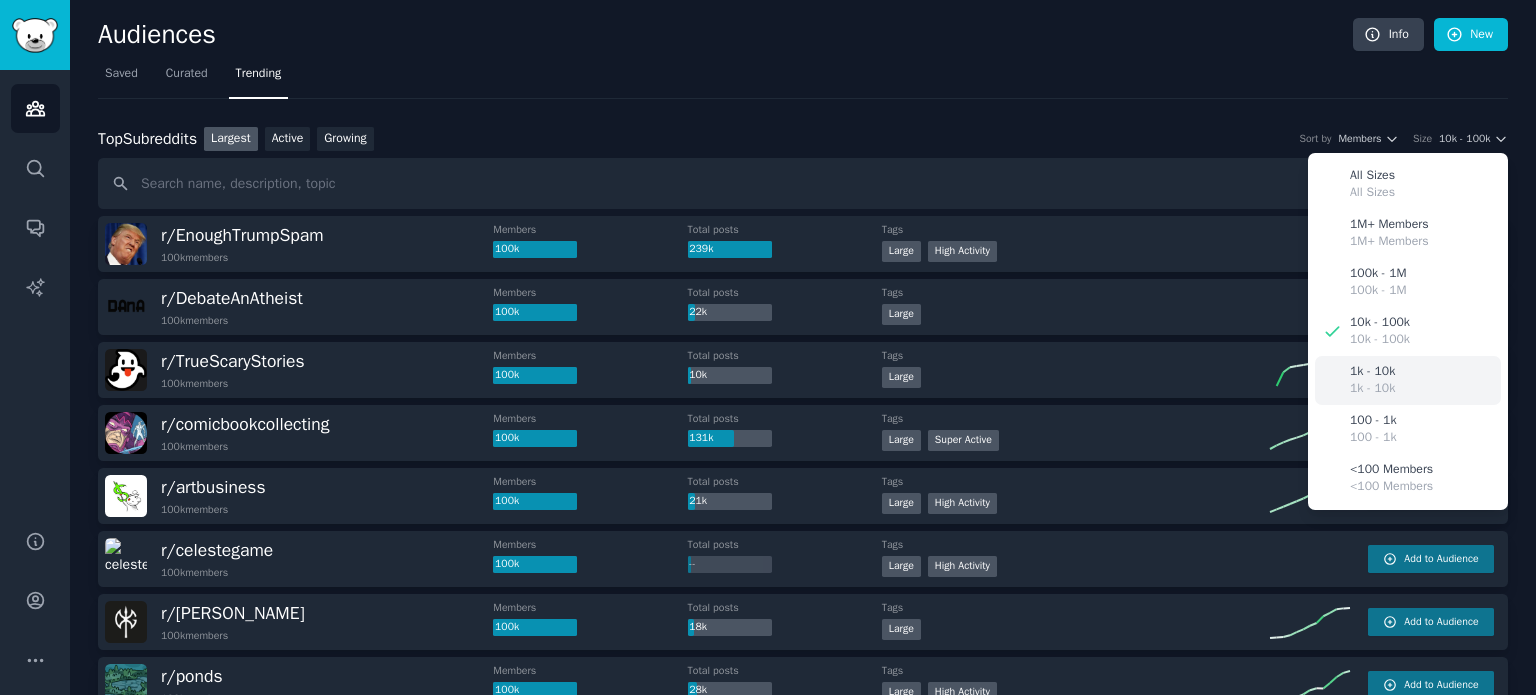 click on "1k - 10k 1k - 10k" at bounding box center [1408, 380] 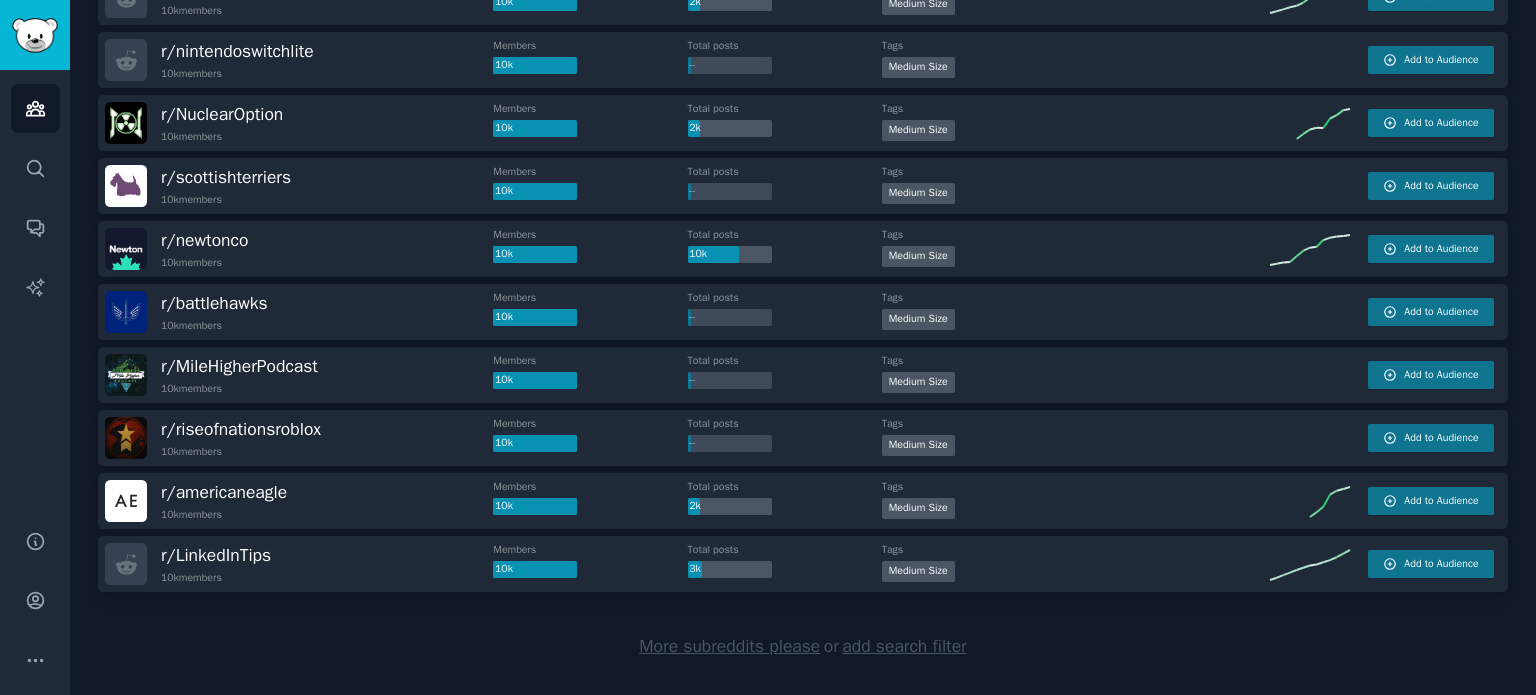 scroll, scrollTop: 2799, scrollLeft: 0, axis: vertical 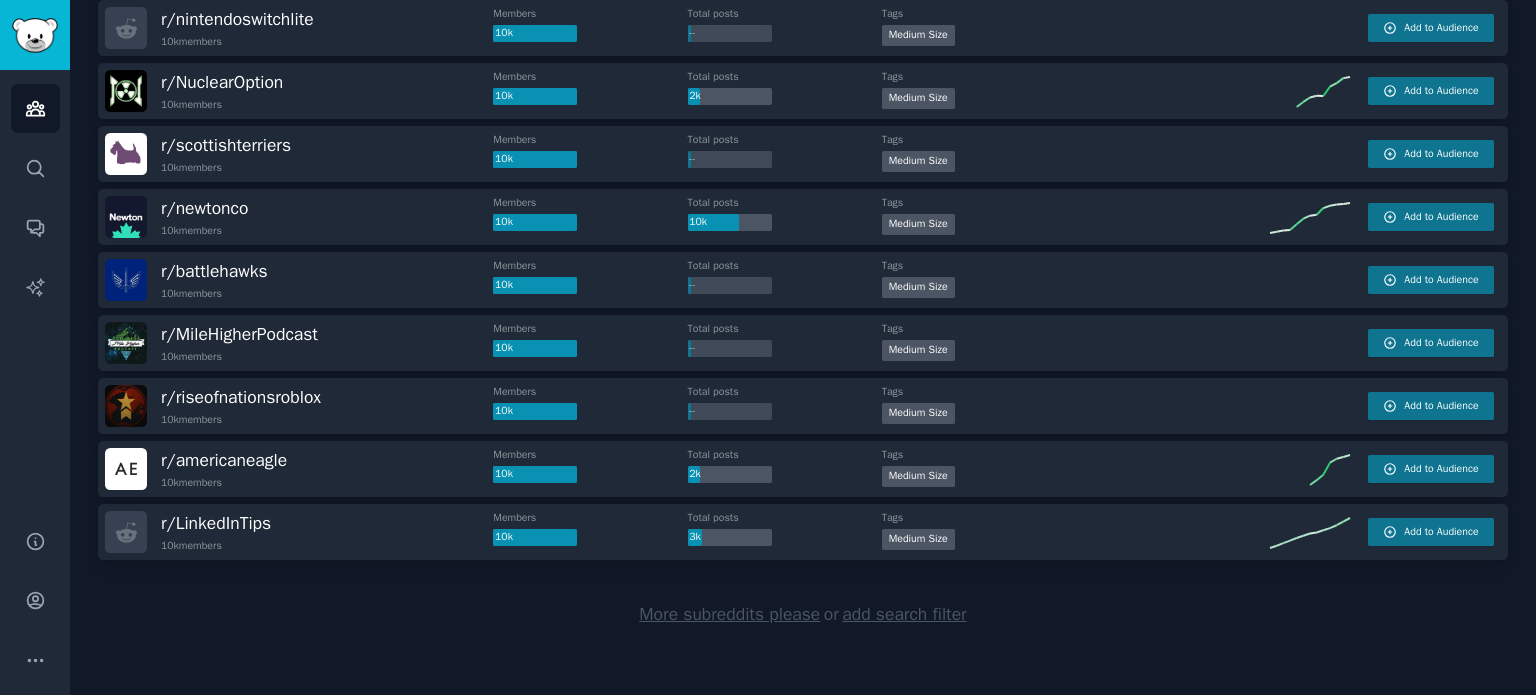 click on "More subreddits please" at bounding box center [729, 614] 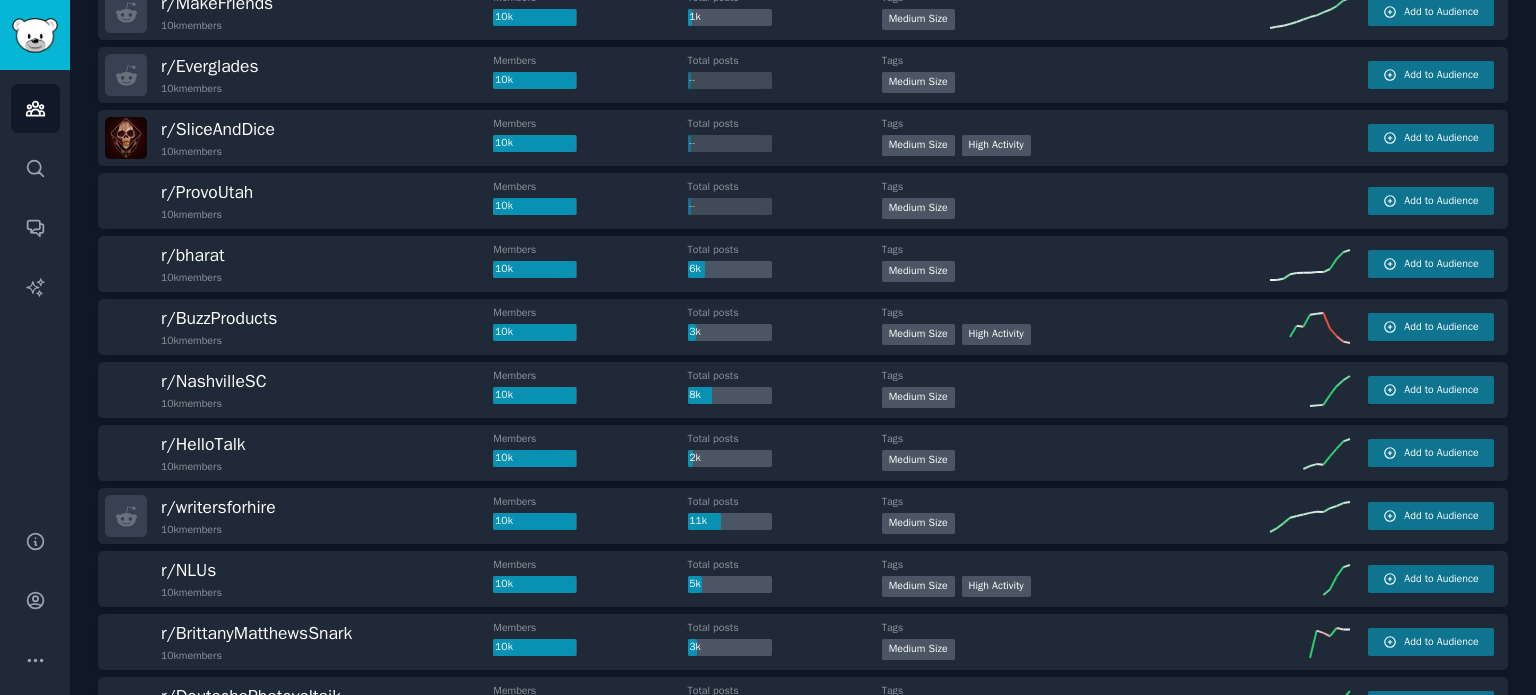 scroll, scrollTop: 4836, scrollLeft: 0, axis: vertical 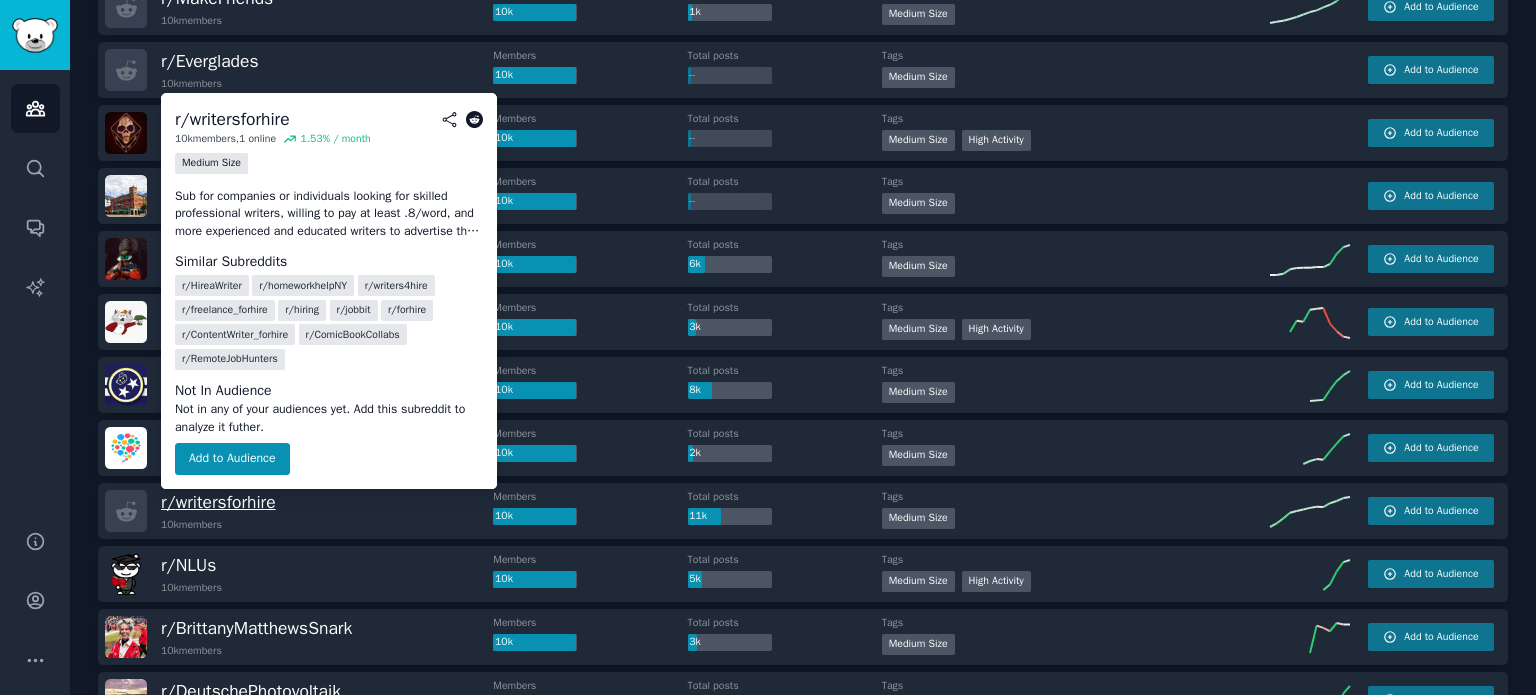 click on "r/ writersforhire" at bounding box center (218, 502) 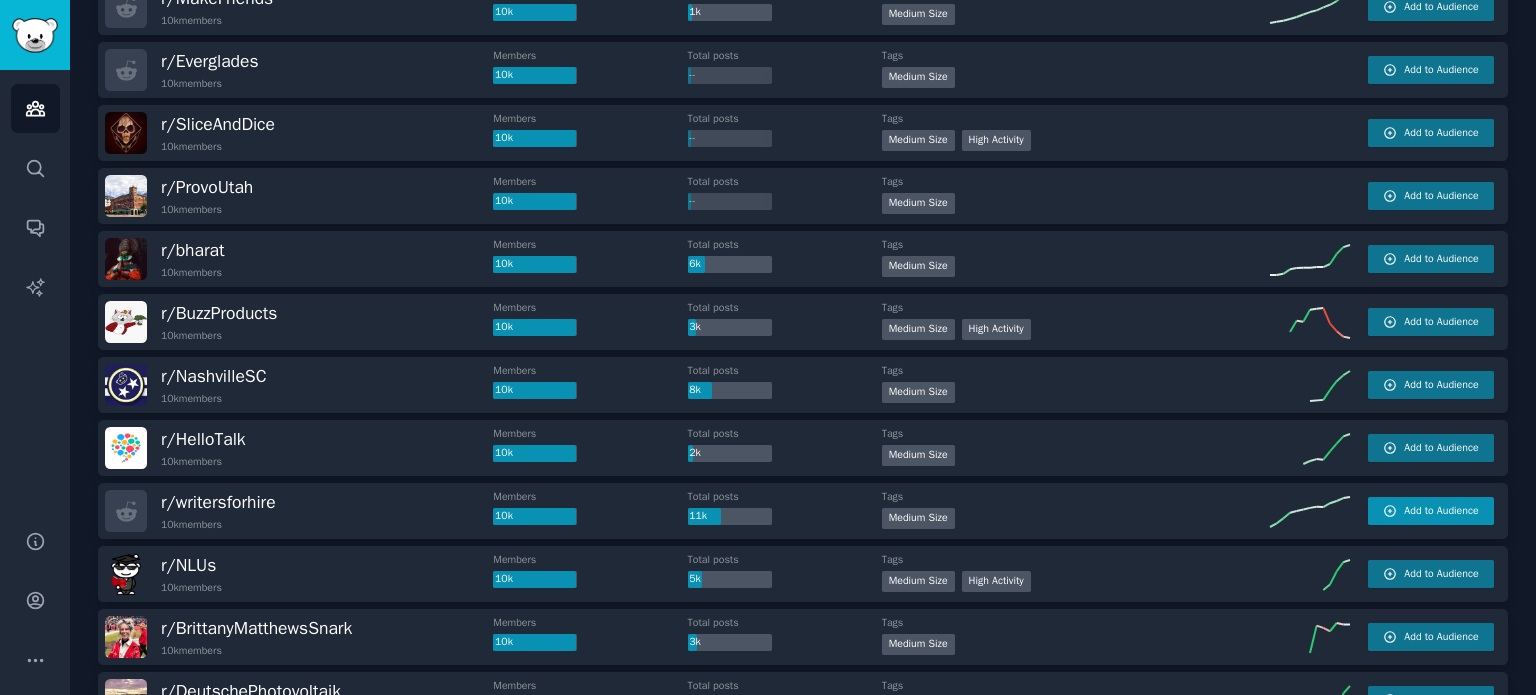 click on "Add to Audience" at bounding box center (1441, 511) 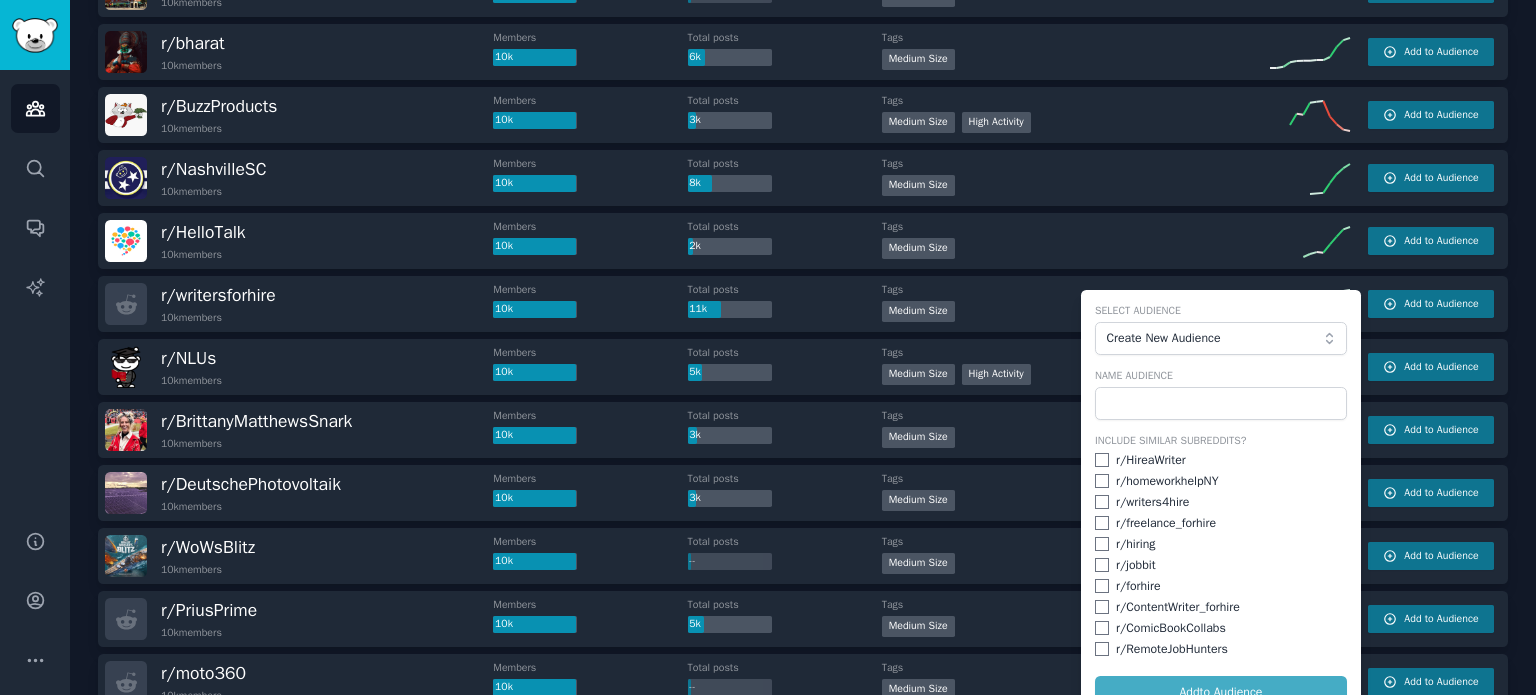 scroll, scrollTop: 5136, scrollLeft: 0, axis: vertical 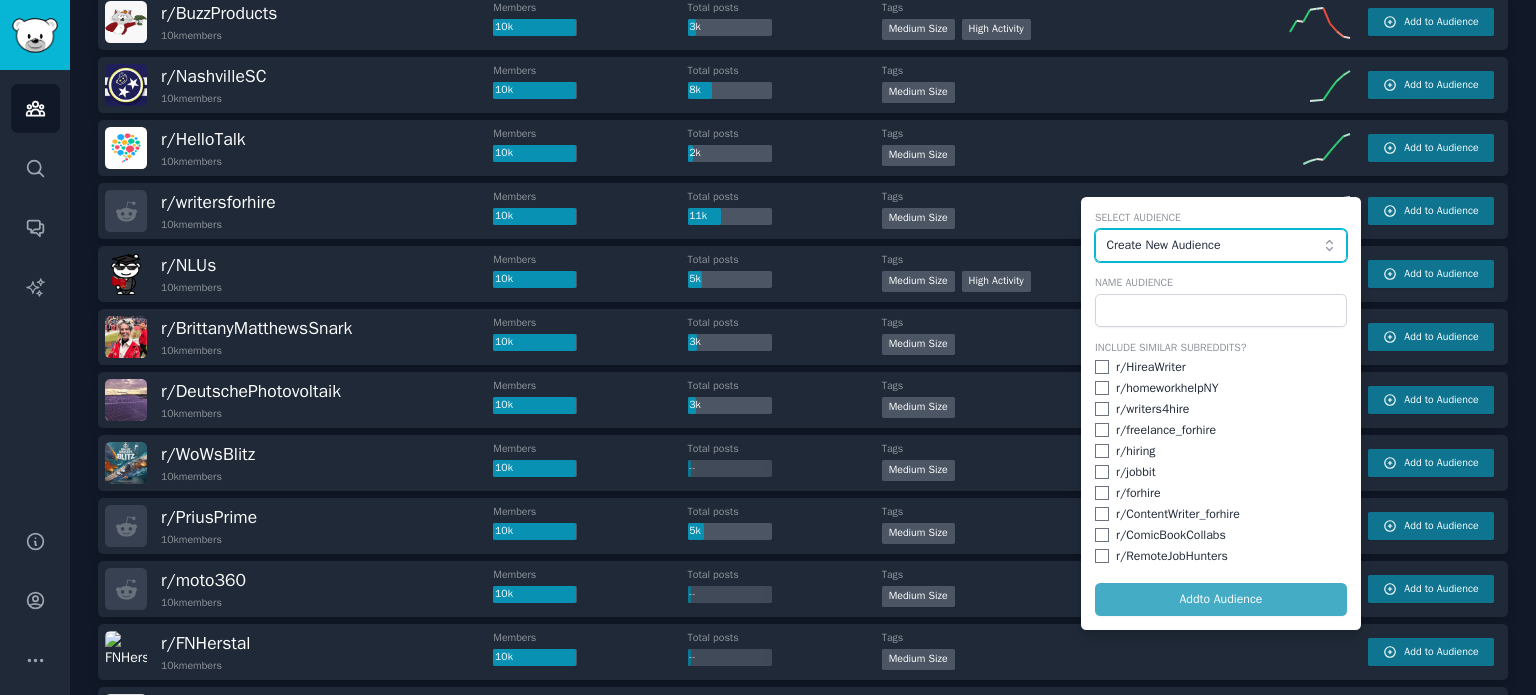 click on "Create New Audience" at bounding box center (1221, 246) 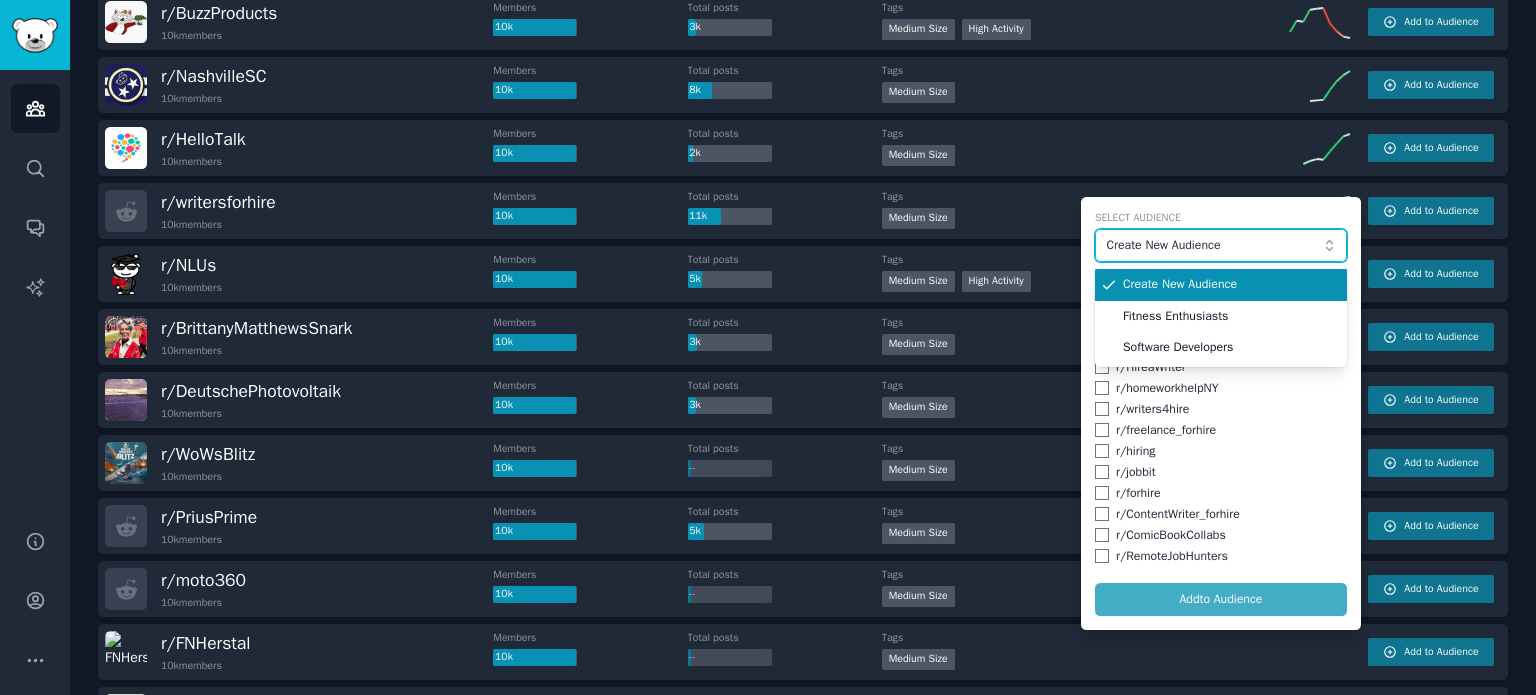 click on "Create New Audience" at bounding box center [1221, 246] 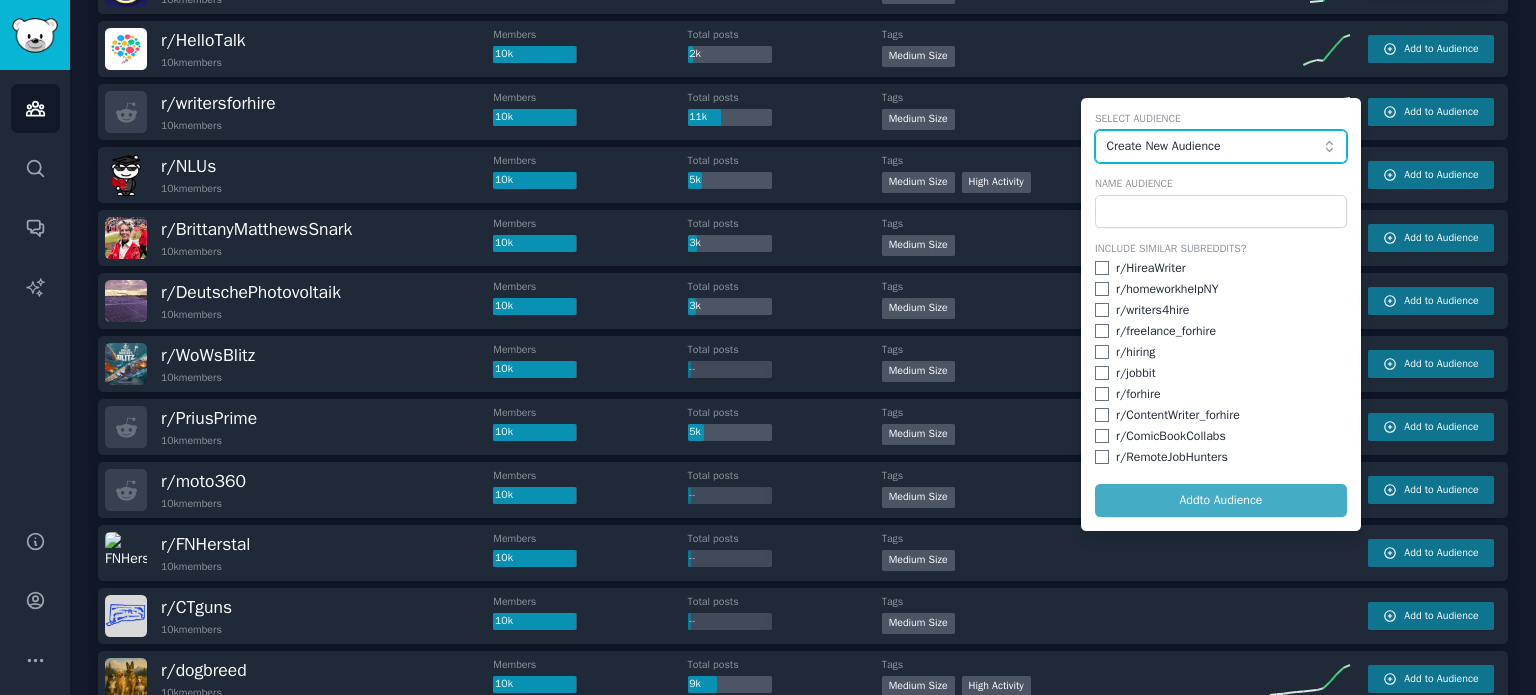 scroll, scrollTop: 5236, scrollLeft: 0, axis: vertical 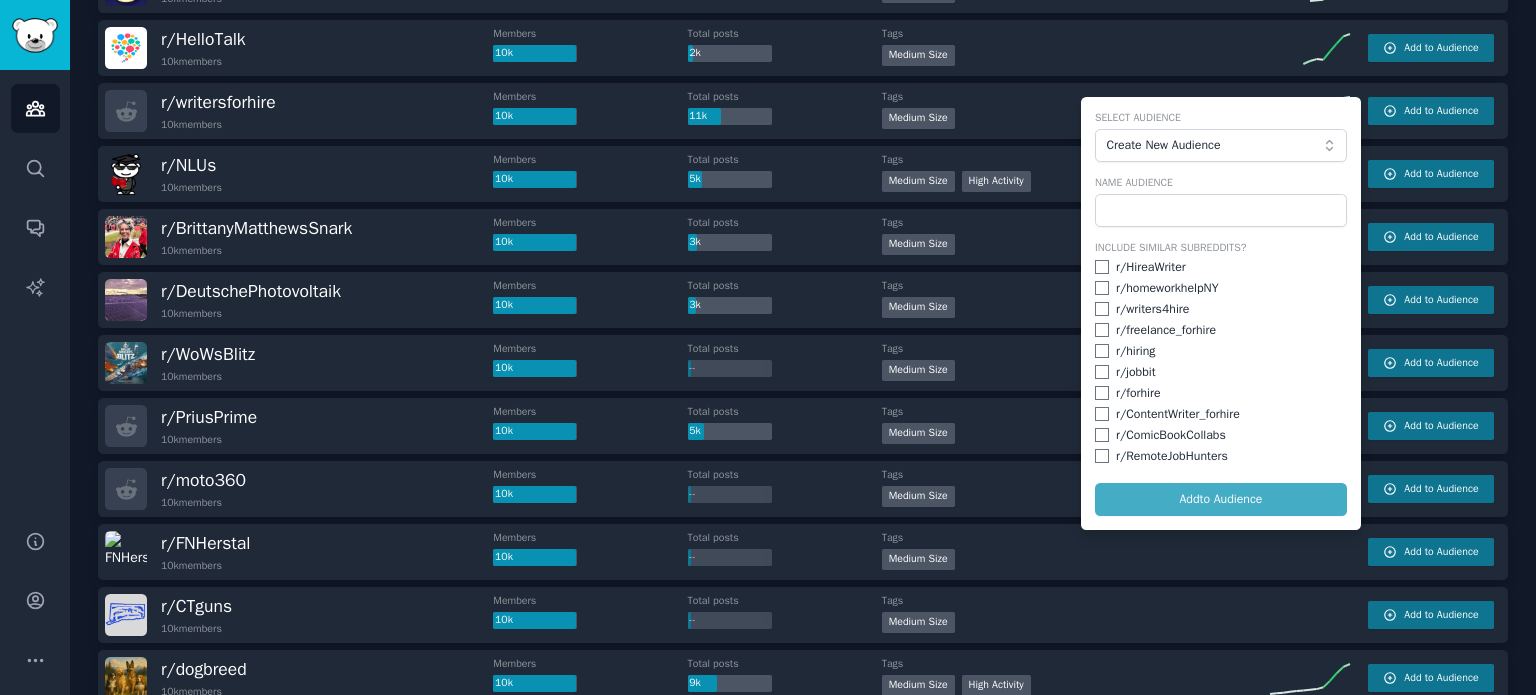 click on "Select Audience Create New Audience Name Audience Include Similar Subreddits? r/ HireaWriter r/ homeworkhelpNY r/ writers4hire r/ freelance_forhire r/ hiring r/ jobbit r/ forhire r/ ContentWriter_forhire r/ ComicBookCollabs r/ RemoteJobHunters Add  to Audience" at bounding box center (1221, 313) 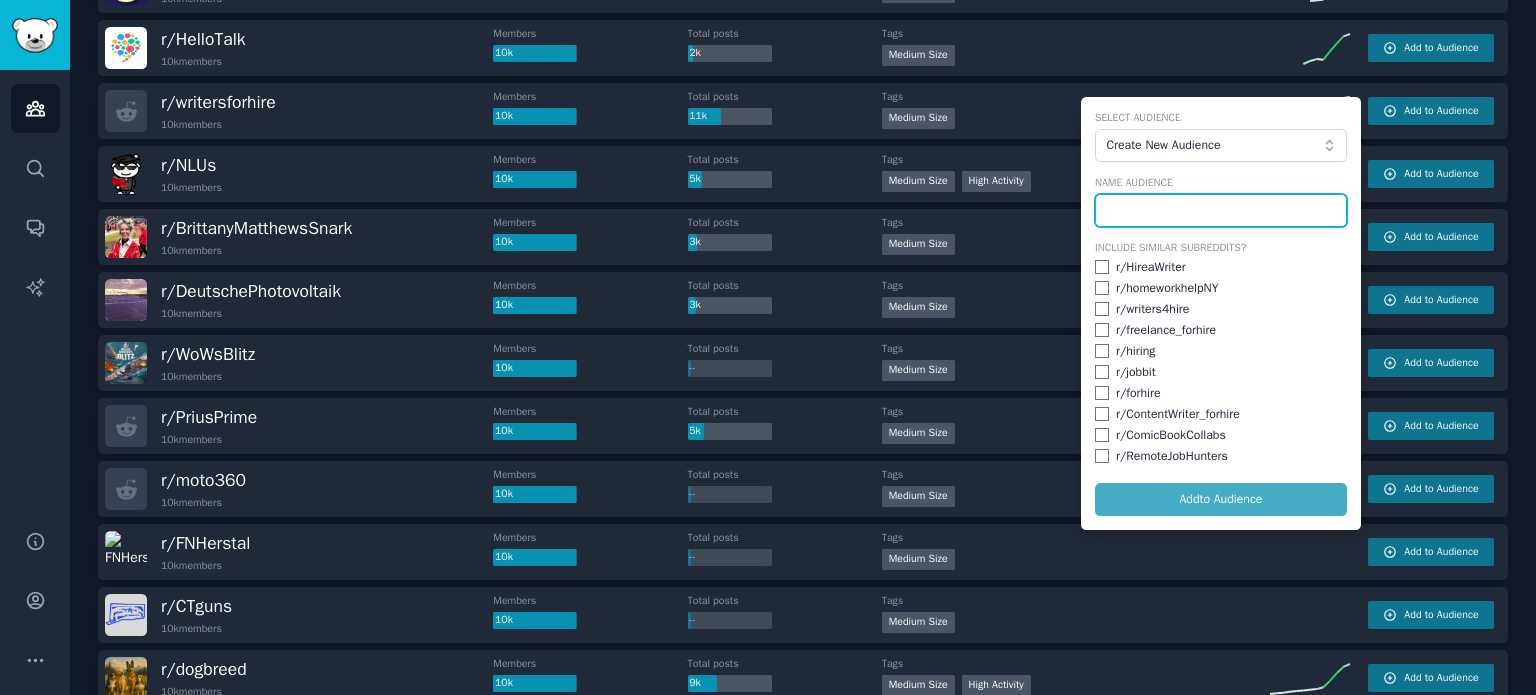 click at bounding box center (1221, 211) 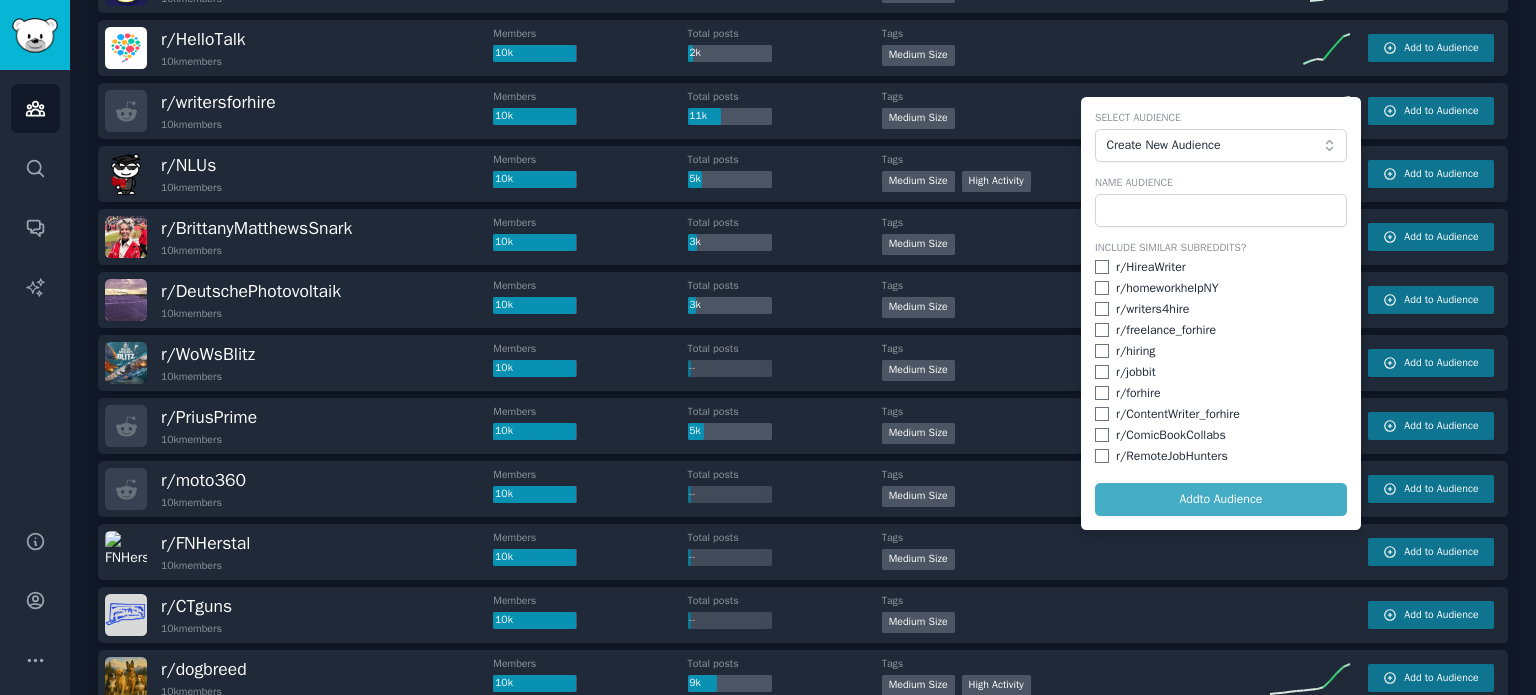 click on "Tags" at bounding box center [1076, 97] 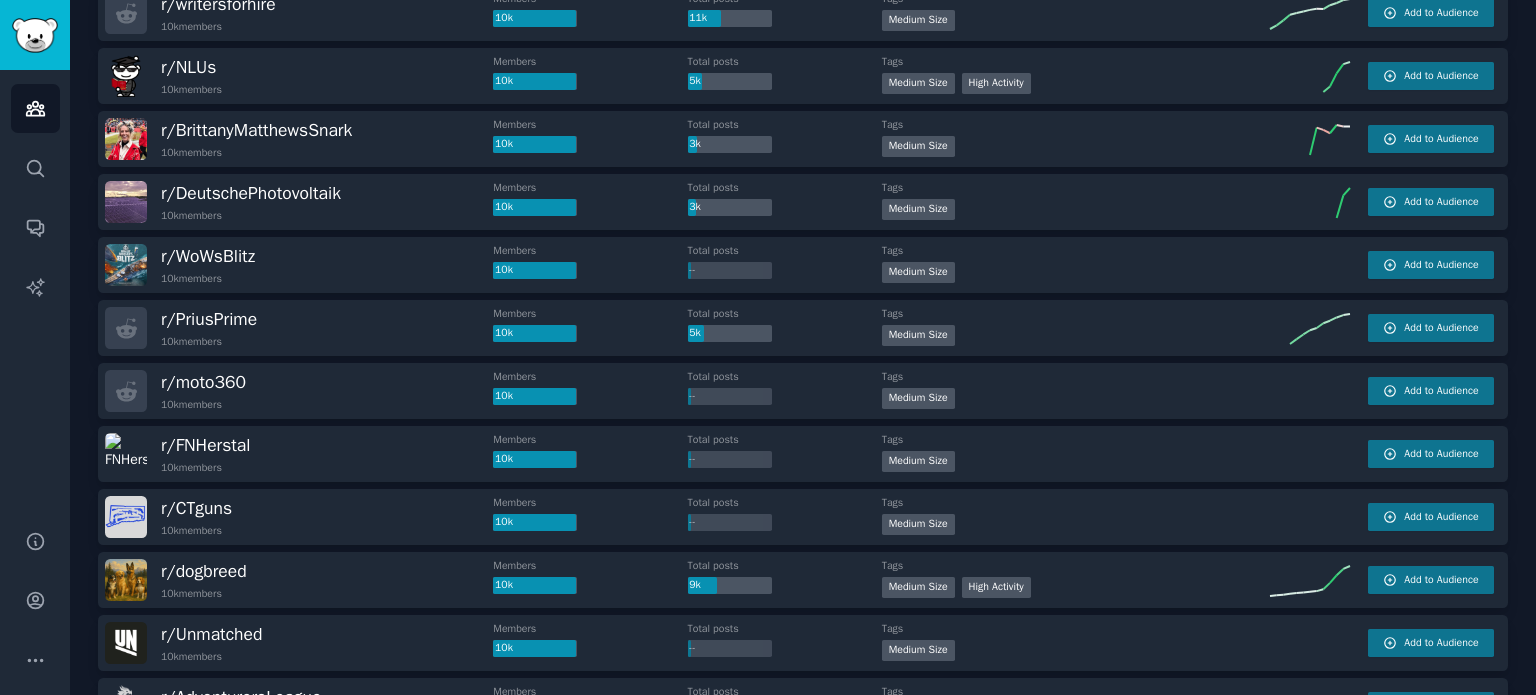 scroll, scrollTop: 5336, scrollLeft: 0, axis: vertical 